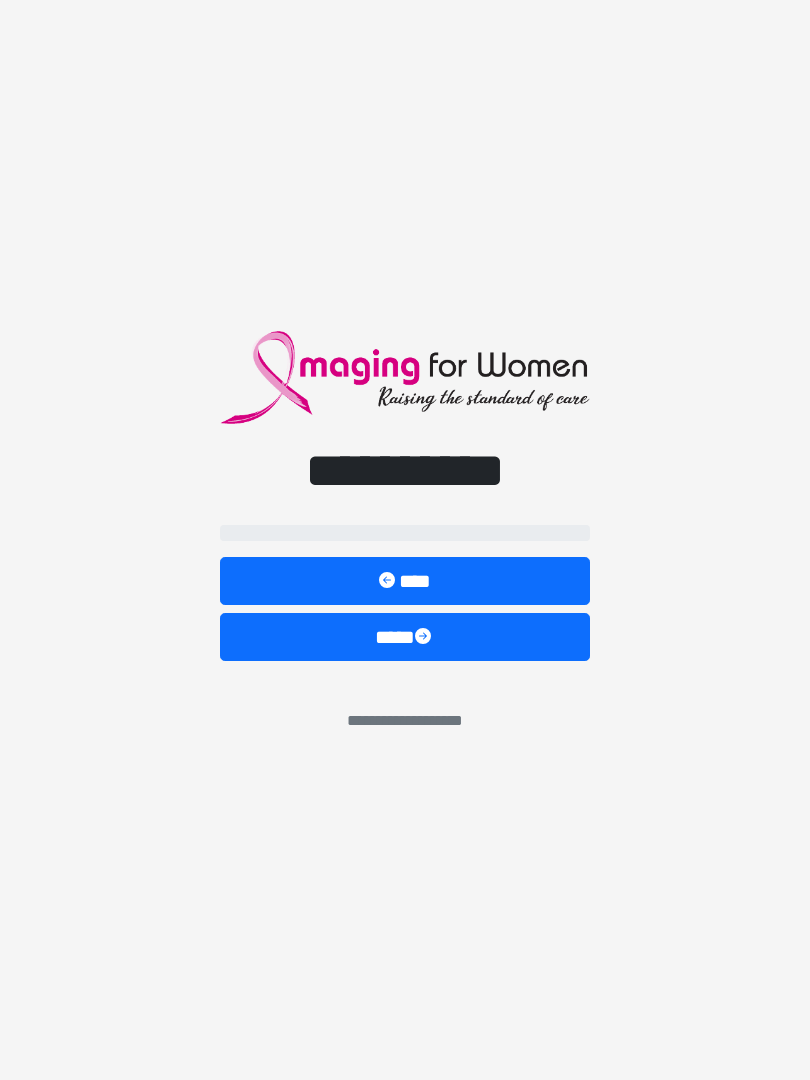scroll, scrollTop: 0, scrollLeft: 0, axis: both 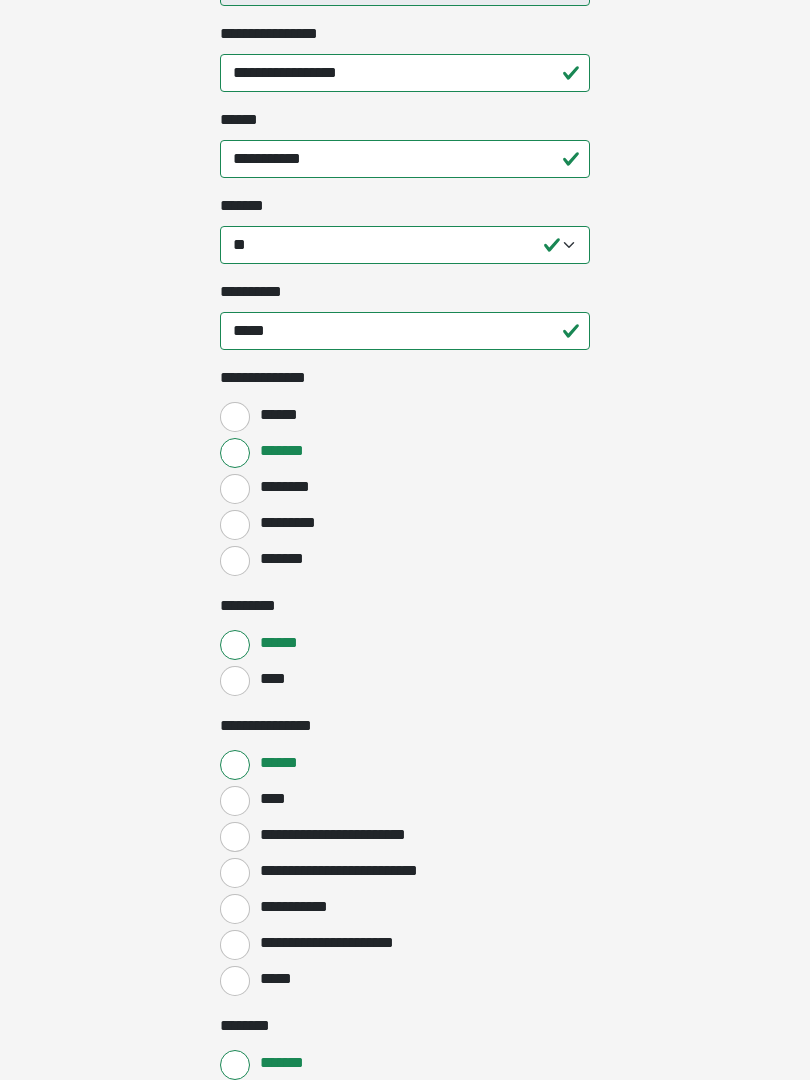 click on "**********" at bounding box center [405, -135] 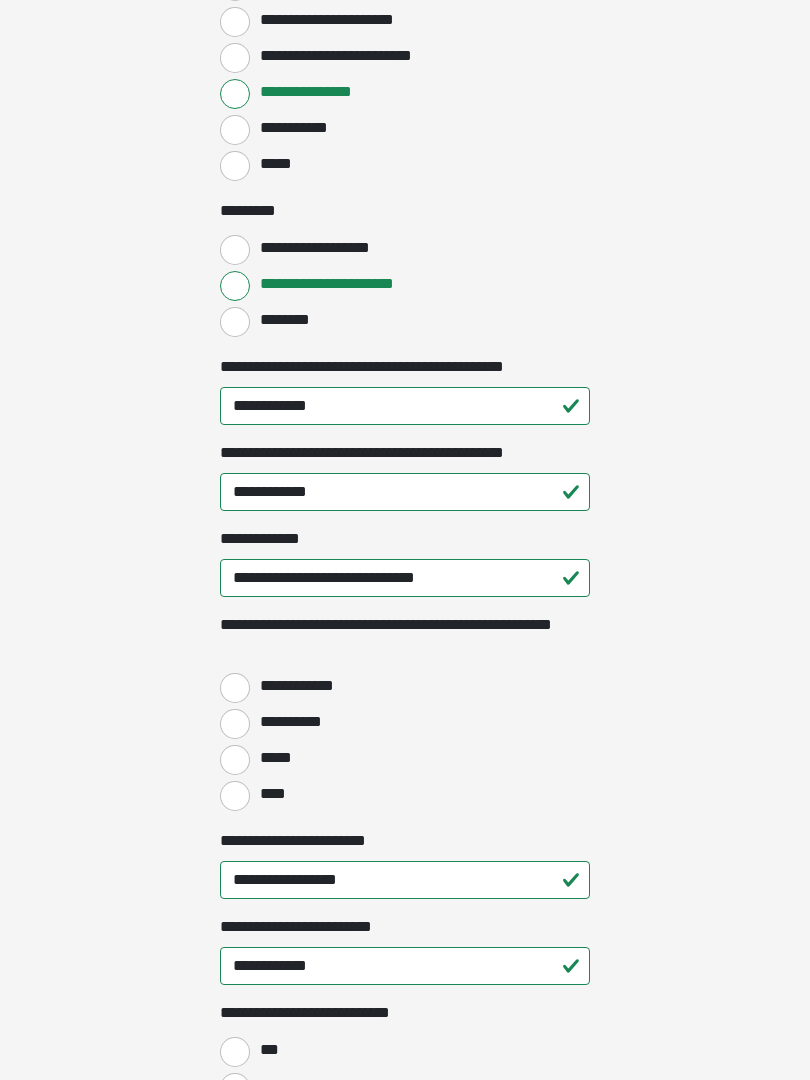 scroll, scrollTop: 2177, scrollLeft: 0, axis: vertical 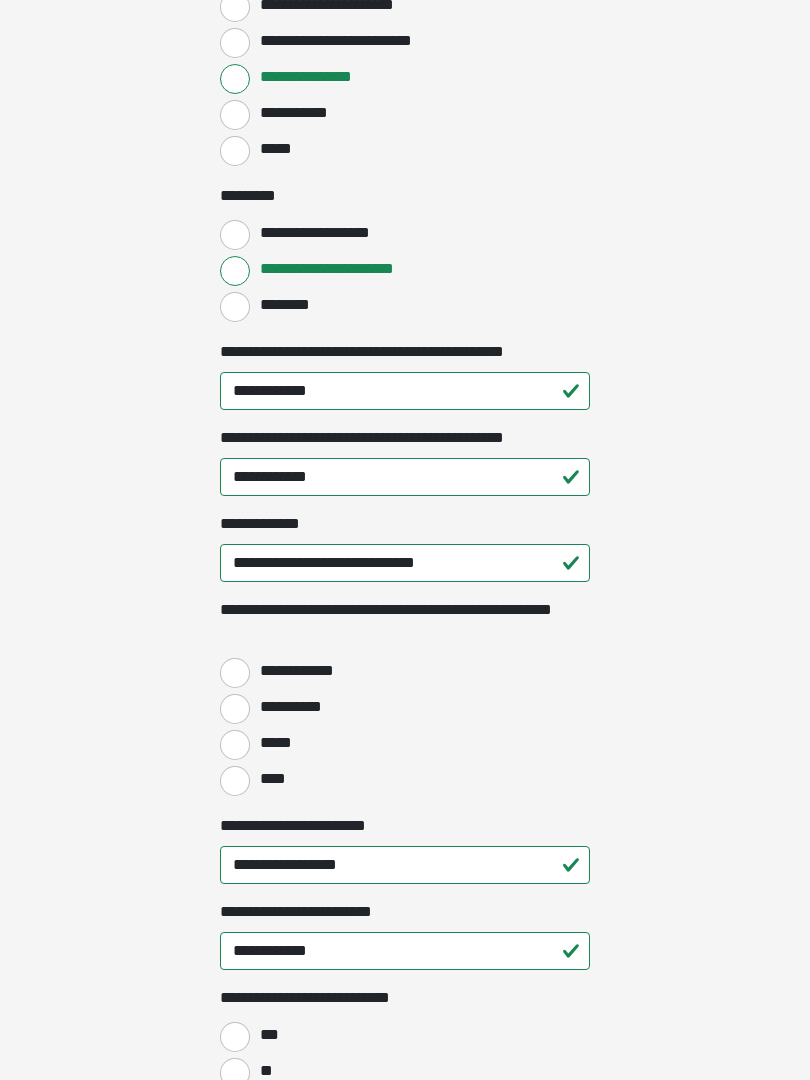 click on "**********" at bounding box center (235, 674) 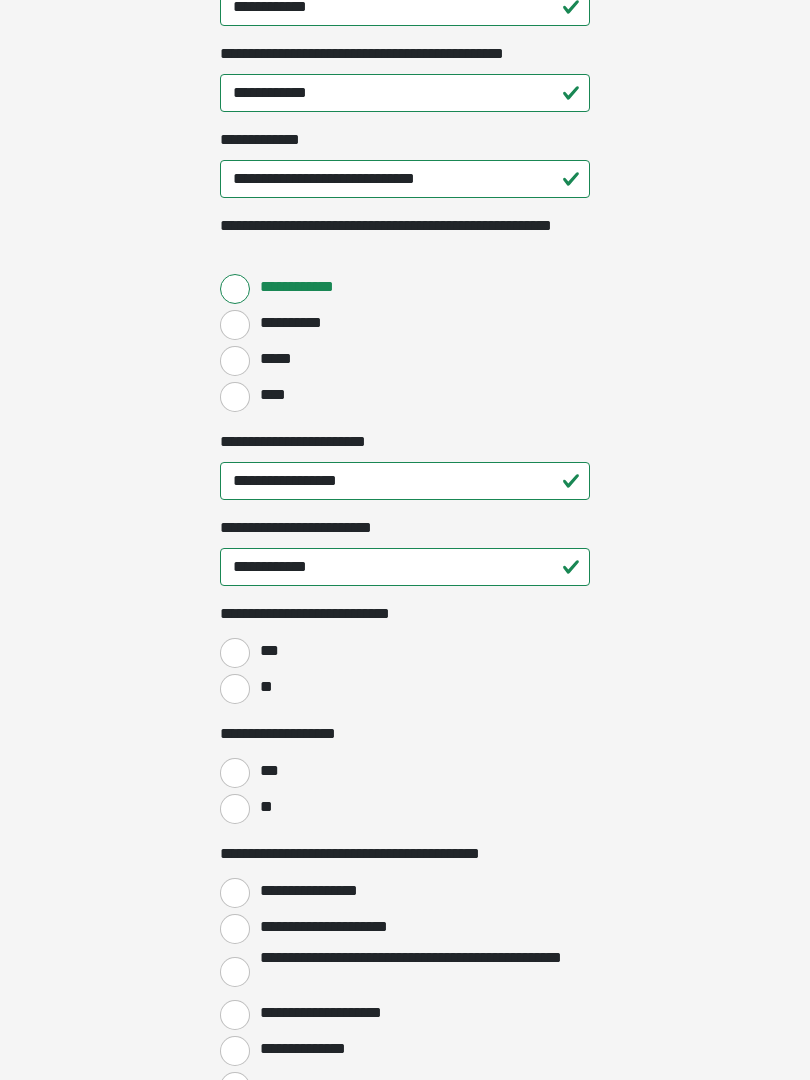 scroll, scrollTop: 2576, scrollLeft: 0, axis: vertical 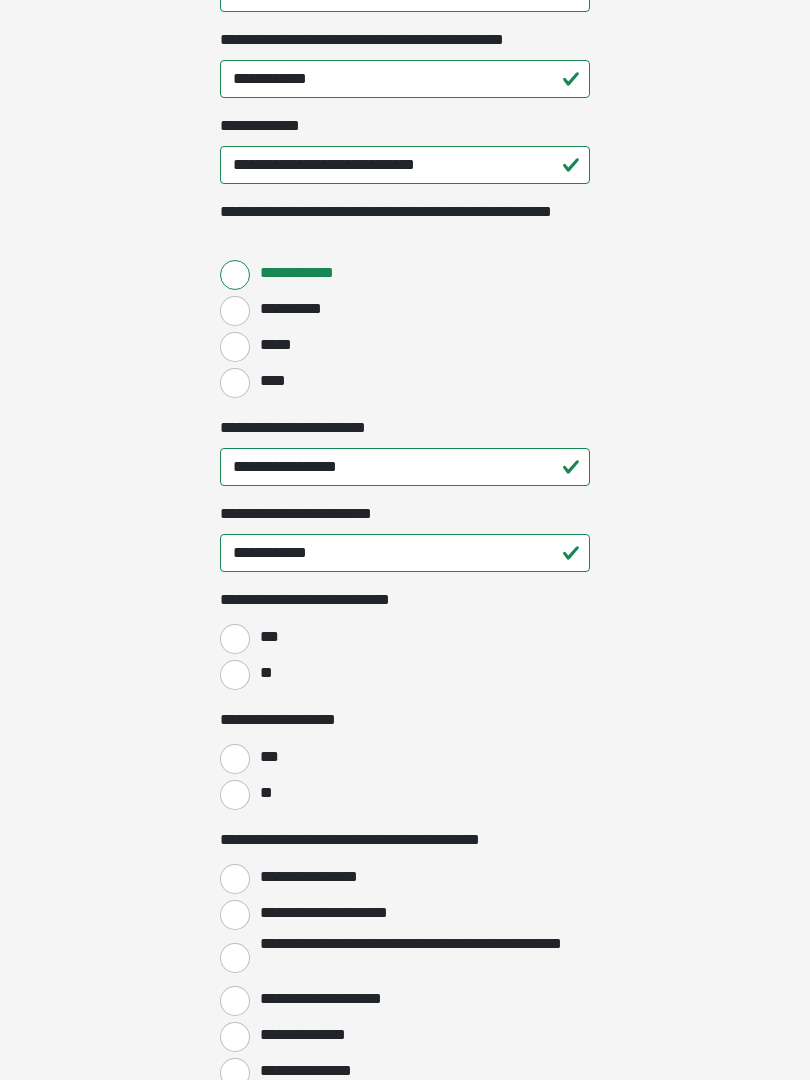 click on "**" at bounding box center (235, 675) 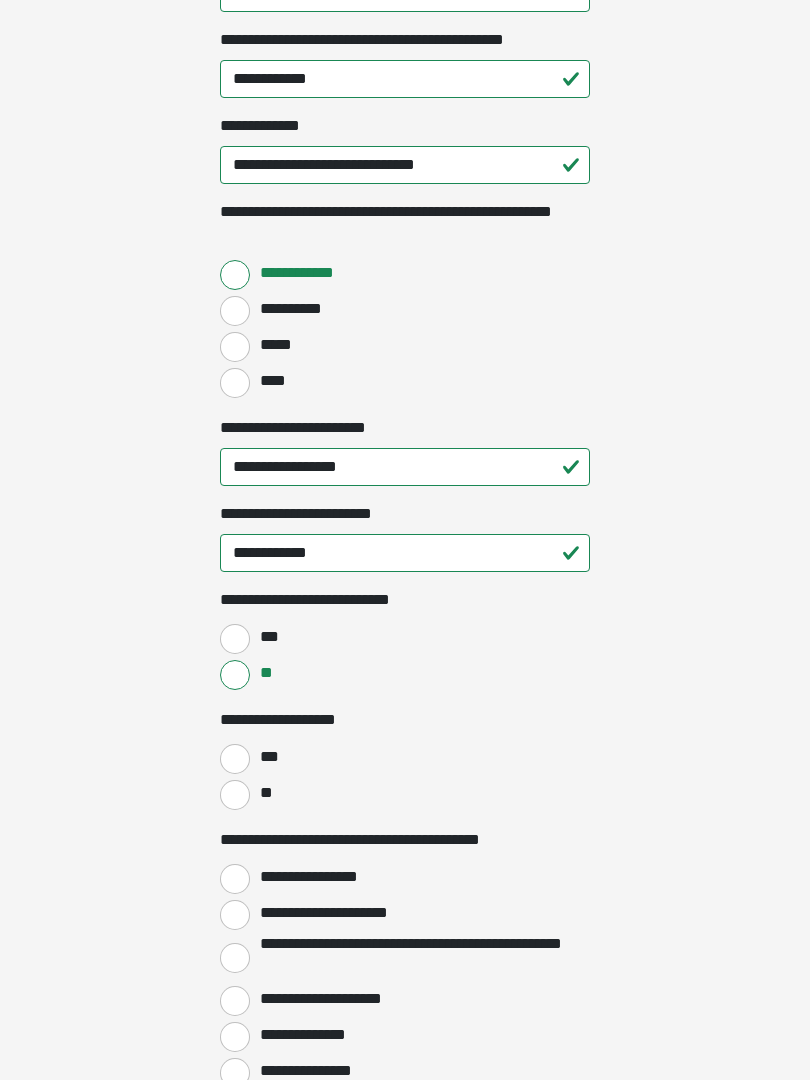 click on "**" at bounding box center [235, 795] 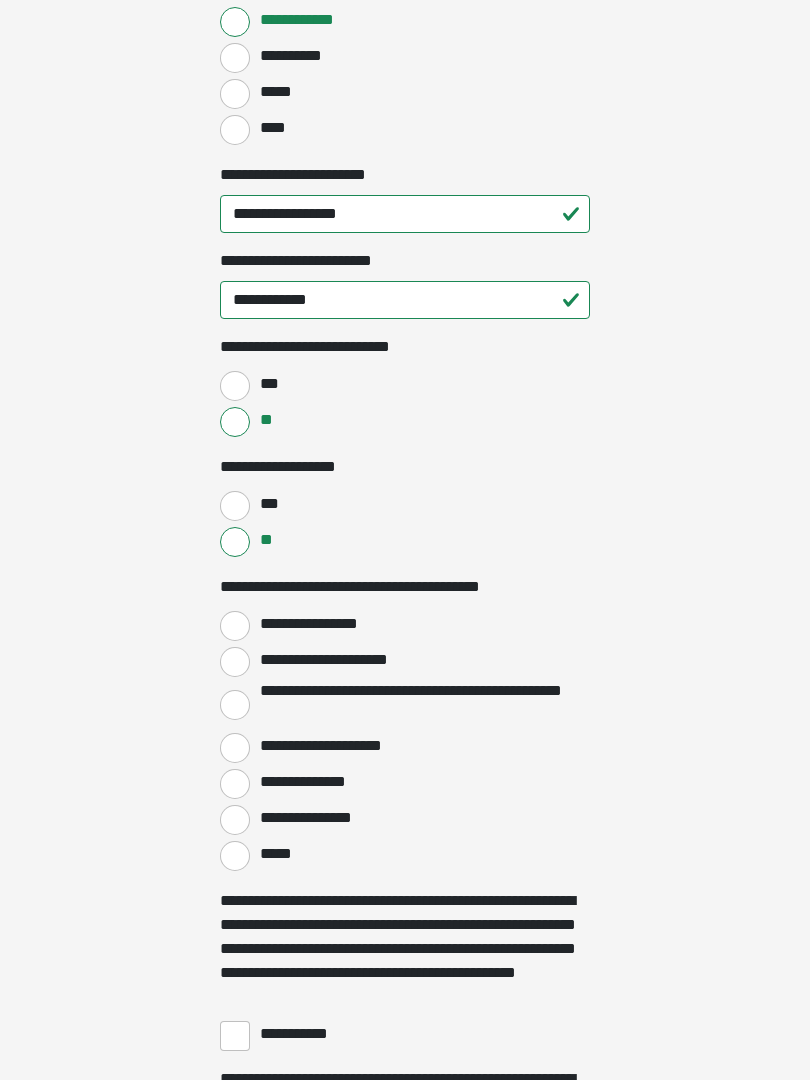 scroll, scrollTop: 2836, scrollLeft: 0, axis: vertical 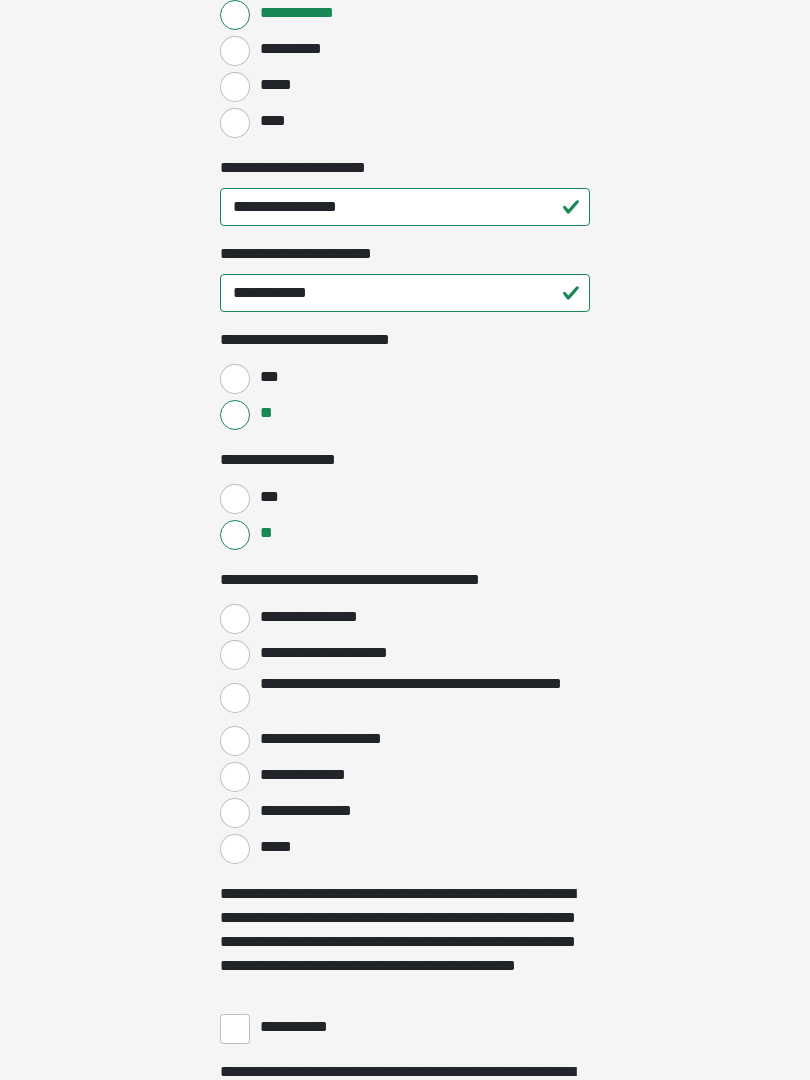 click on "**********" at bounding box center (235, 619) 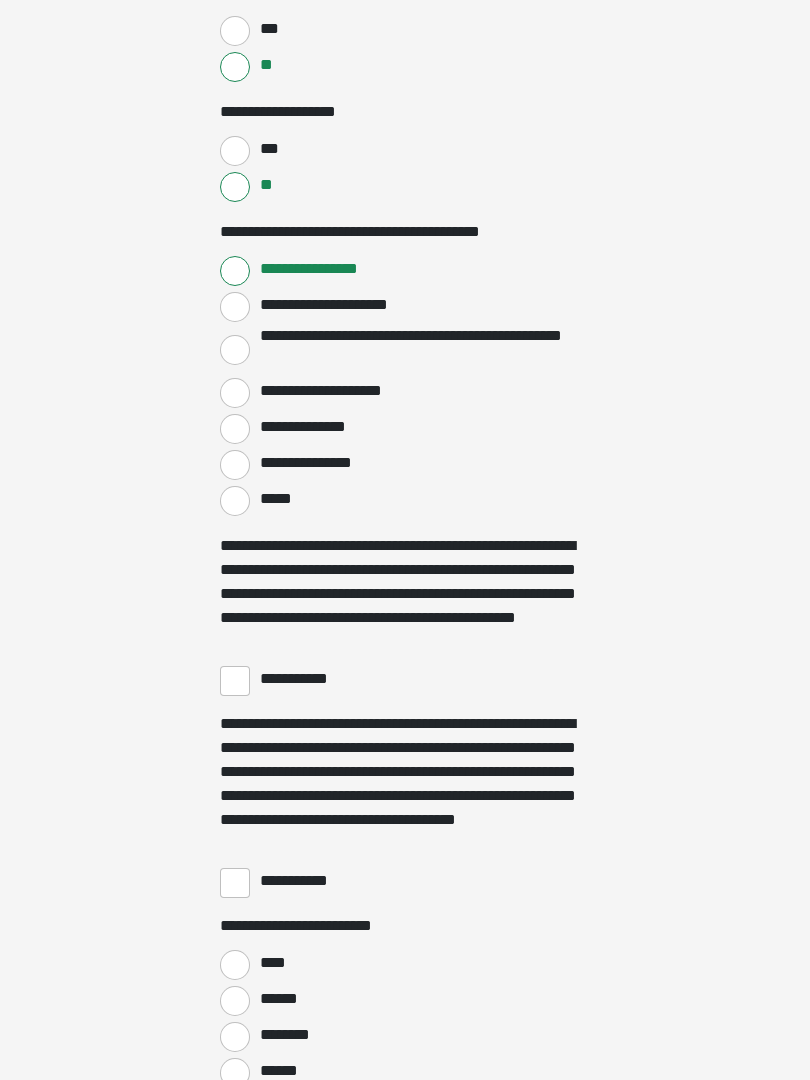 scroll, scrollTop: 3186, scrollLeft: 0, axis: vertical 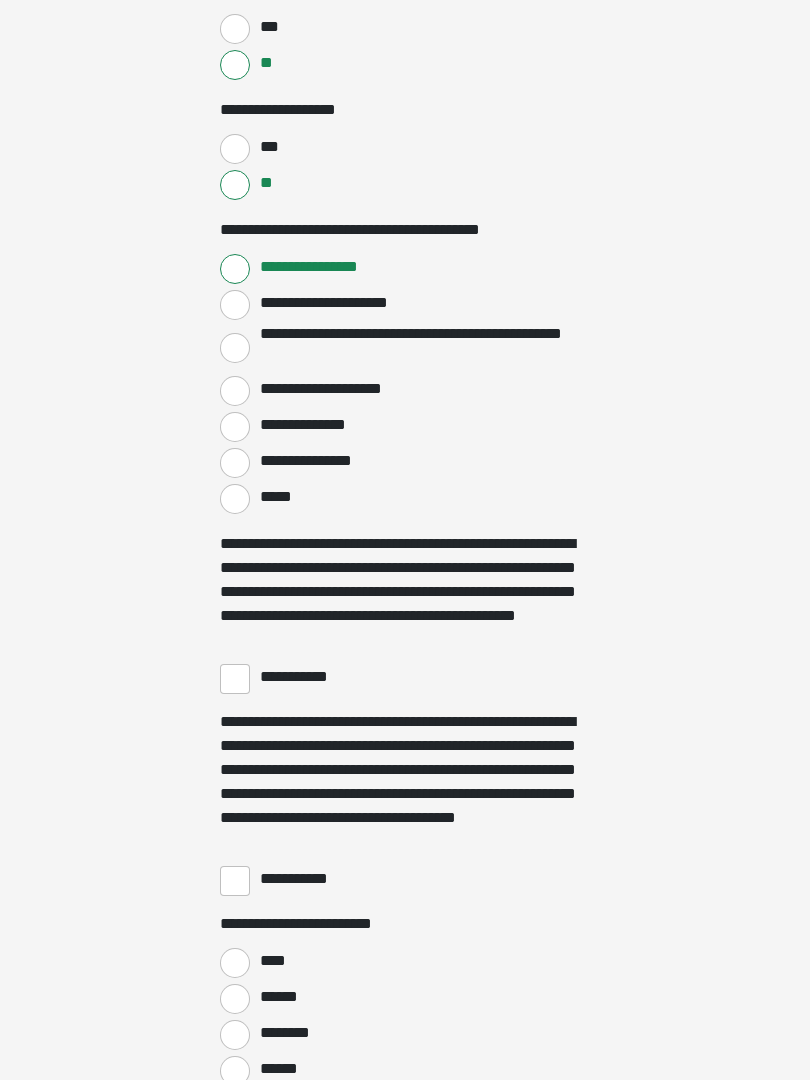 click on "**********" at bounding box center [235, 679] 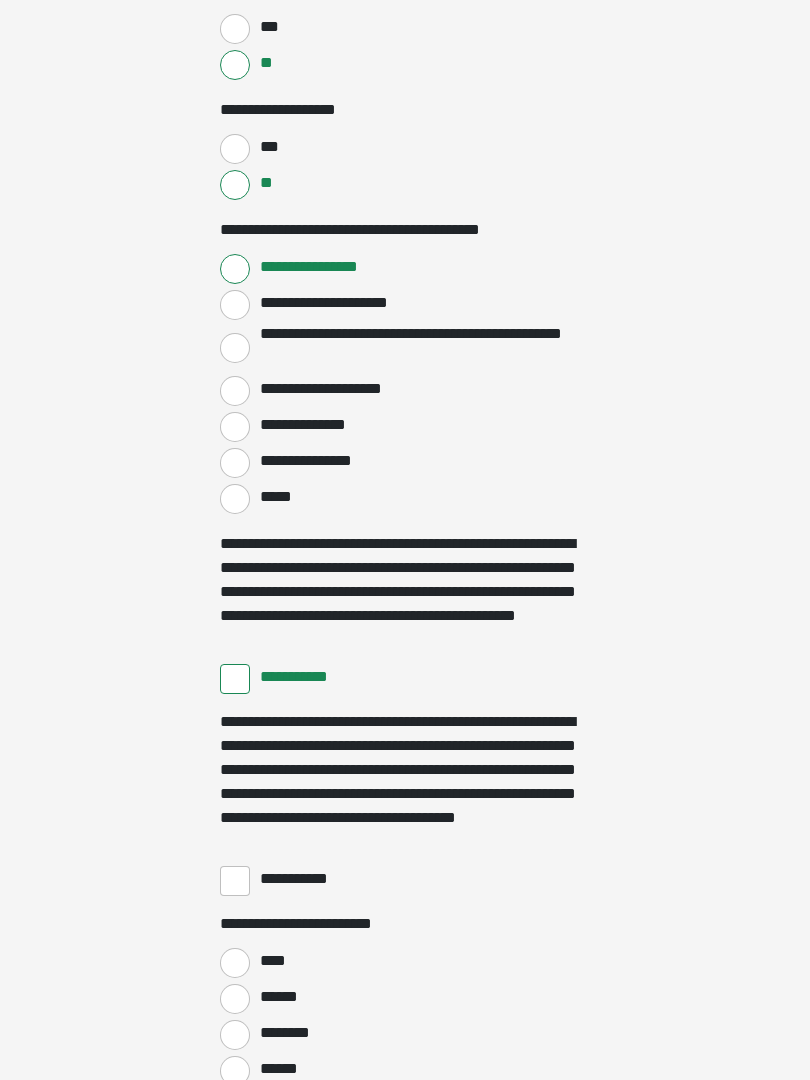 click on "**********" at bounding box center (235, 881) 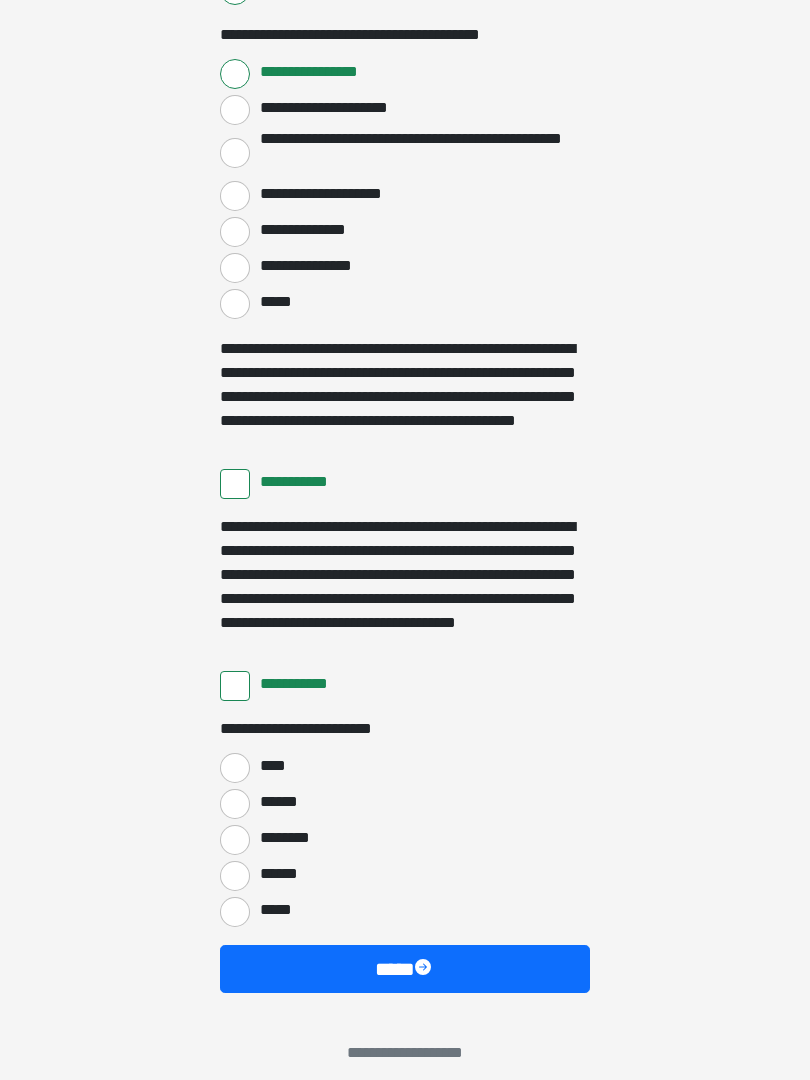 scroll, scrollTop: 3397, scrollLeft: 0, axis: vertical 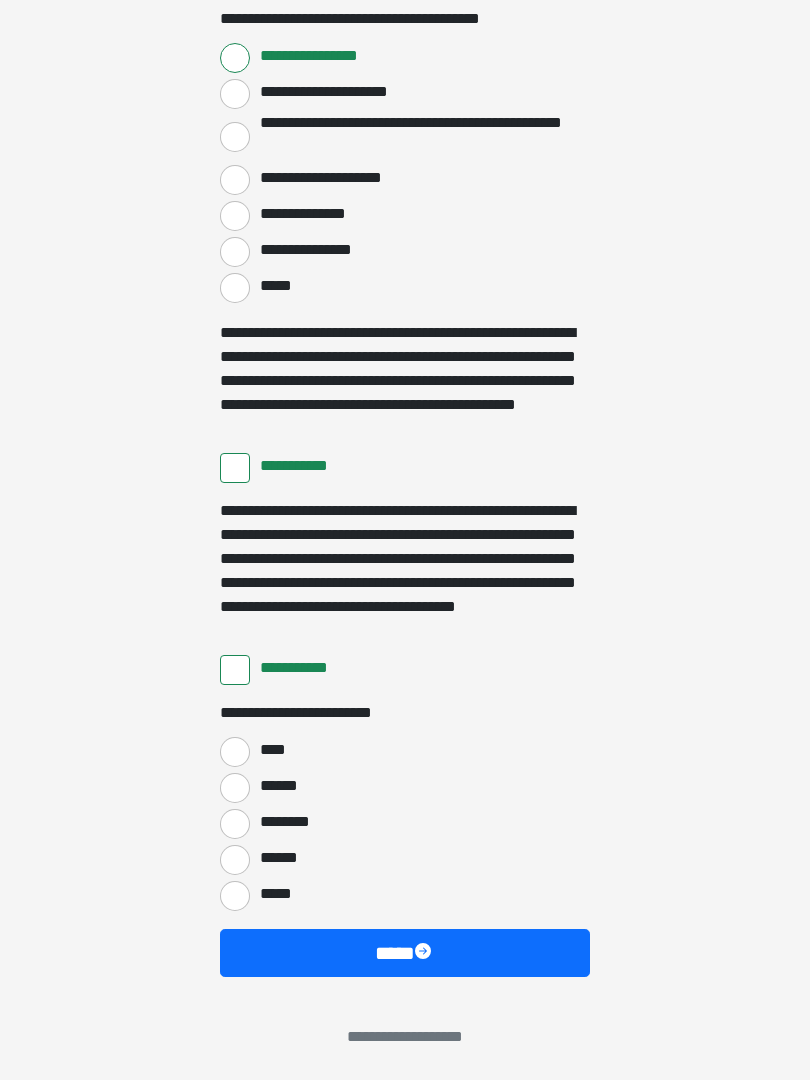 click on "****" at bounding box center (235, 752) 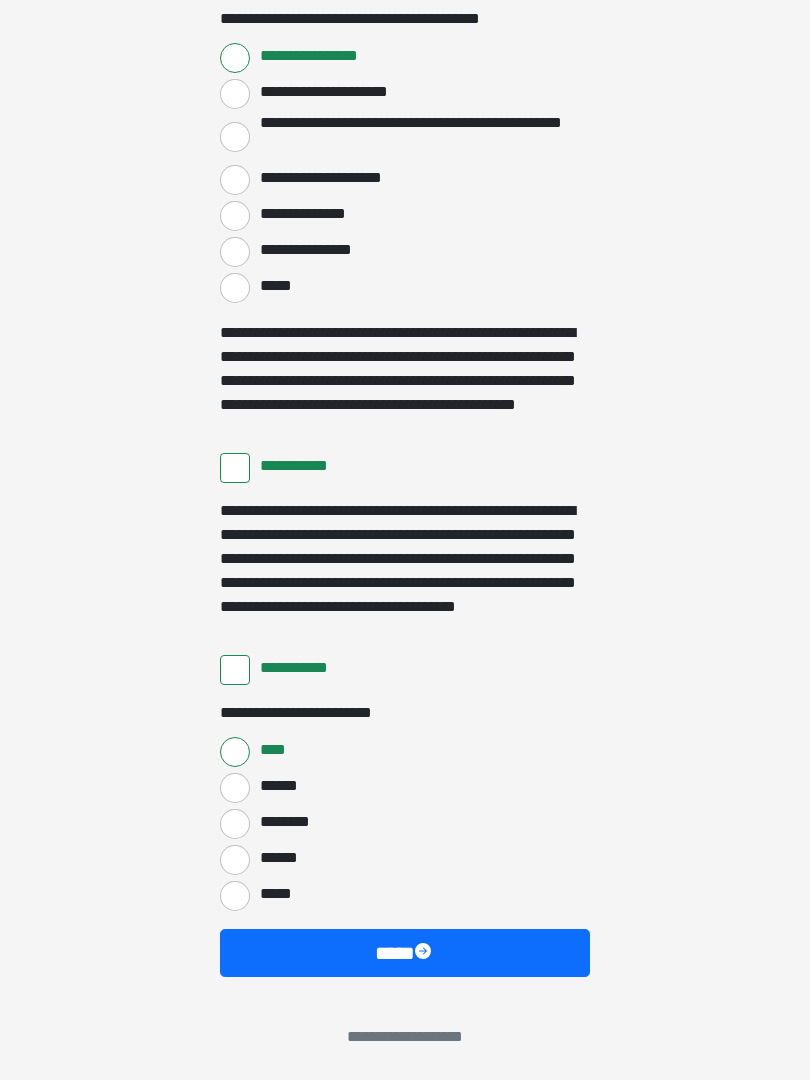 click on "****" at bounding box center [405, 953] 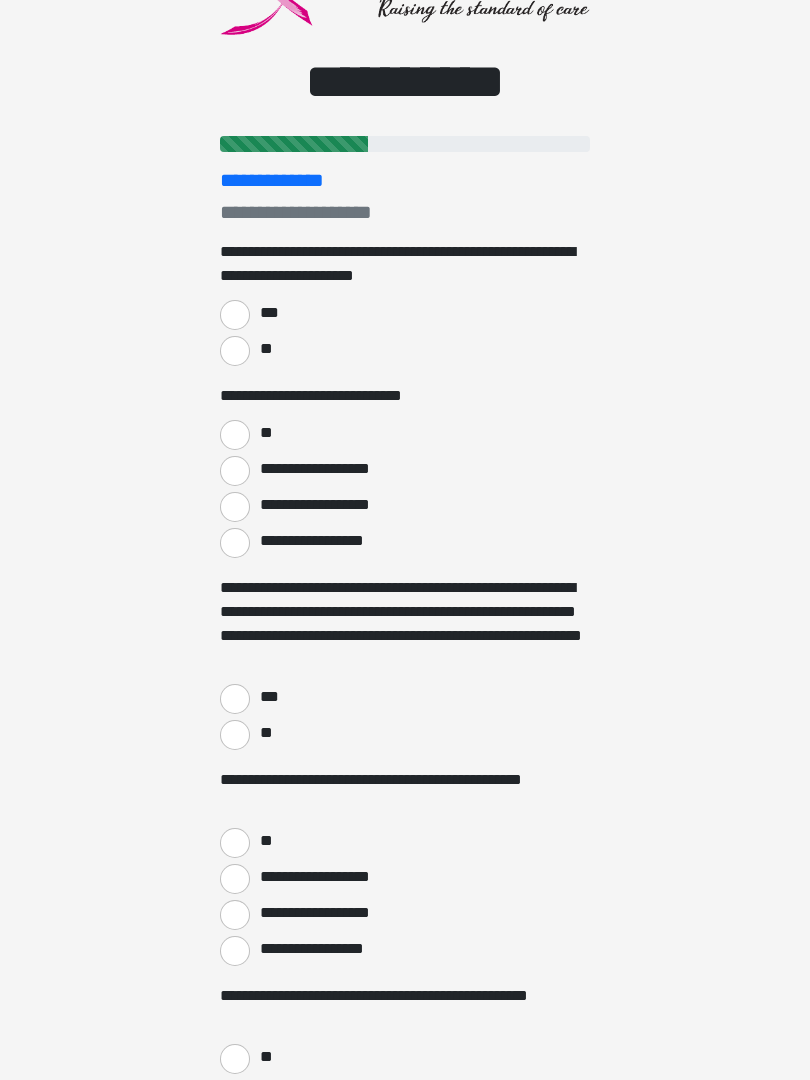 scroll, scrollTop: 0, scrollLeft: 0, axis: both 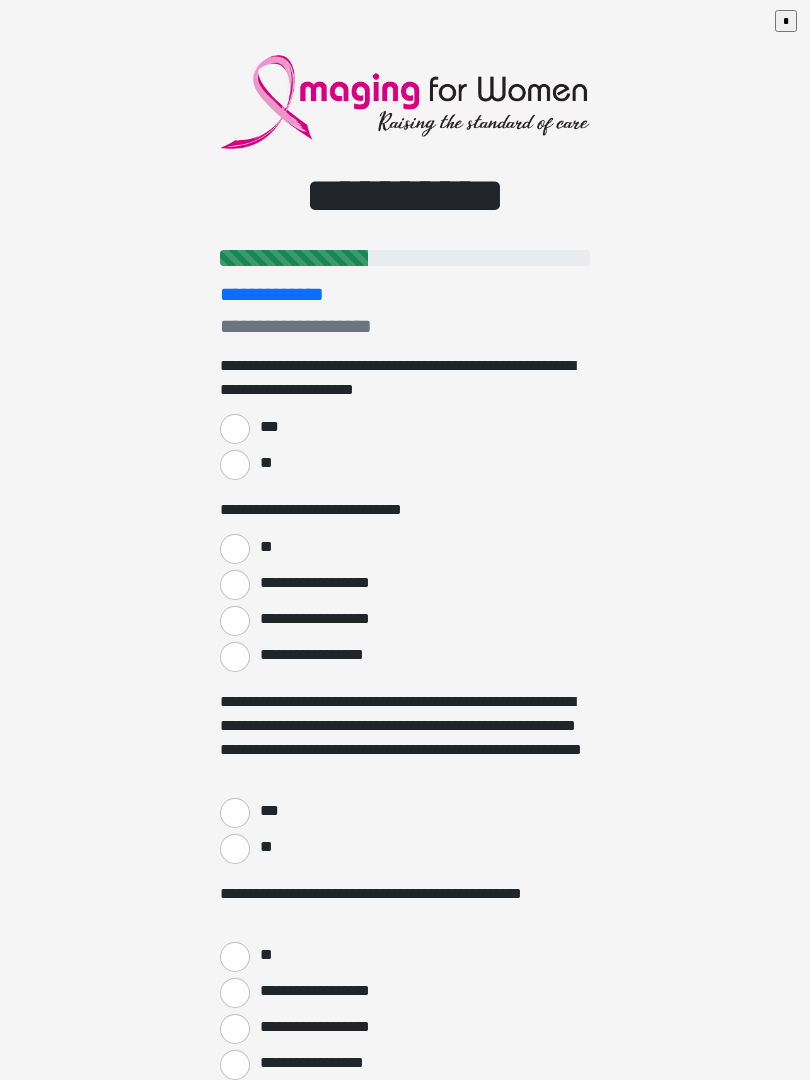 click on "***" at bounding box center [235, 429] 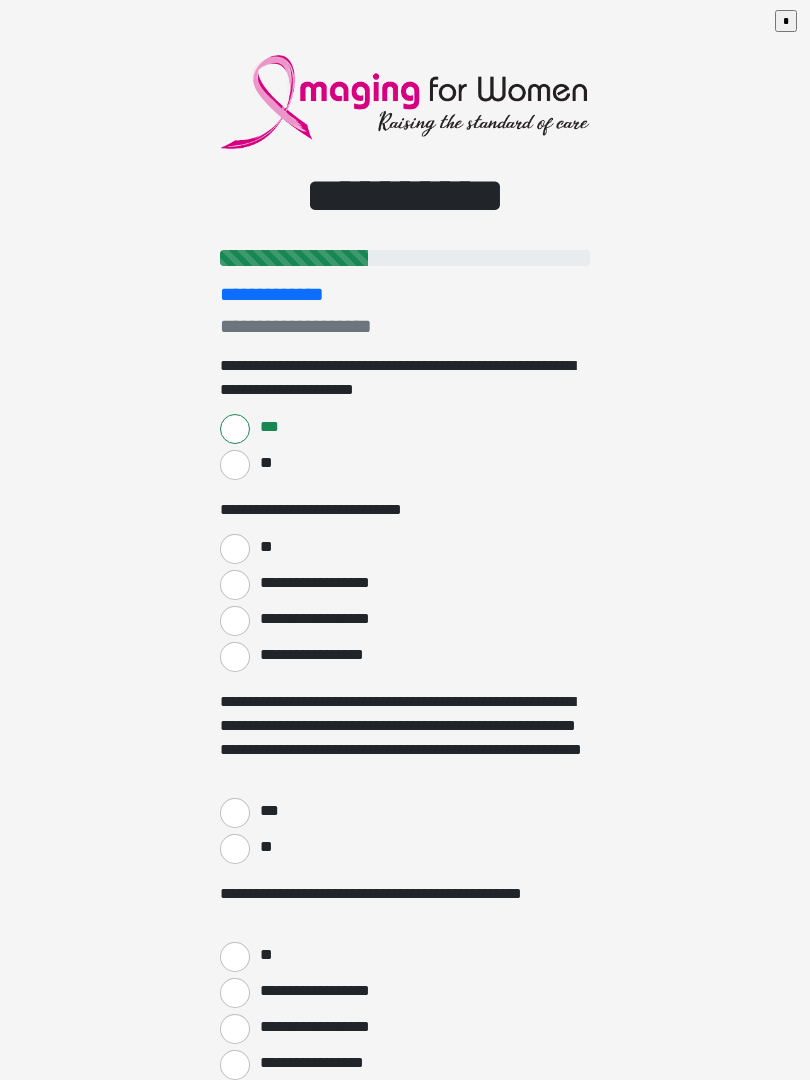 click on "**" at bounding box center (235, 549) 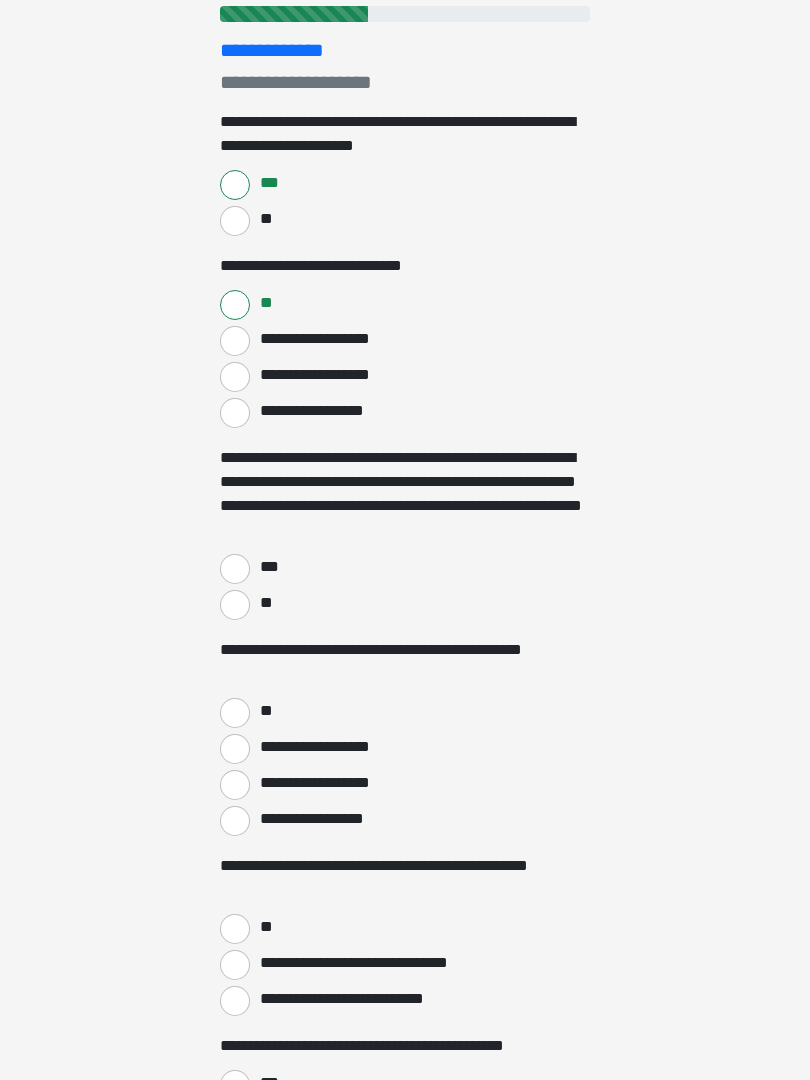 scroll, scrollTop: 268, scrollLeft: 0, axis: vertical 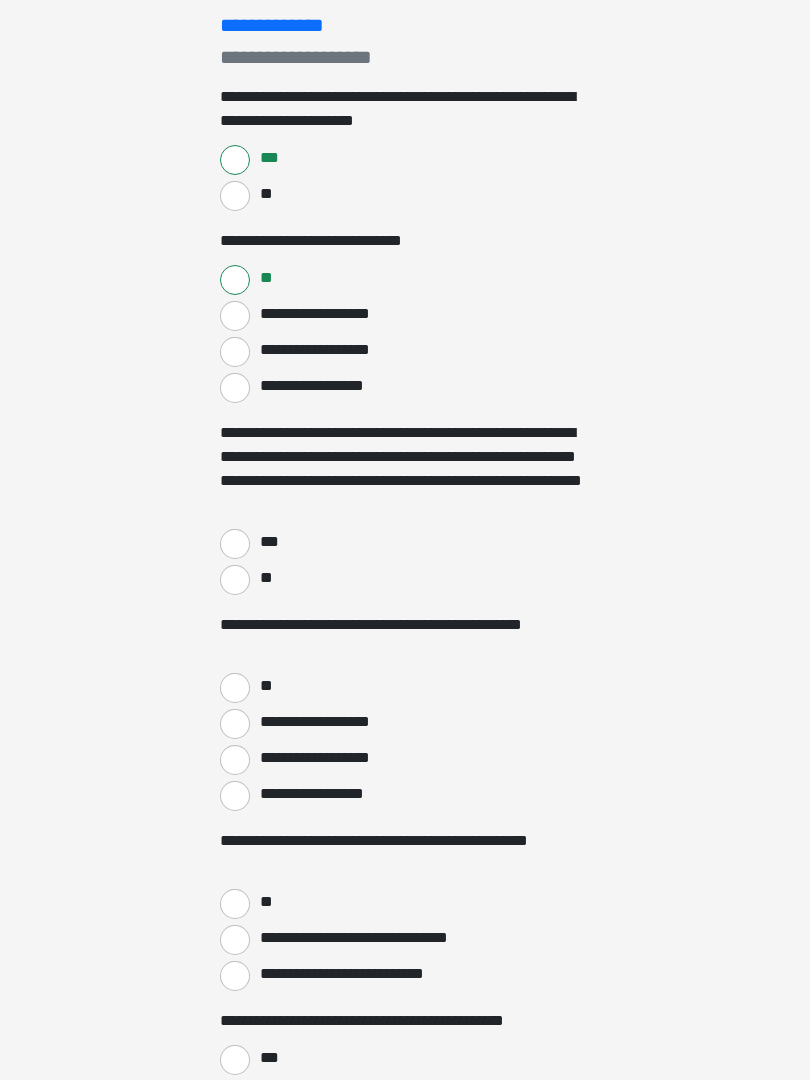 click on "***" at bounding box center (235, 545) 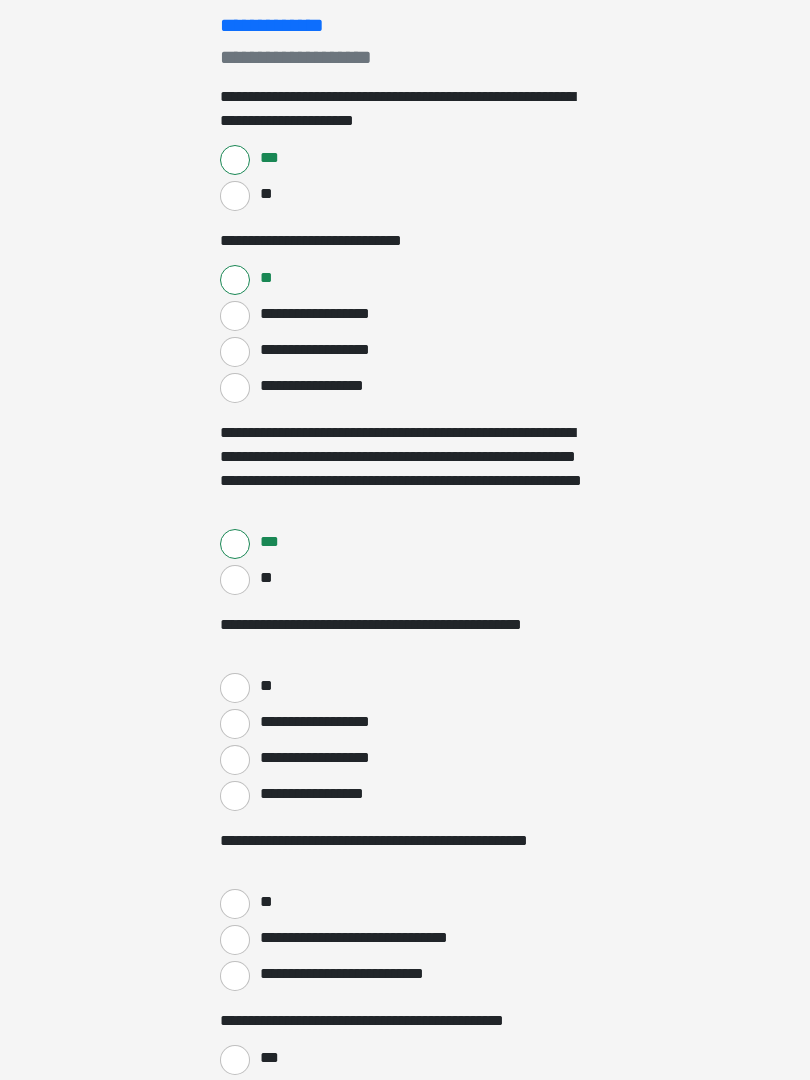click on "**" at bounding box center [235, 688] 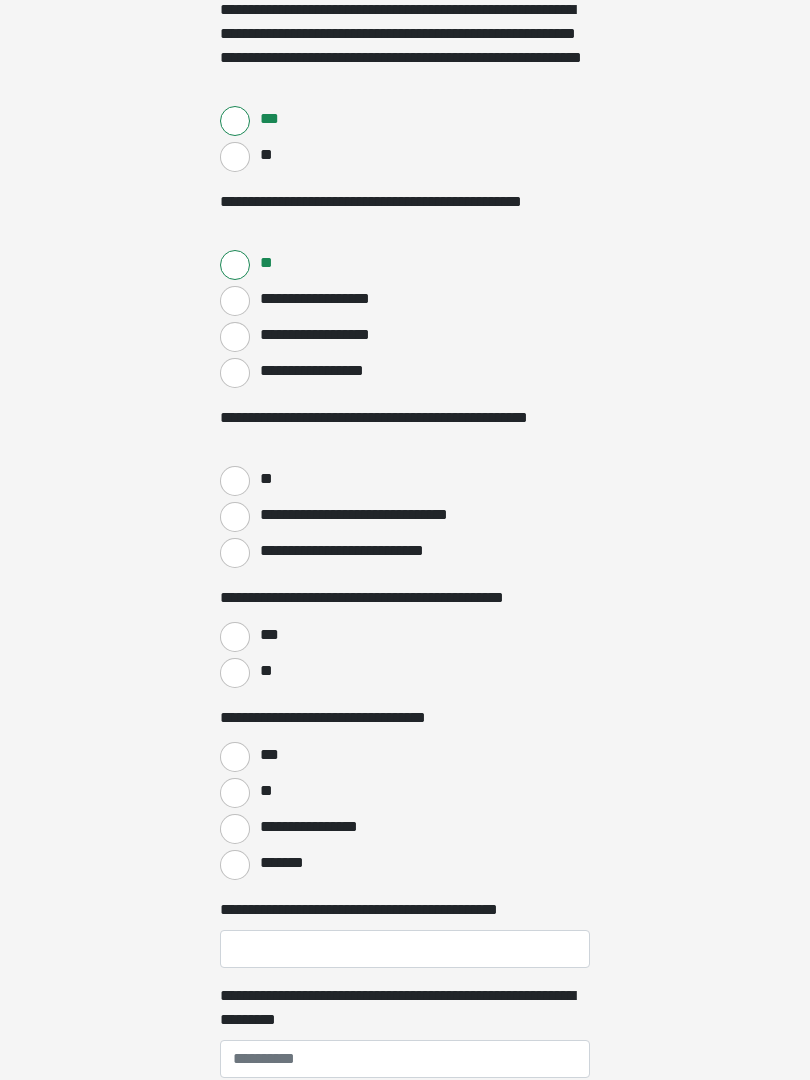 scroll, scrollTop: 693, scrollLeft: 0, axis: vertical 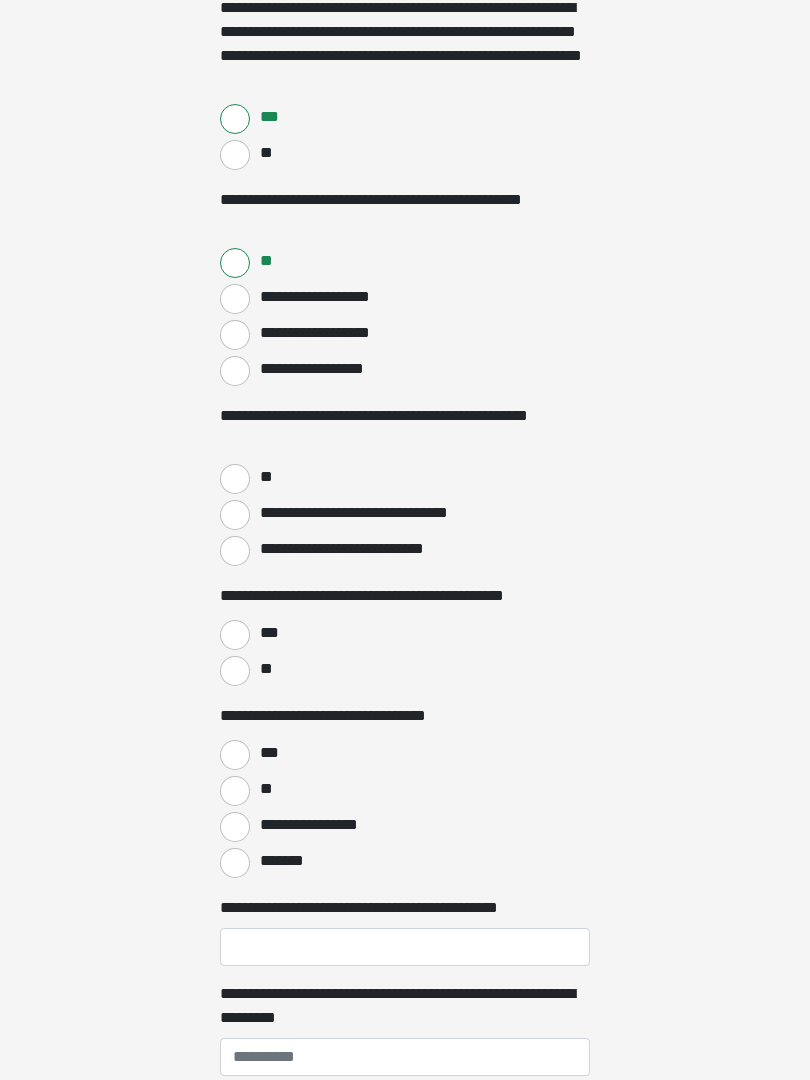 click on "**" at bounding box center [235, 480] 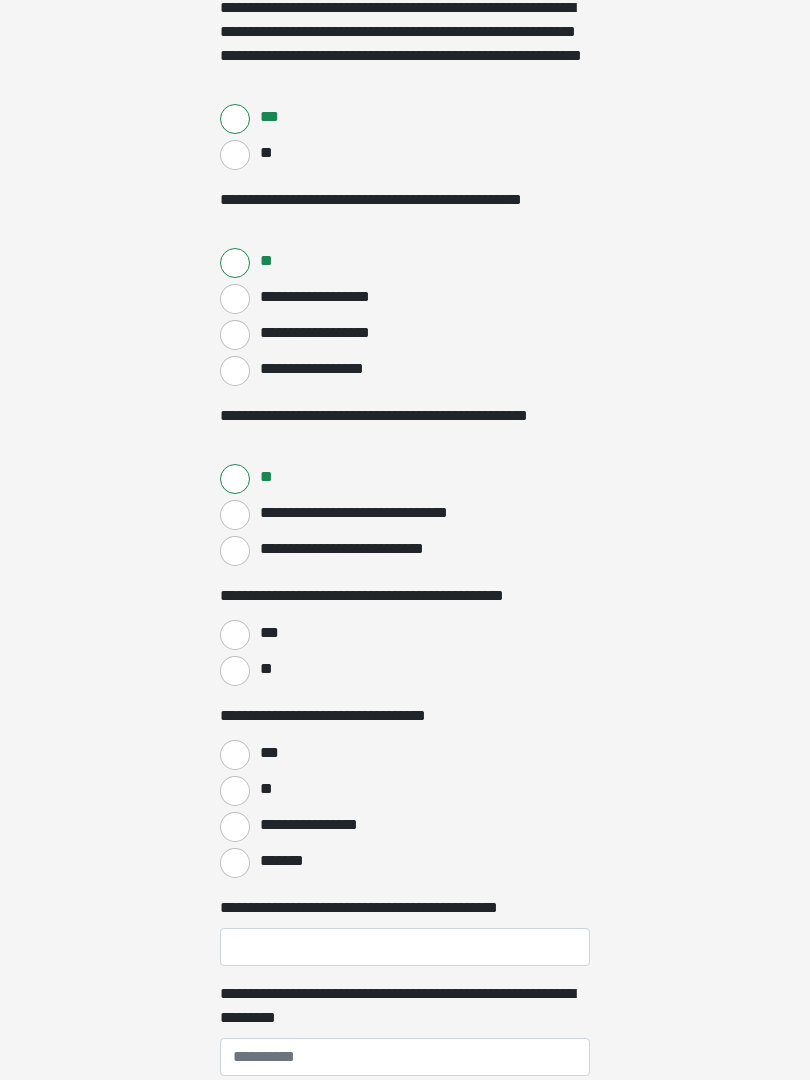 click on "***" at bounding box center (235, 635) 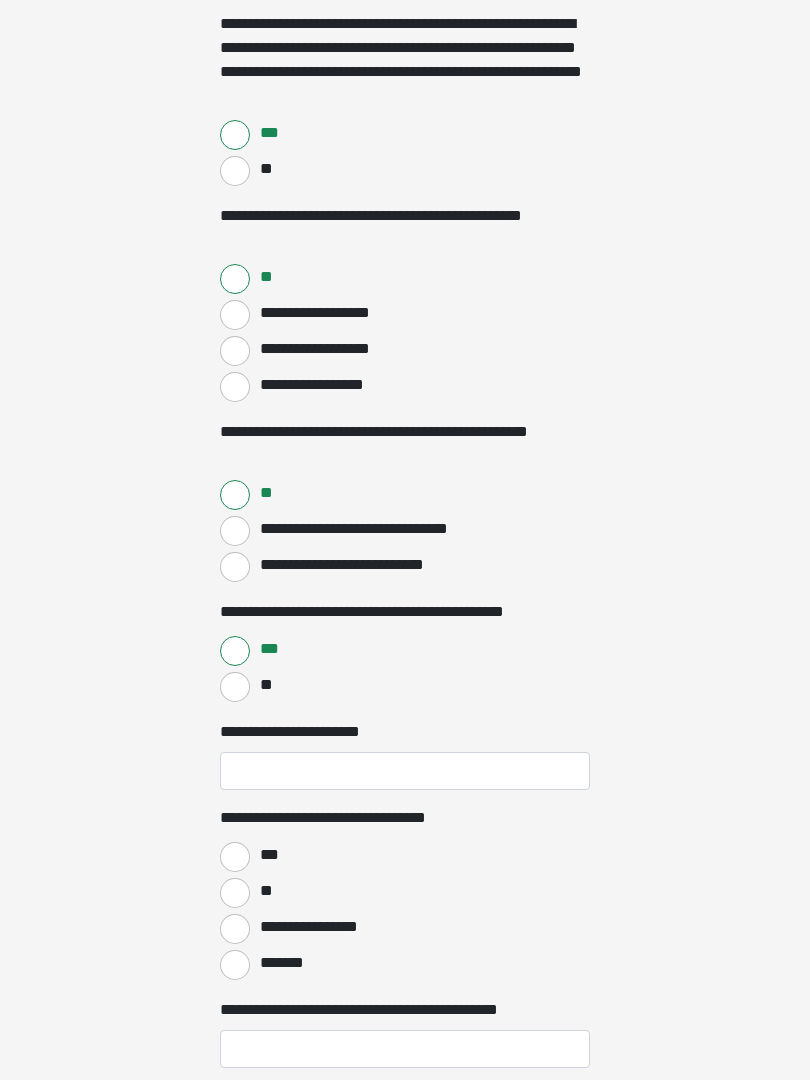 scroll, scrollTop: 677, scrollLeft: 0, axis: vertical 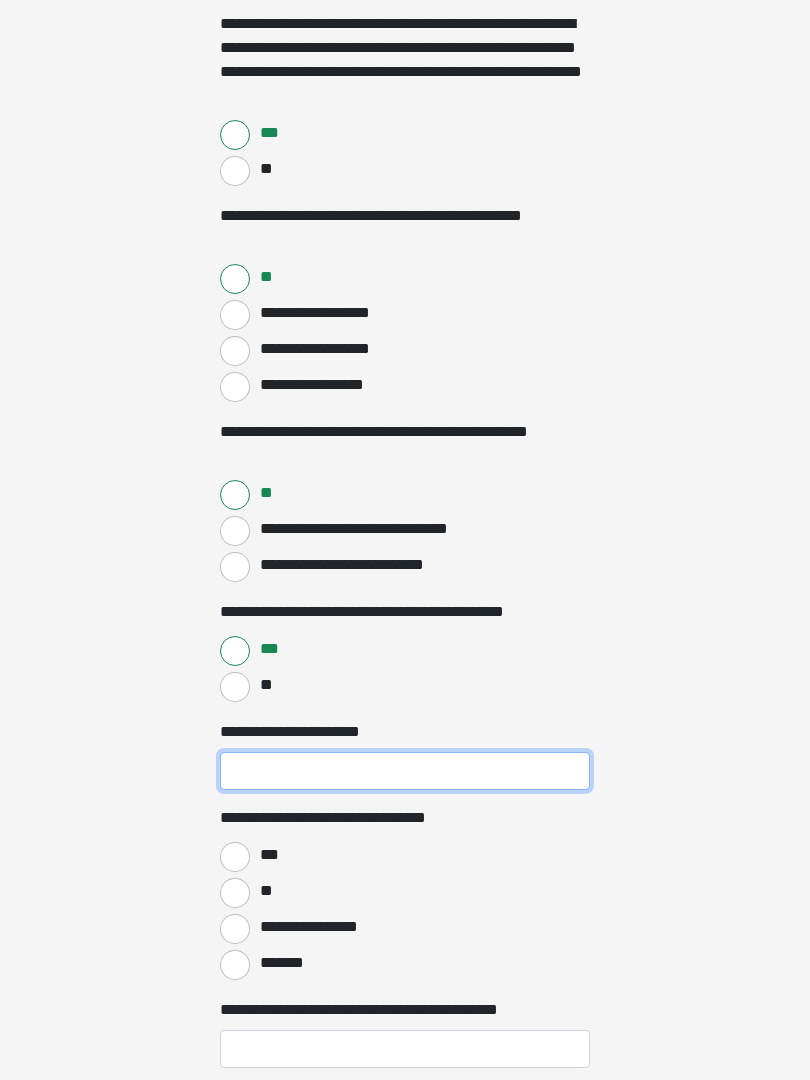 click on "**********" at bounding box center (405, 772) 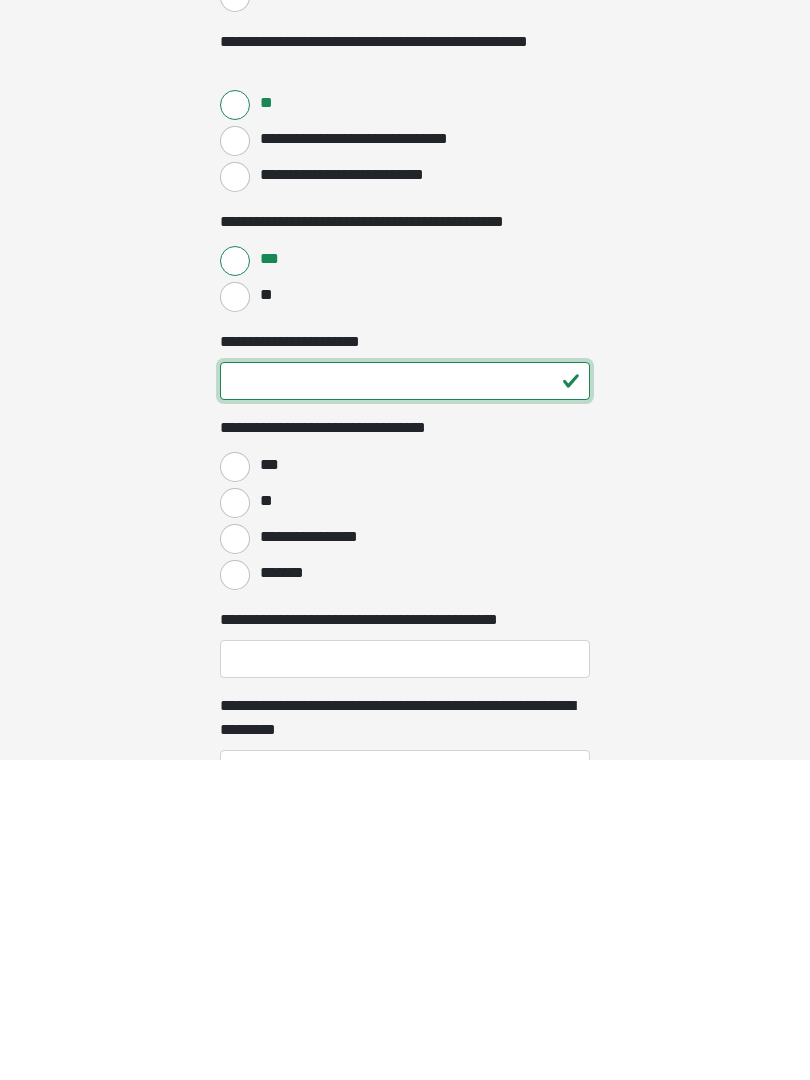 type on "**" 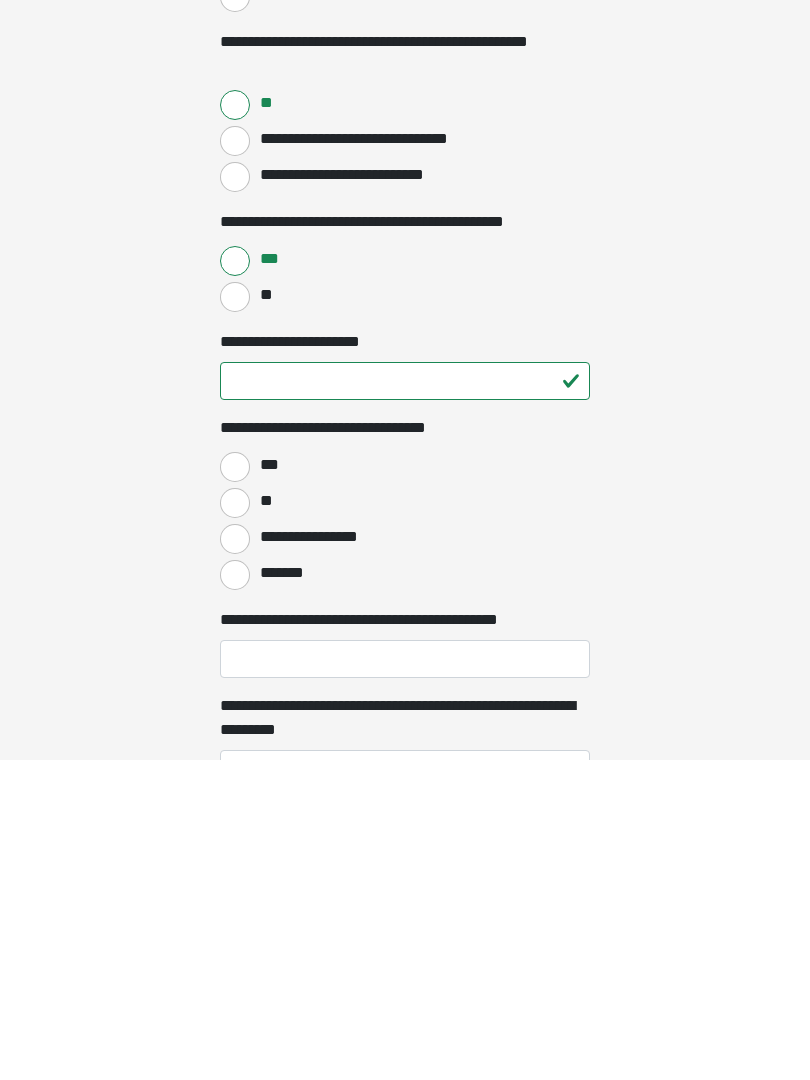 click on "**" at bounding box center (235, 823) 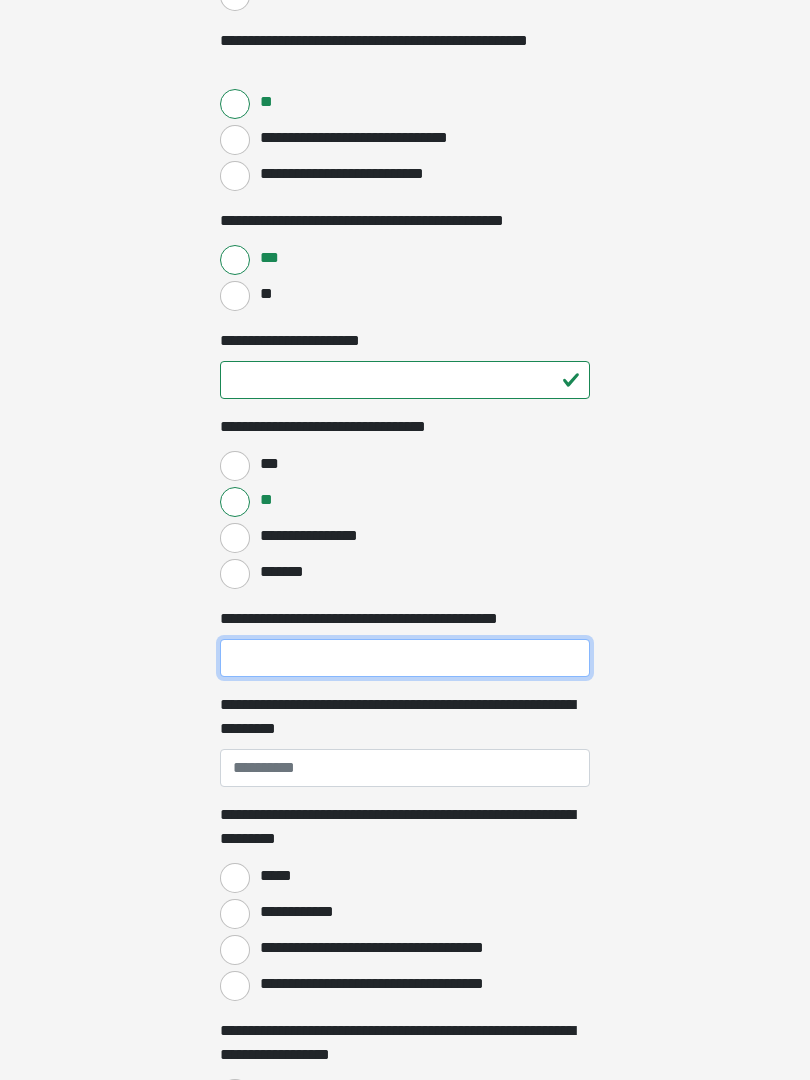 click on "**********" at bounding box center (405, 658) 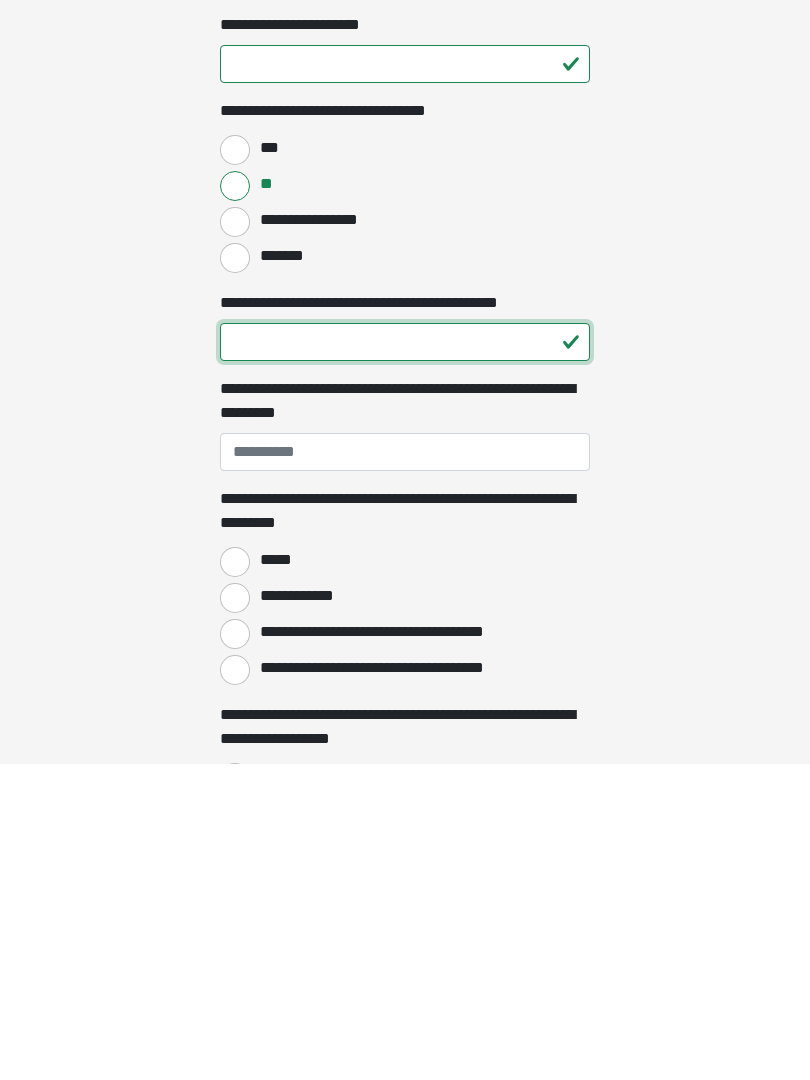 type on "**" 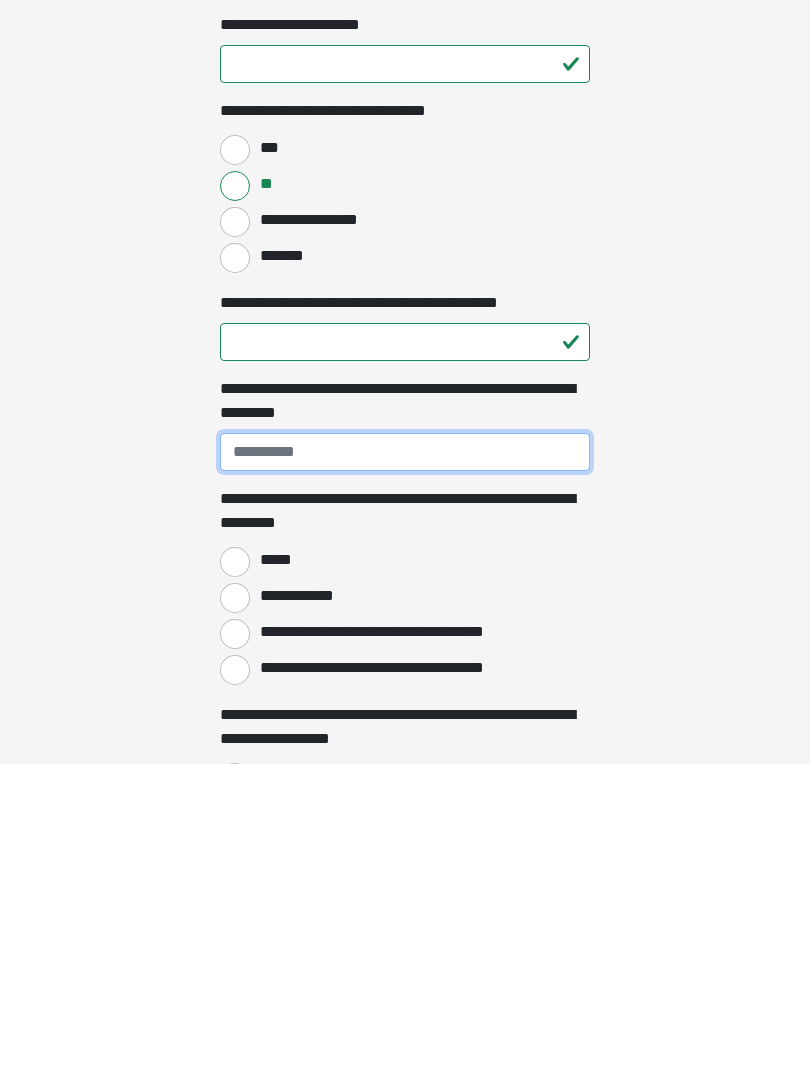 click on "**********" at bounding box center (405, 769) 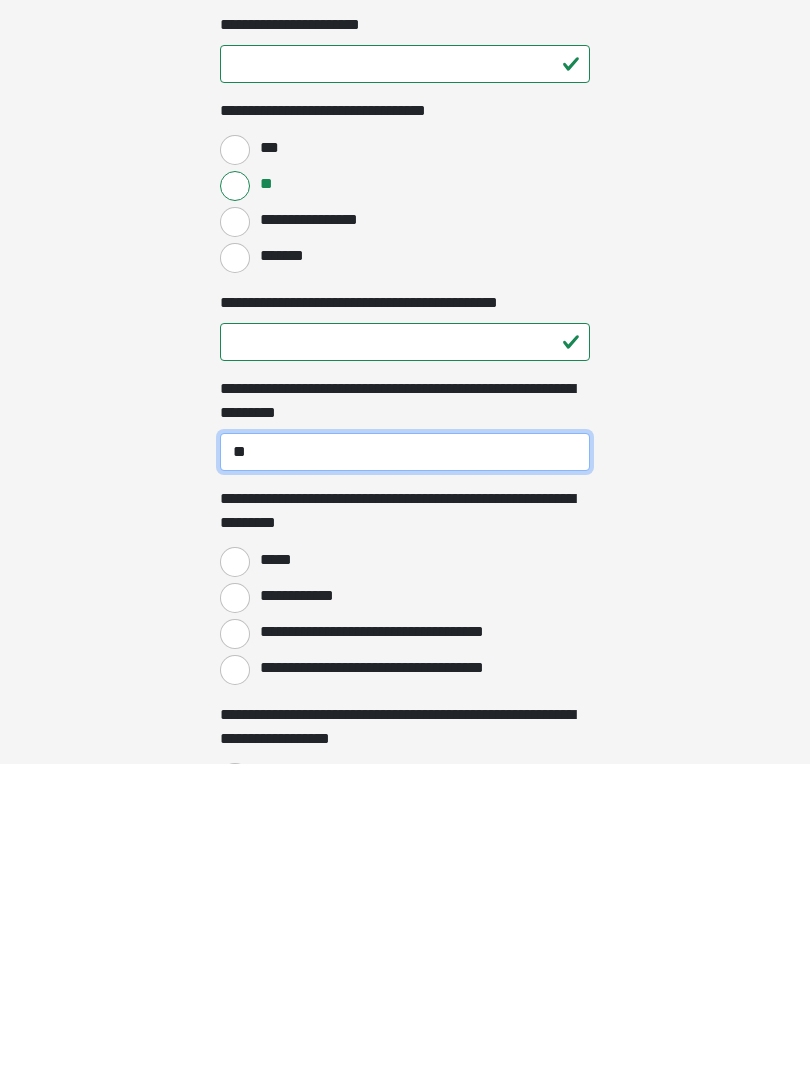 type on "*" 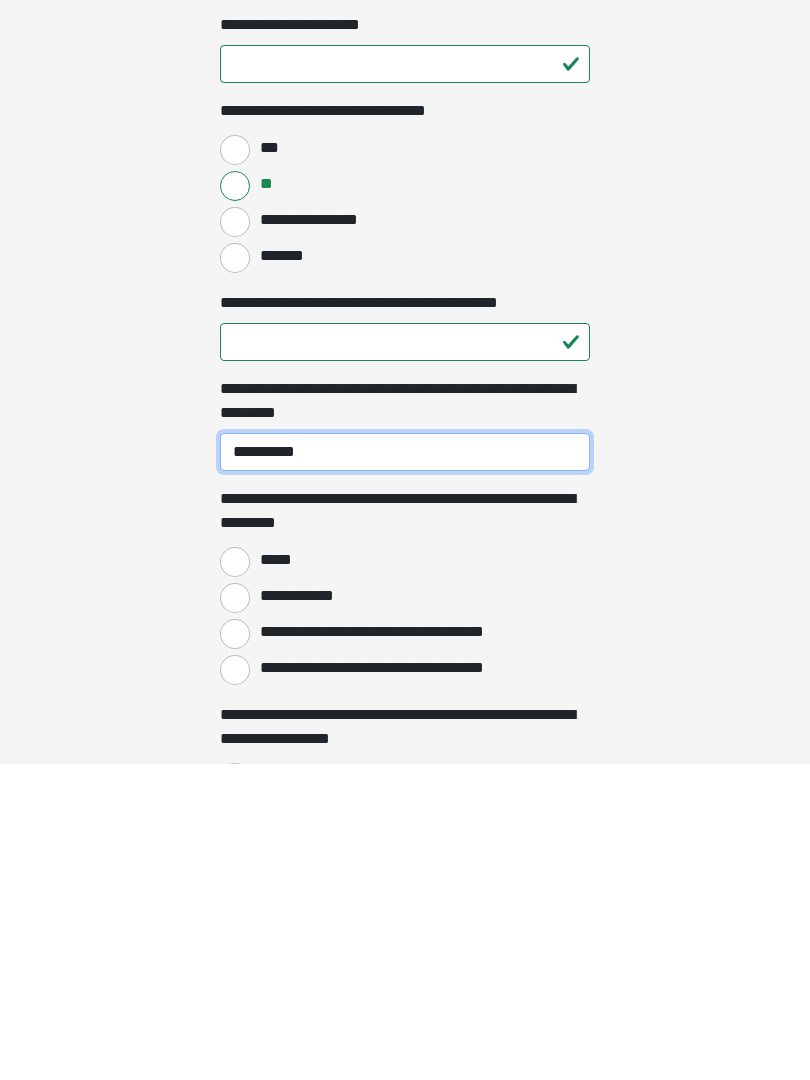 type on "**********" 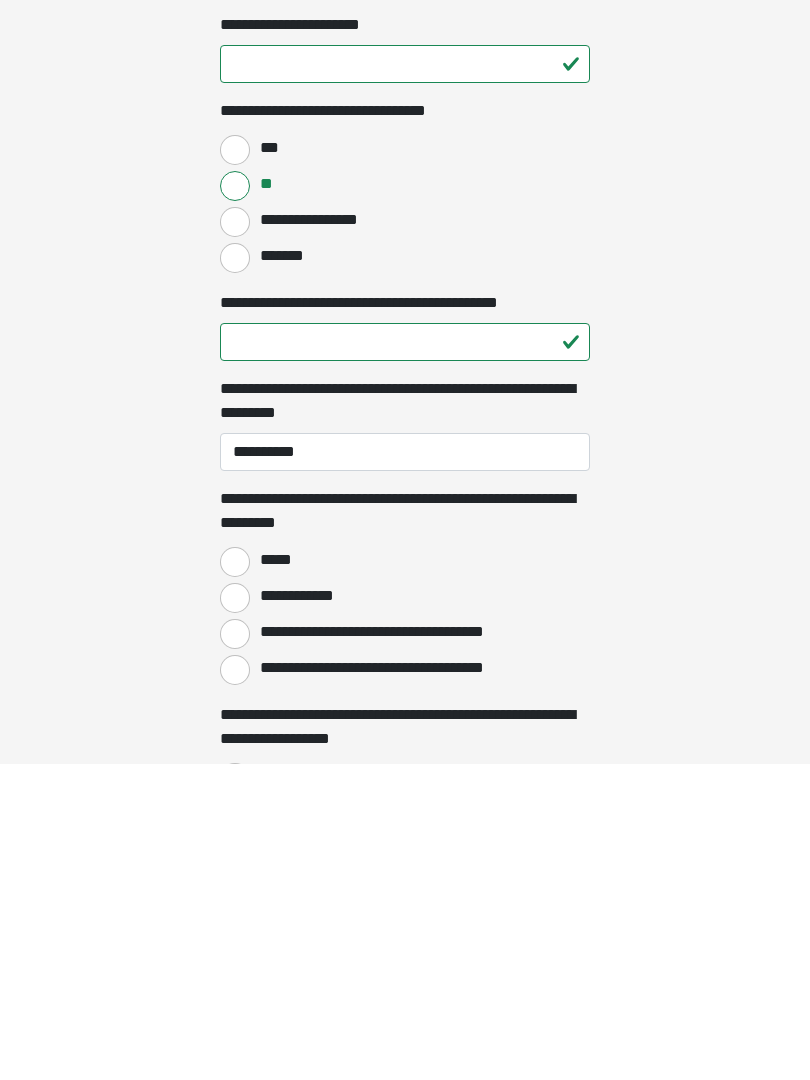 click on "*****" at bounding box center [235, 879] 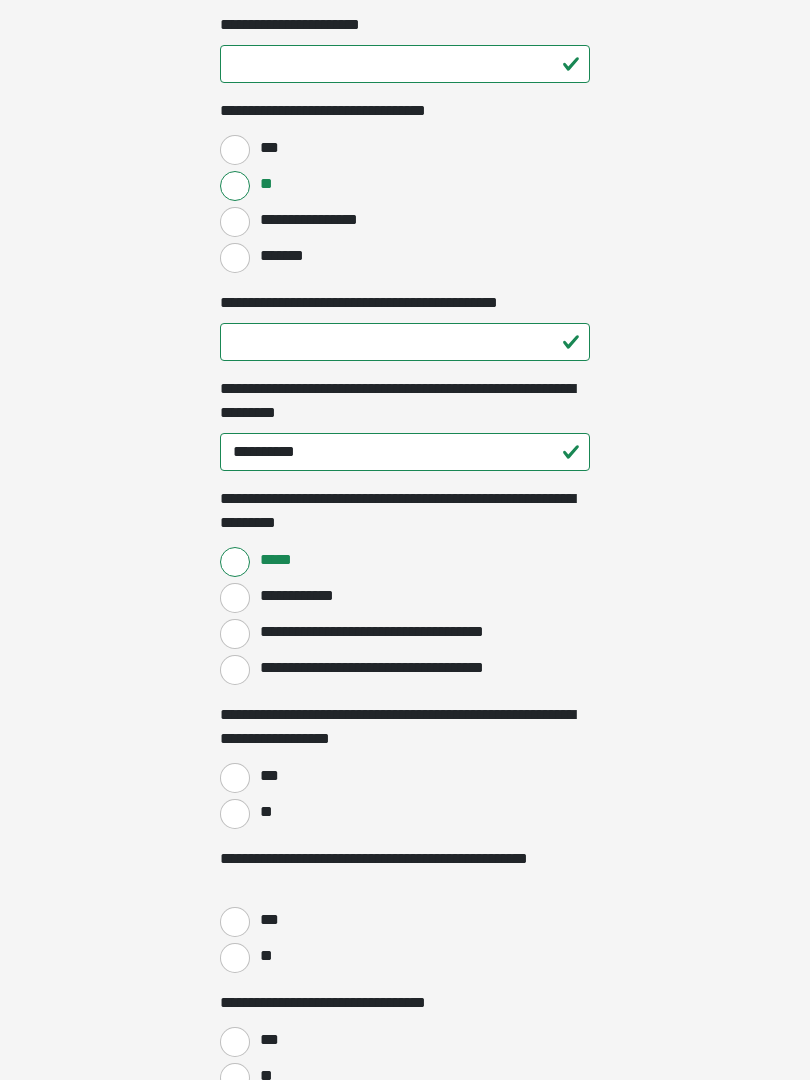 click on "**" at bounding box center (235, 814) 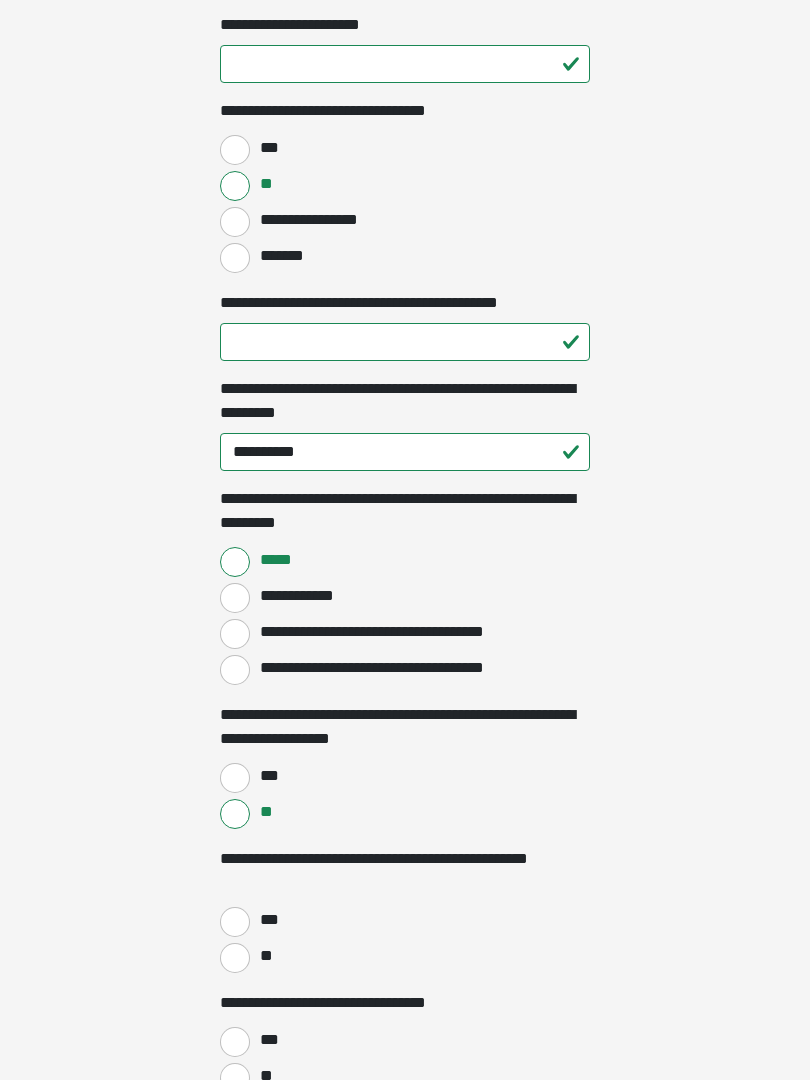 click on "**" at bounding box center (235, 958) 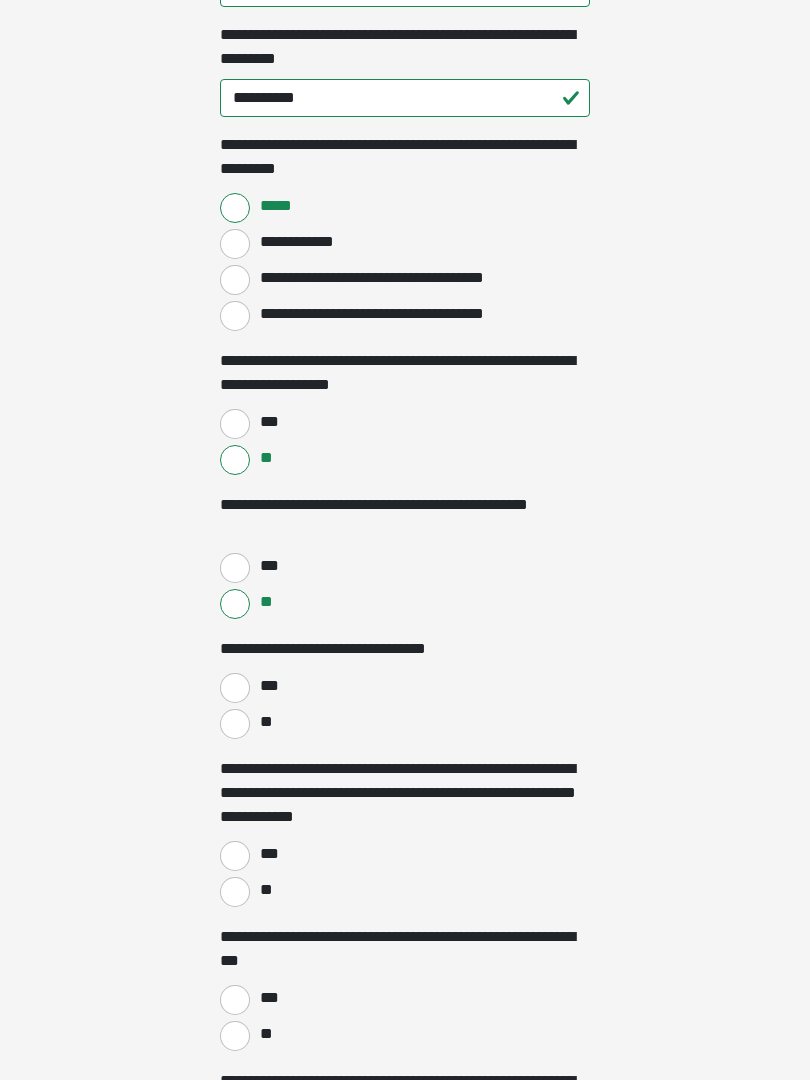 scroll, scrollTop: 1766, scrollLeft: 0, axis: vertical 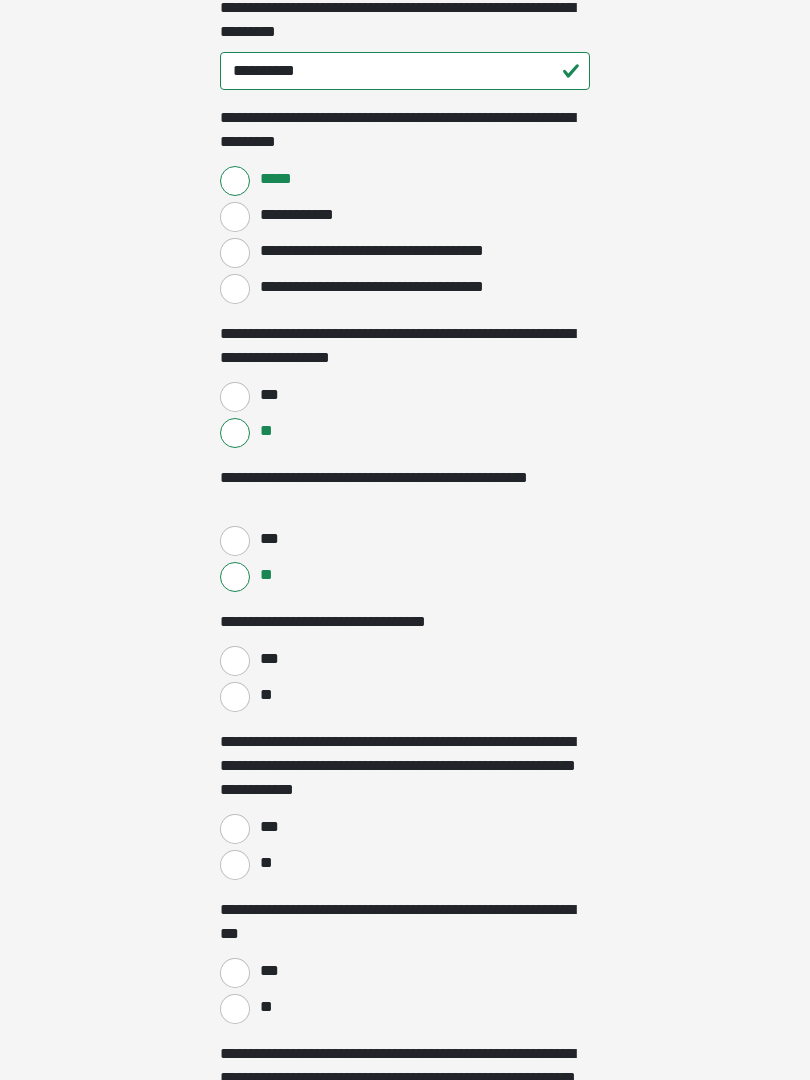 click on "**" at bounding box center [235, 697] 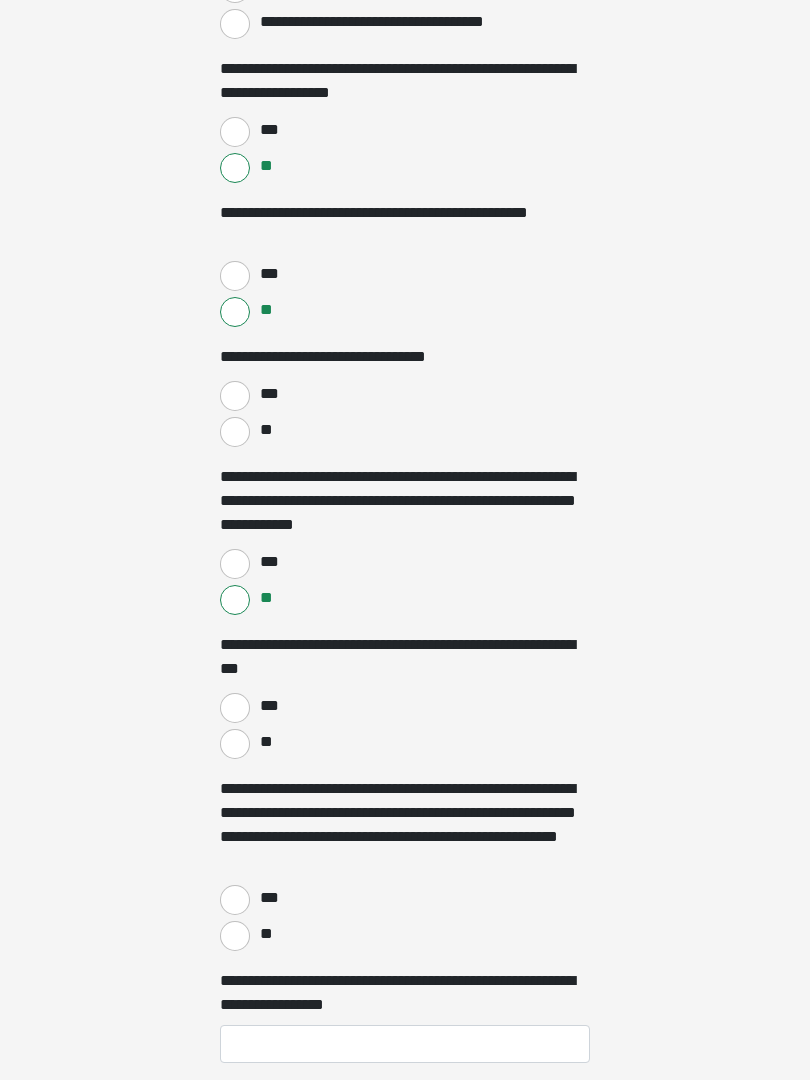 scroll, scrollTop: 2033, scrollLeft: 0, axis: vertical 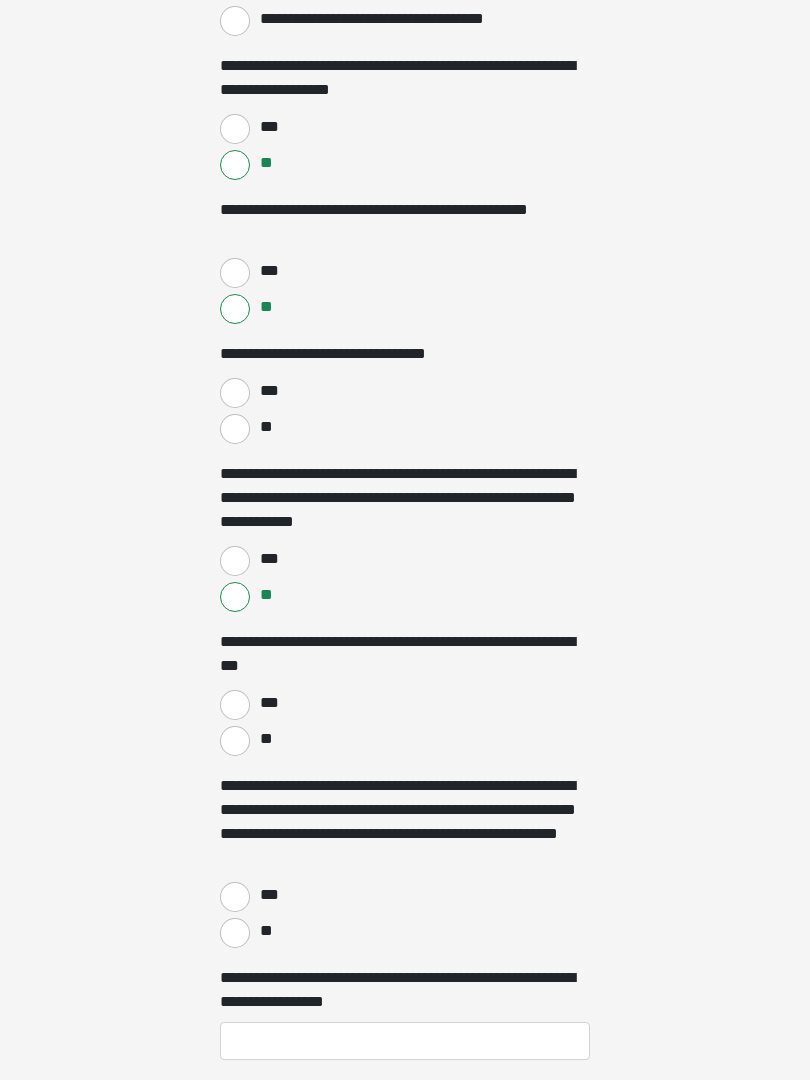 click on "**" at bounding box center (235, 742) 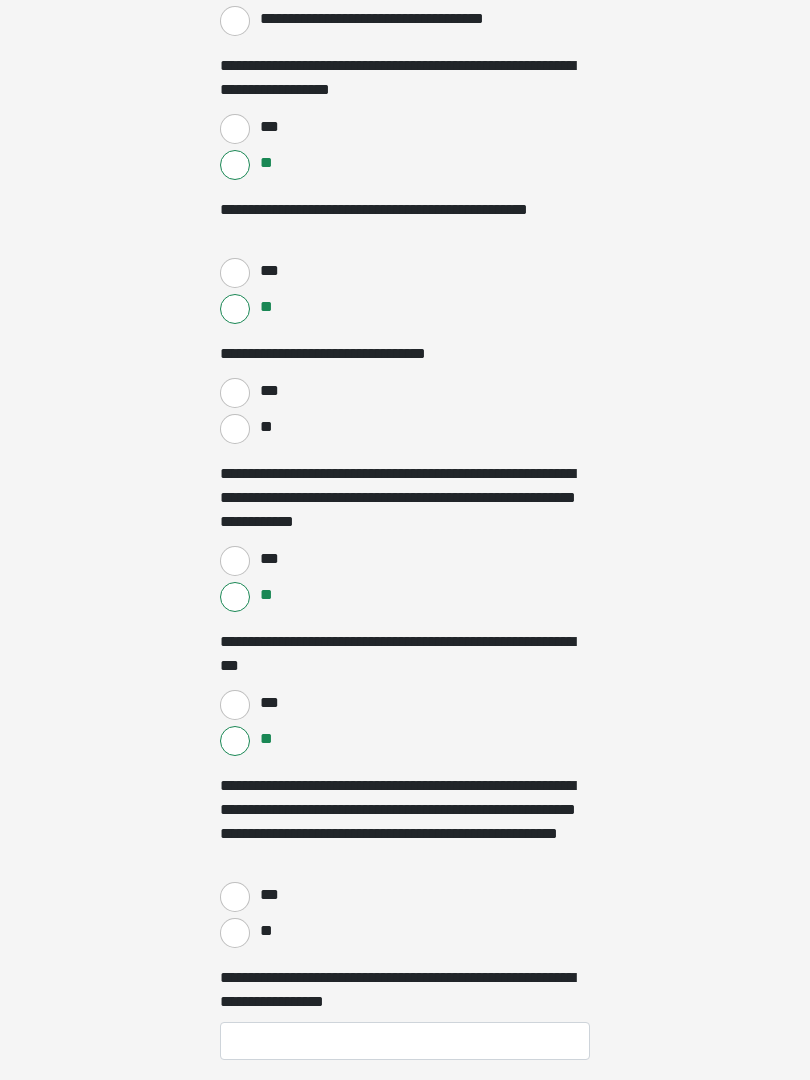 click on "**" at bounding box center (235, 933) 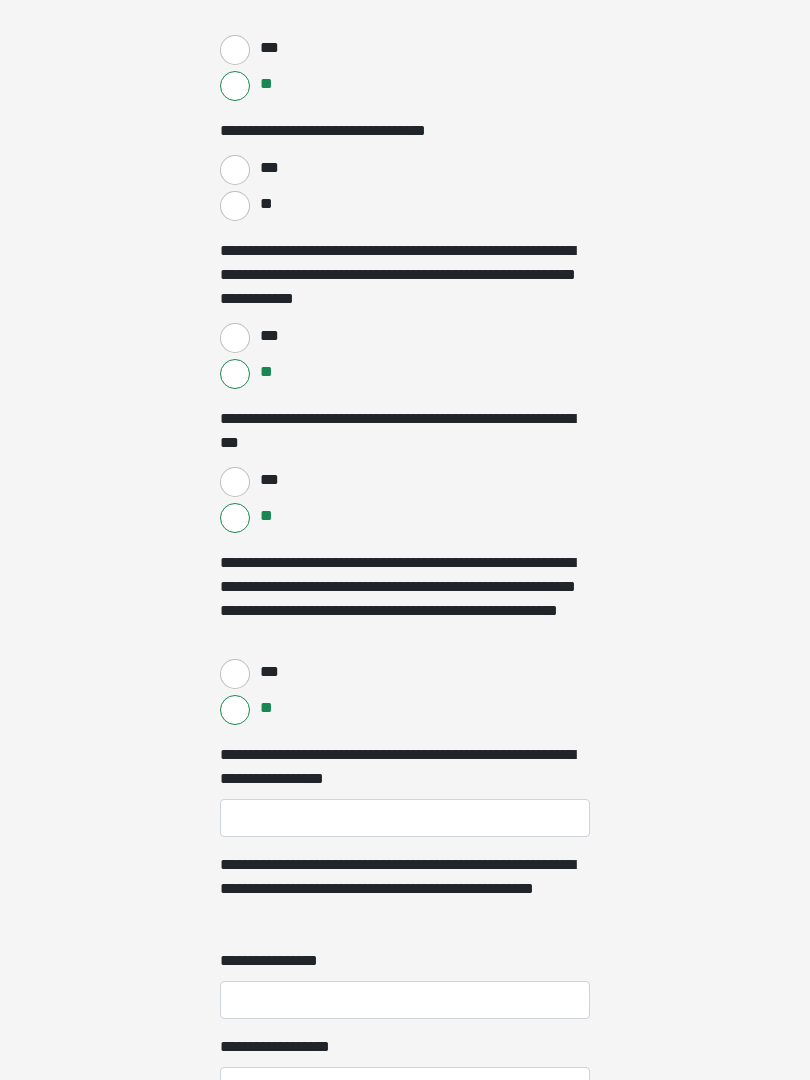 scroll, scrollTop: 2329, scrollLeft: 0, axis: vertical 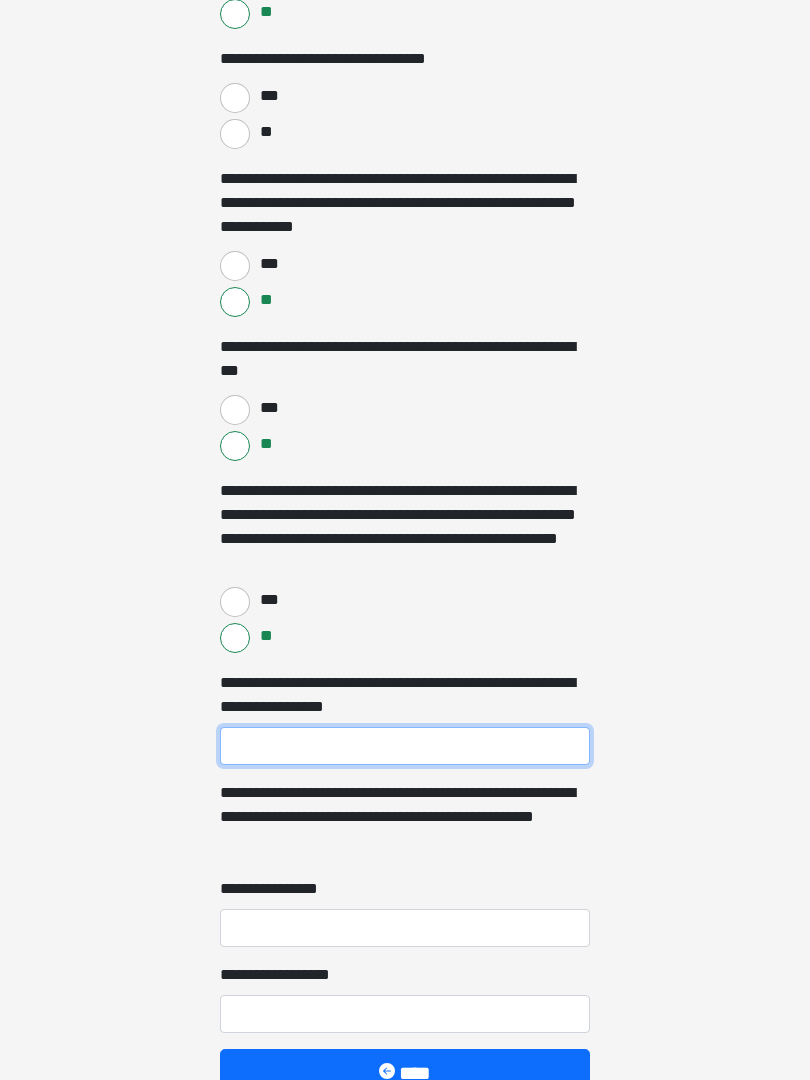 click on "**********" at bounding box center (405, 746) 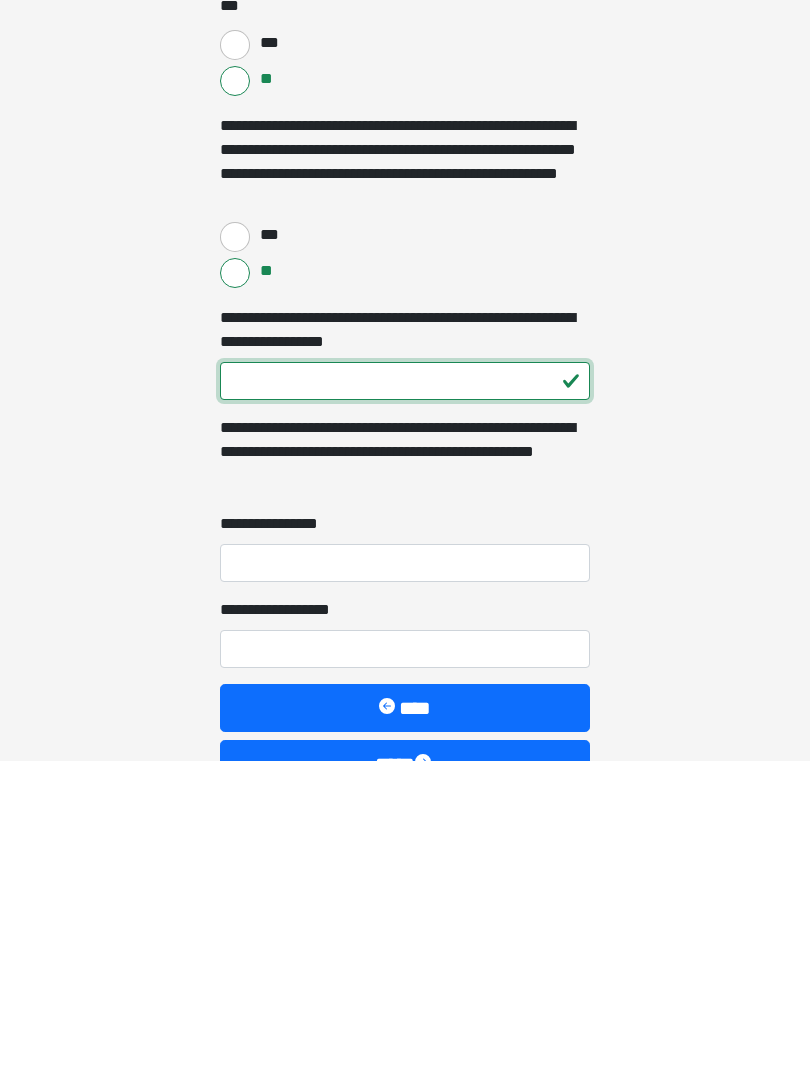 type on "***" 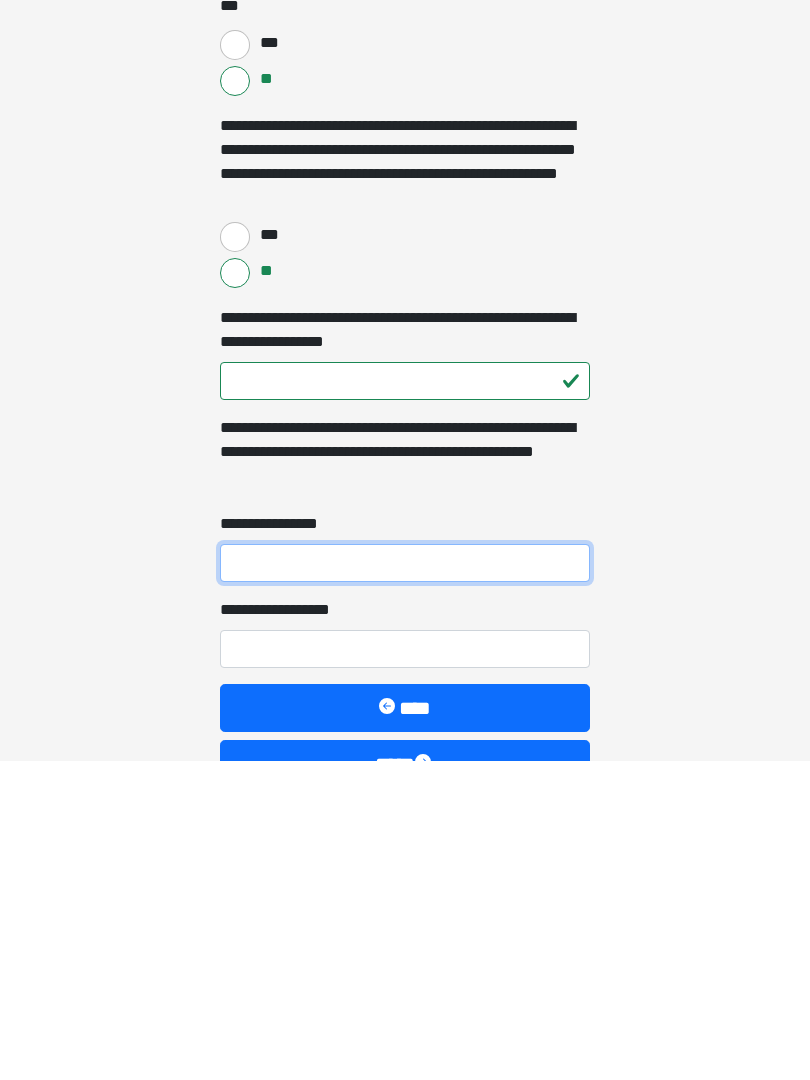 click on "**********" at bounding box center [405, 883] 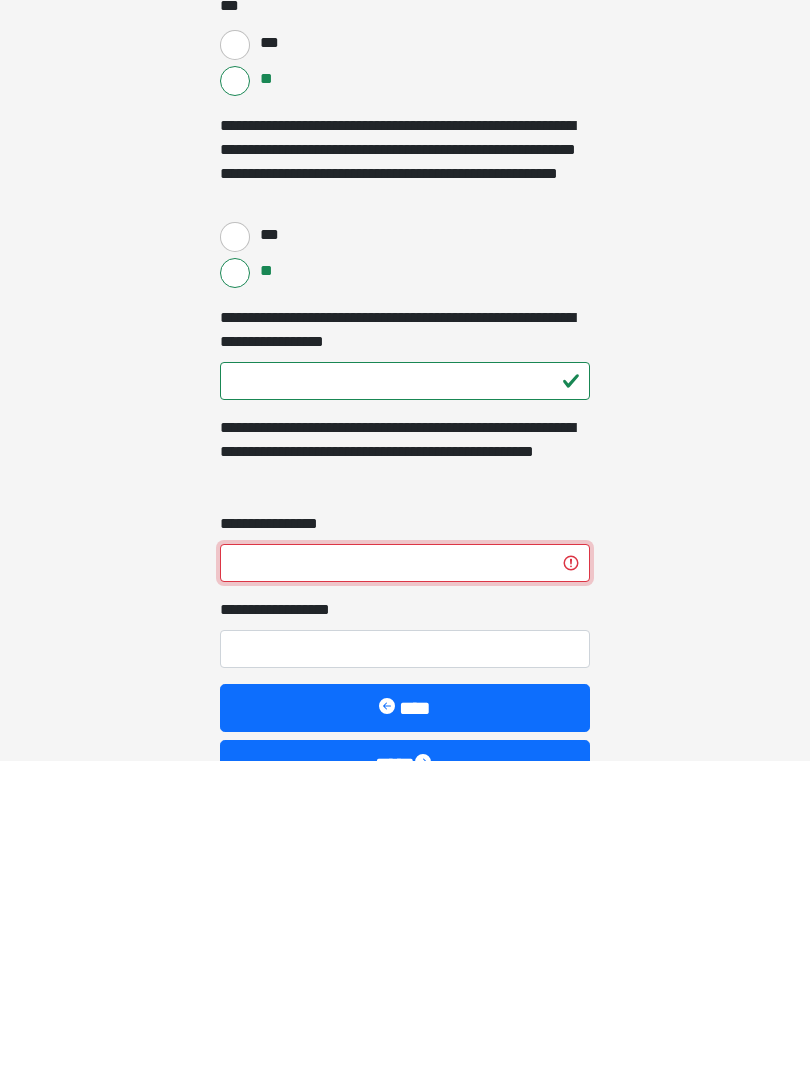 type on "*" 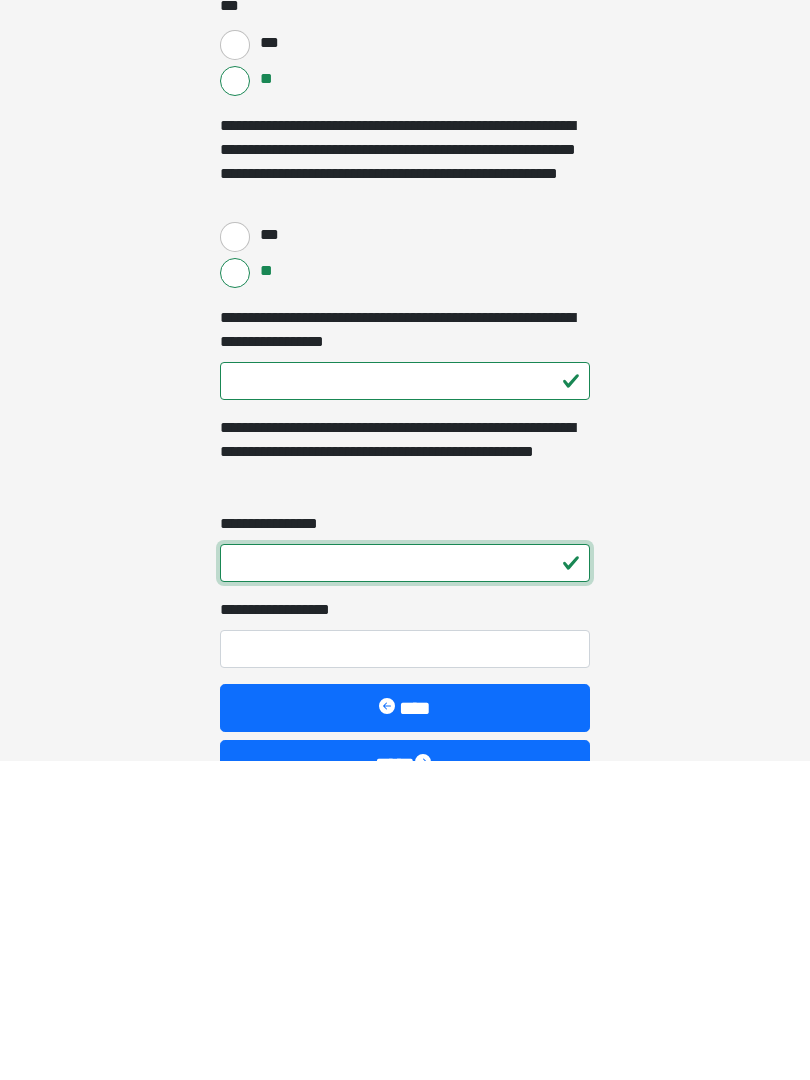 type on "*" 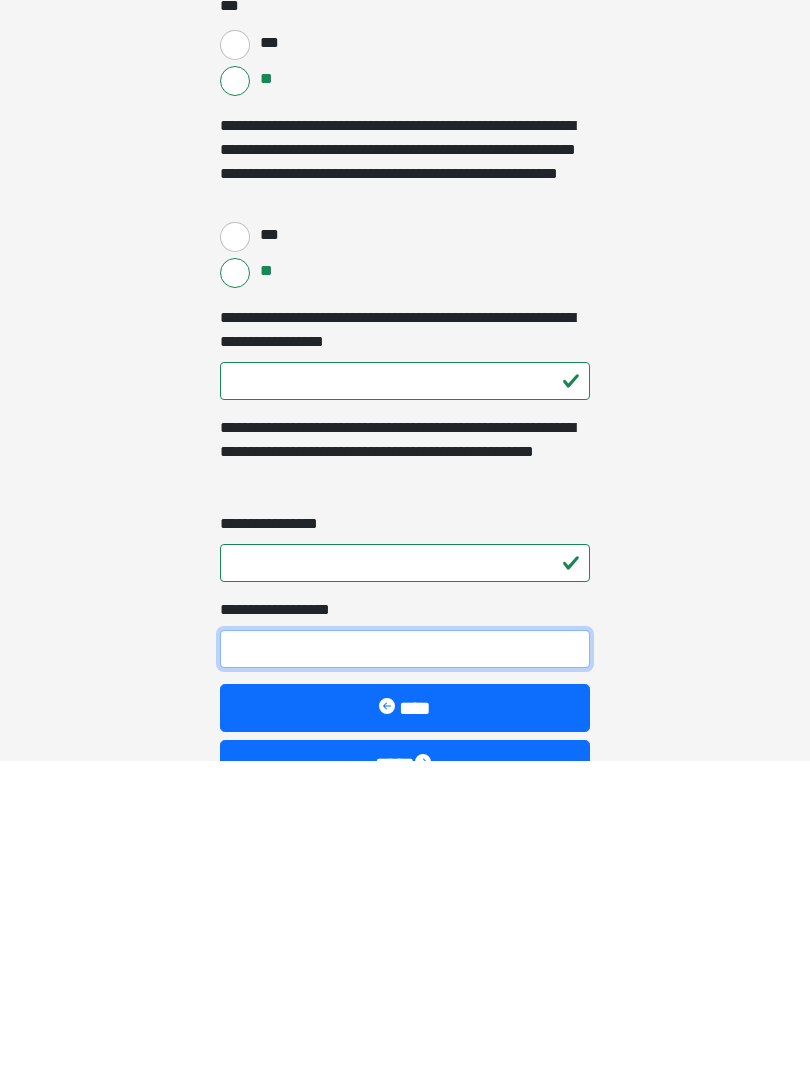 click on "**********" at bounding box center [405, 969] 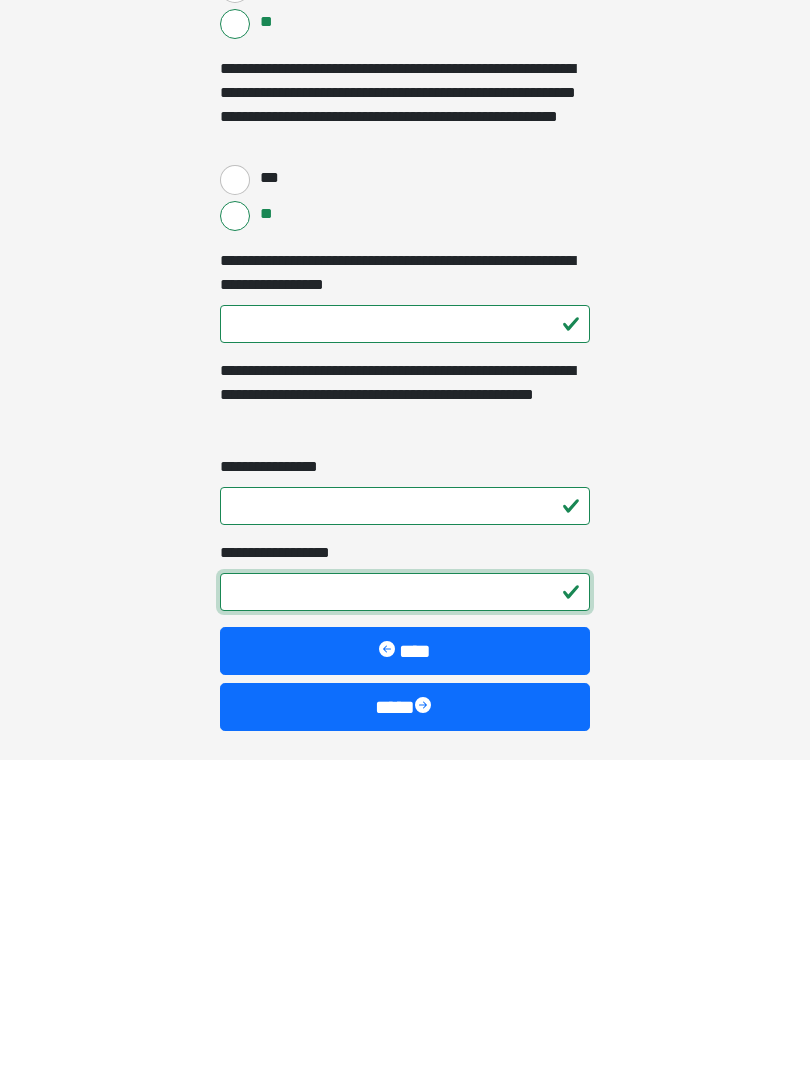 scroll, scrollTop: 2505, scrollLeft: 0, axis: vertical 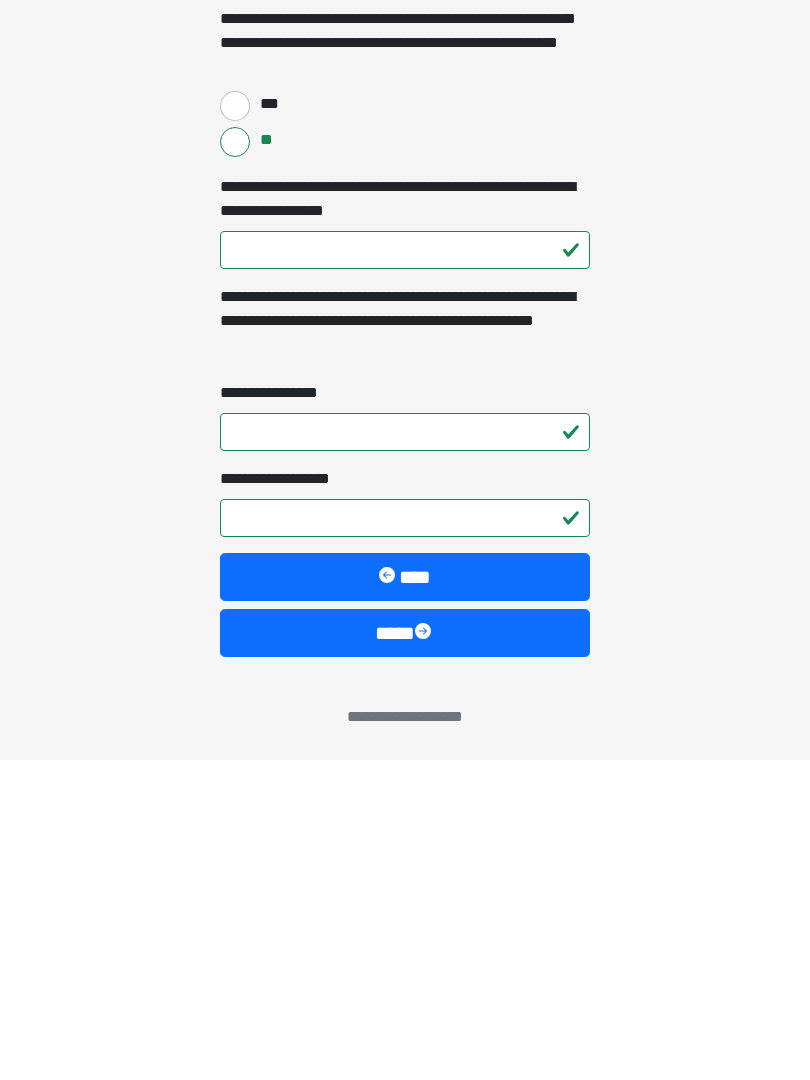 click on "****" at bounding box center [405, 953] 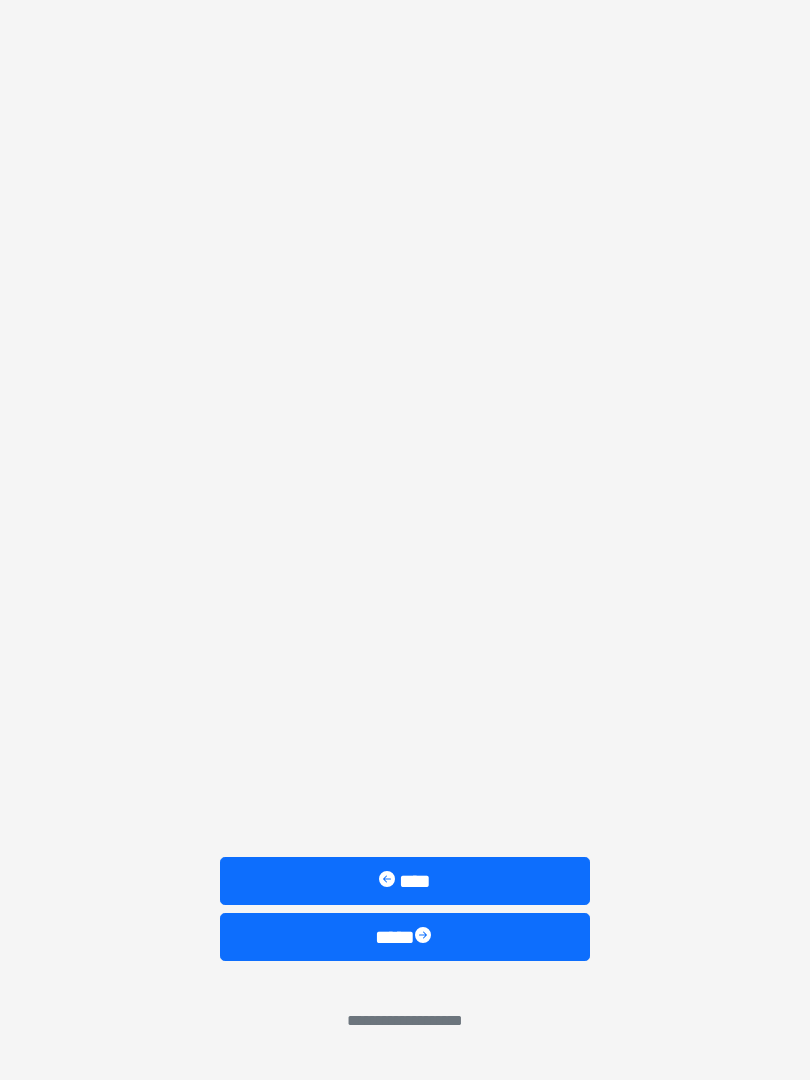click on "**********" at bounding box center [405, -1965] 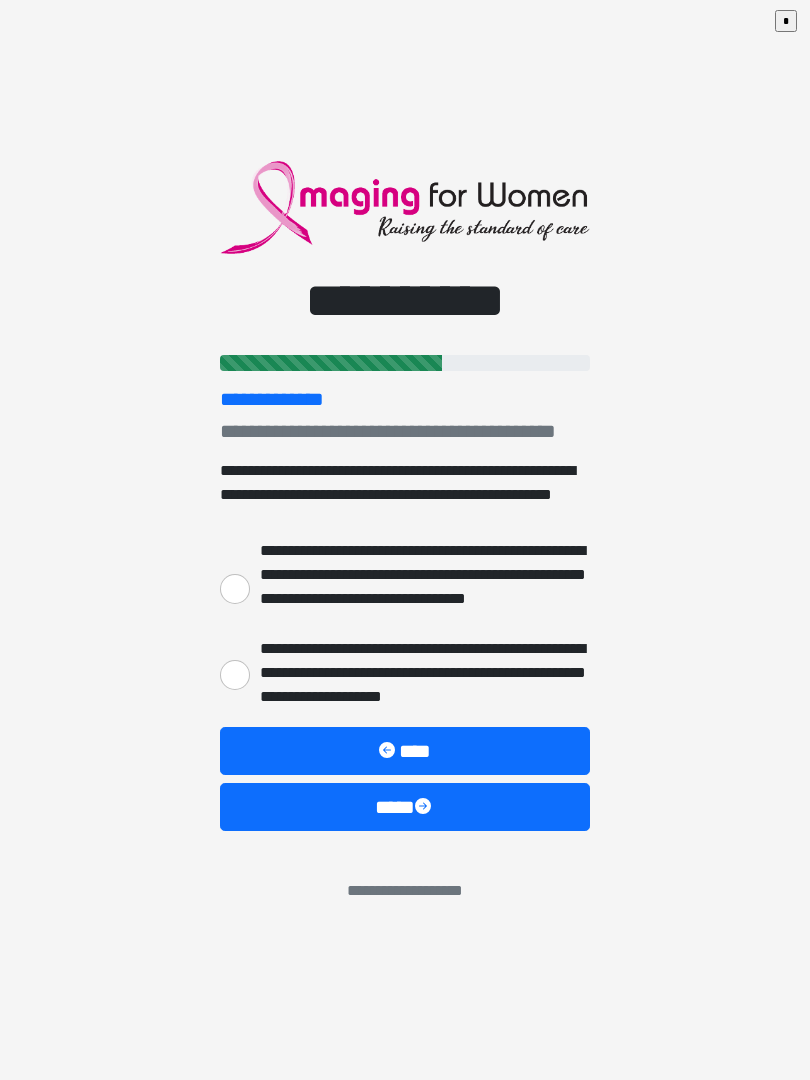 click on "**********" at bounding box center [235, 675] 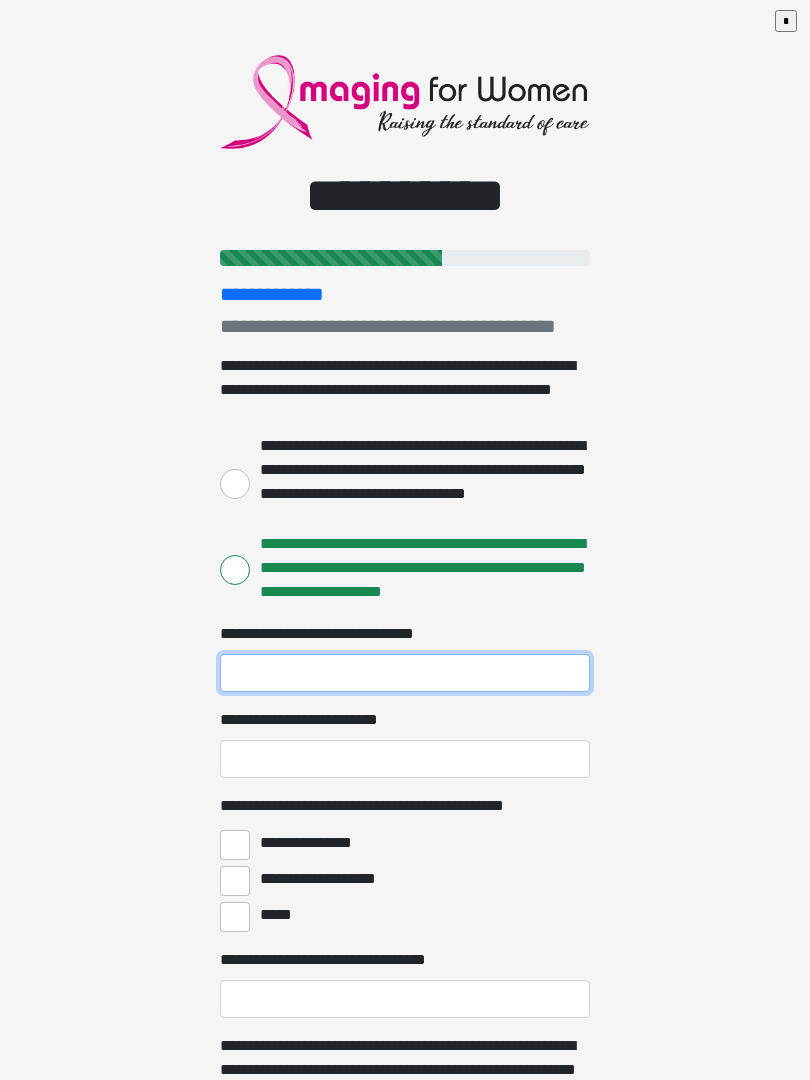 click on "**********" at bounding box center [405, 673] 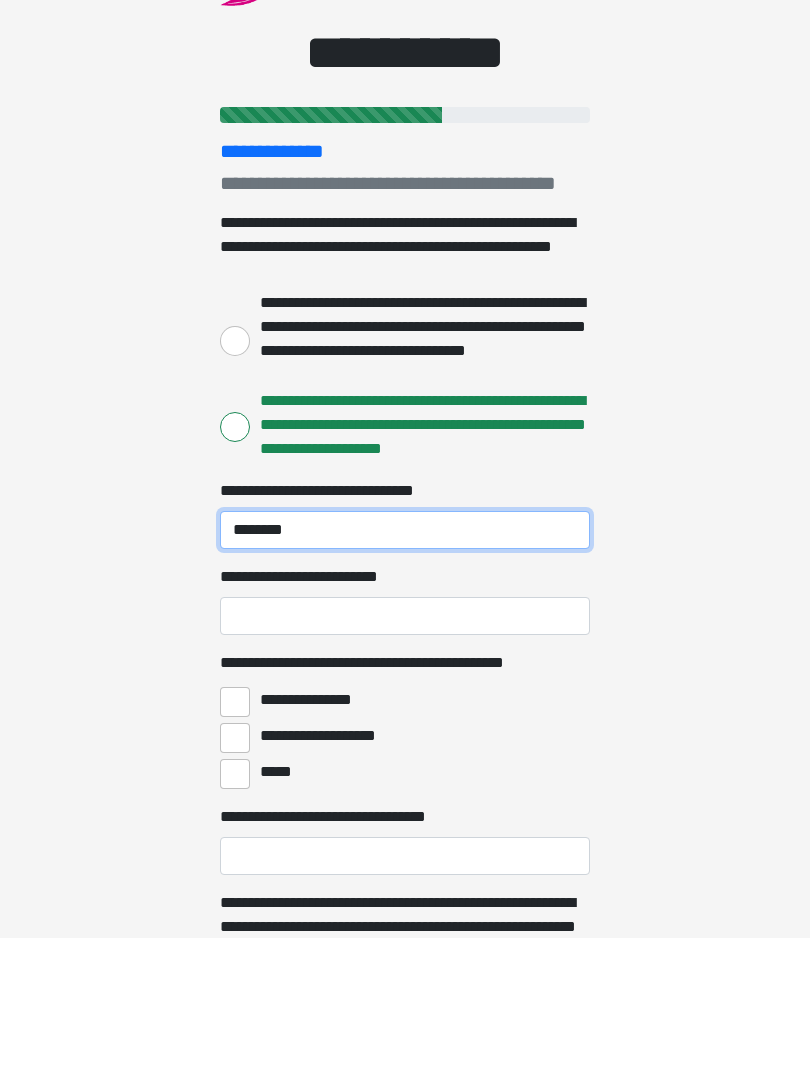 type on "*******" 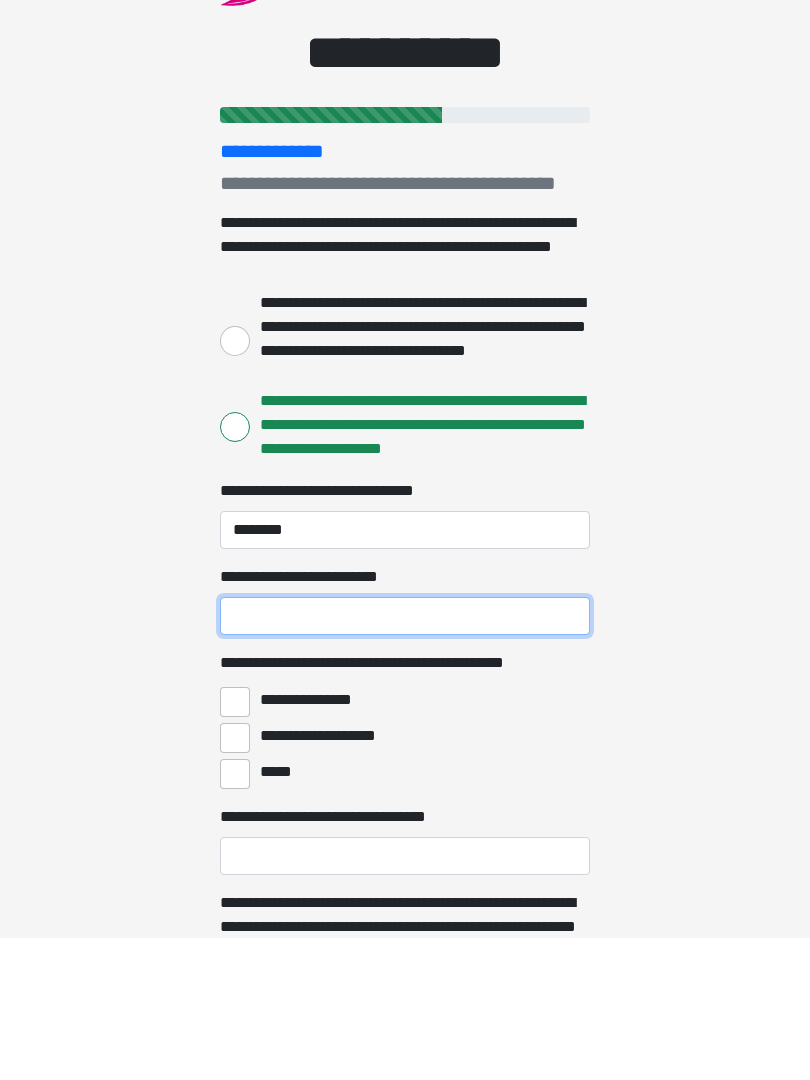click on "**********" at bounding box center [405, 759] 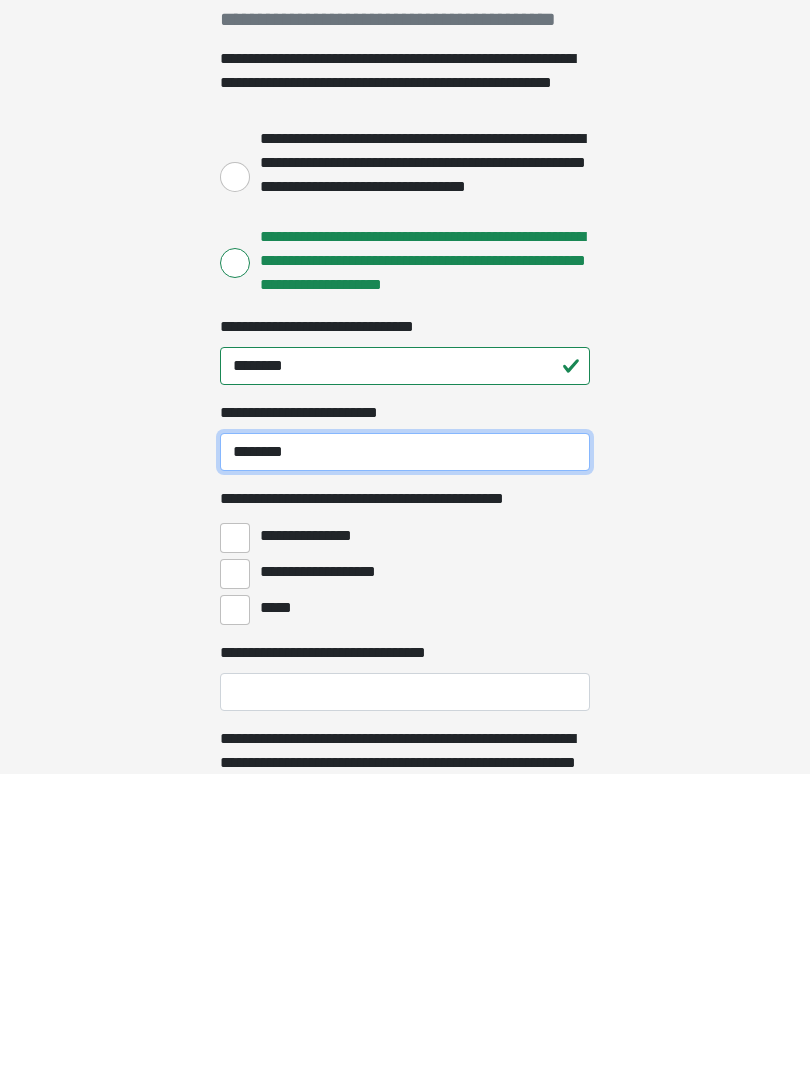 type on "*******" 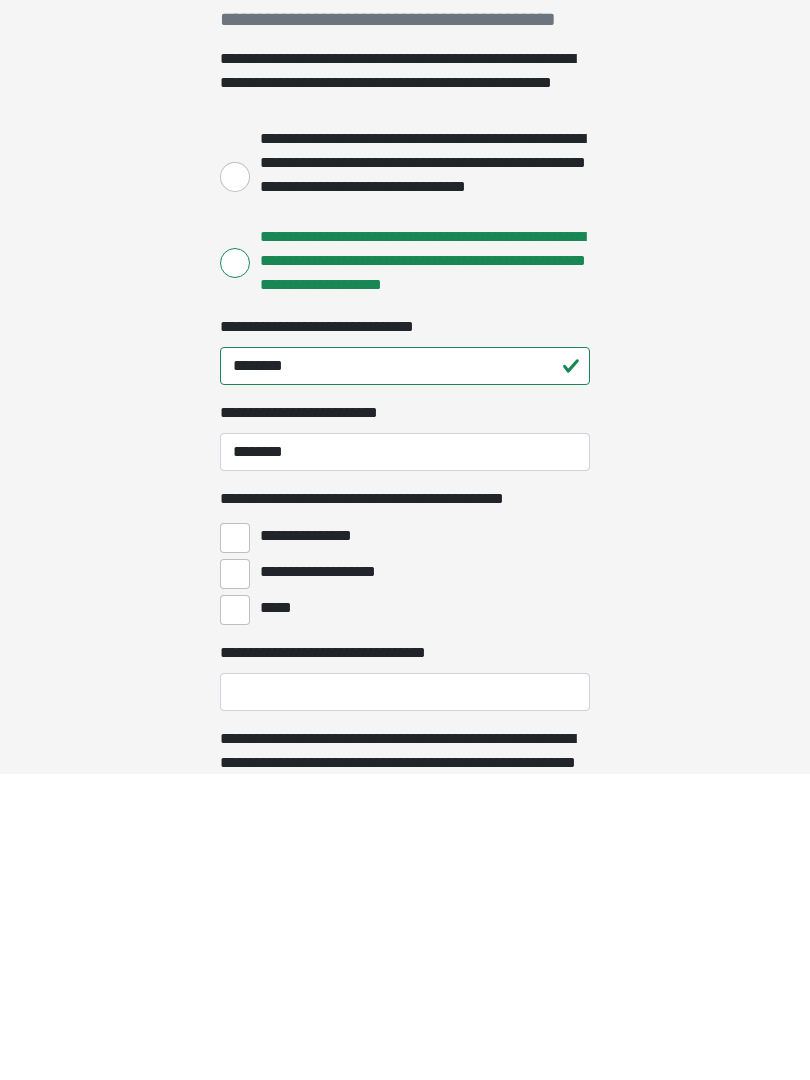 click on "**********" at bounding box center (235, 881) 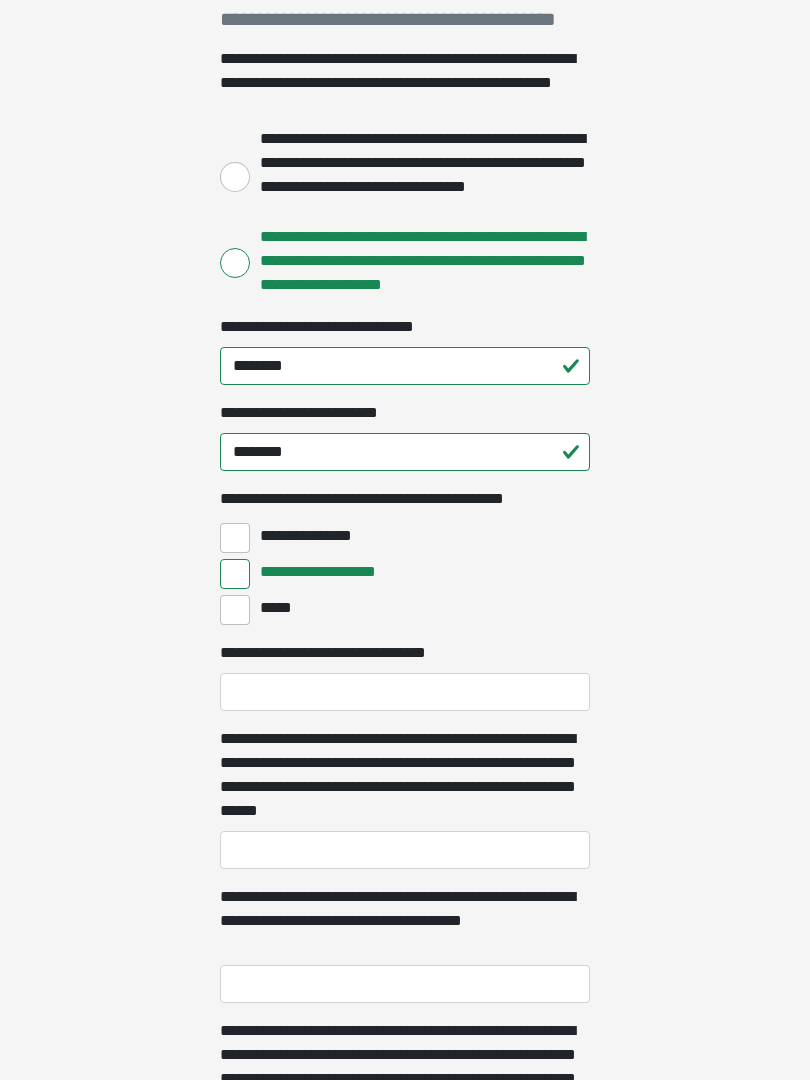 click on "**********" at bounding box center [235, 538] 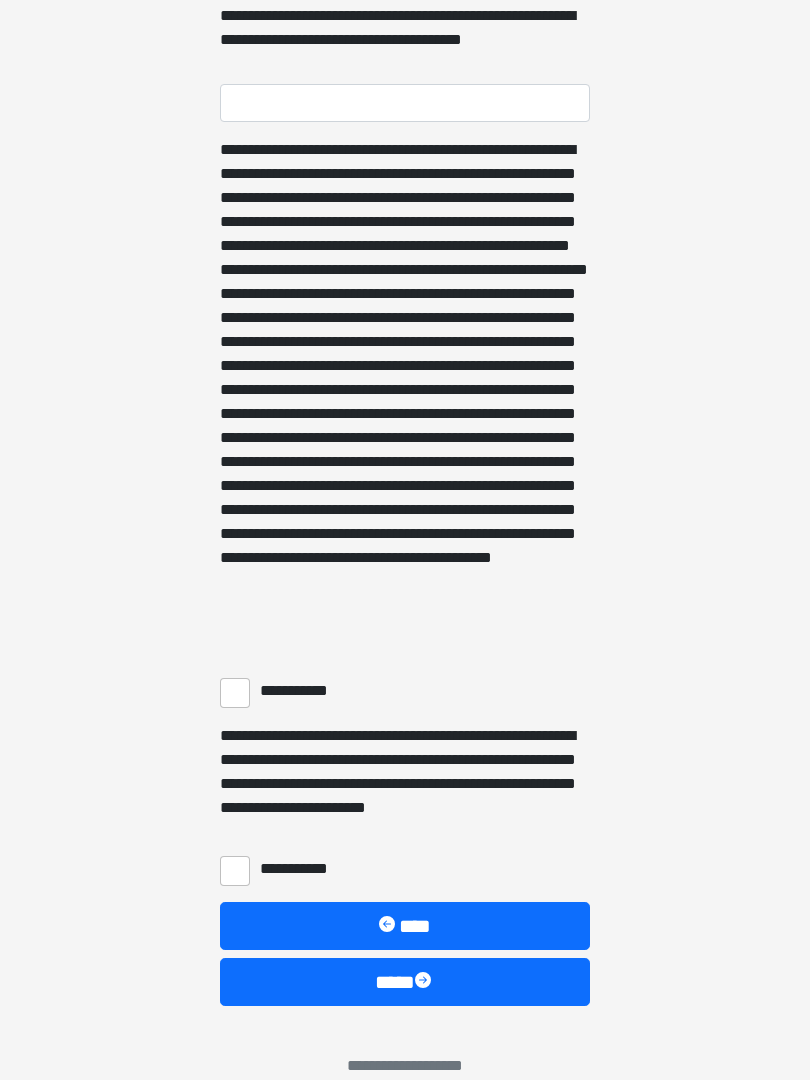 scroll, scrollTop: 1188, scrollLeft: 0, axis: vertical 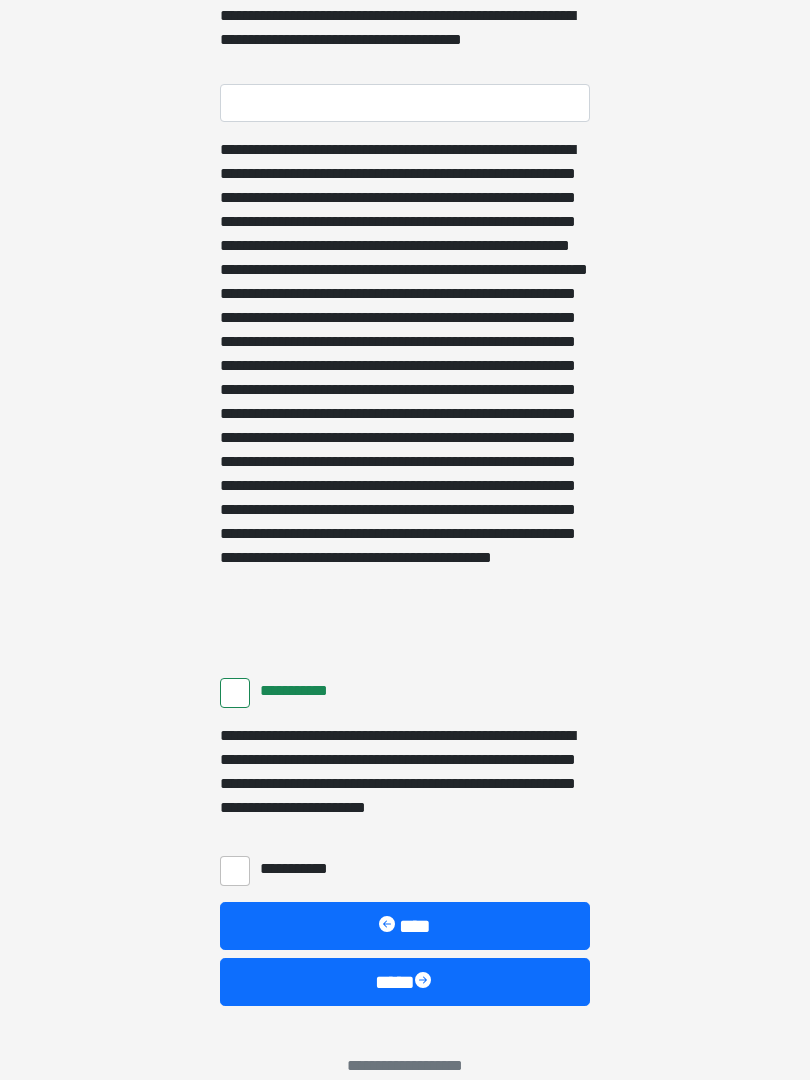 click on "**********" at bounding box center (235, 871) 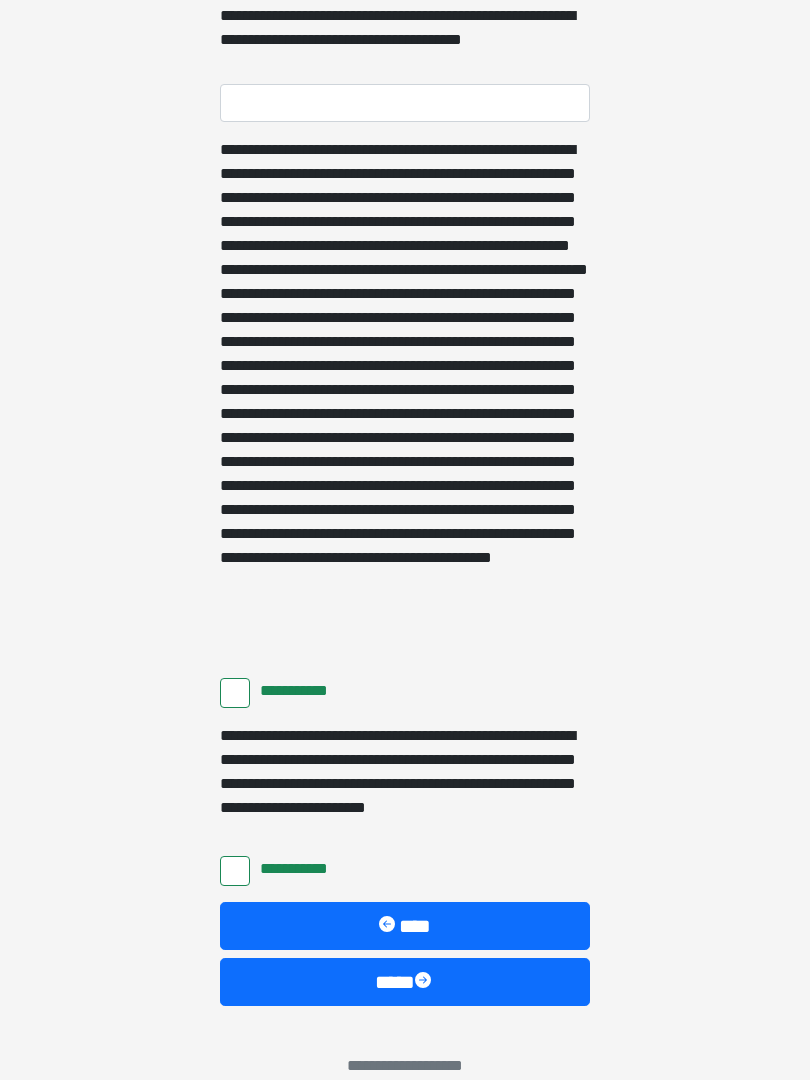 click at bounding box center [425, 982] 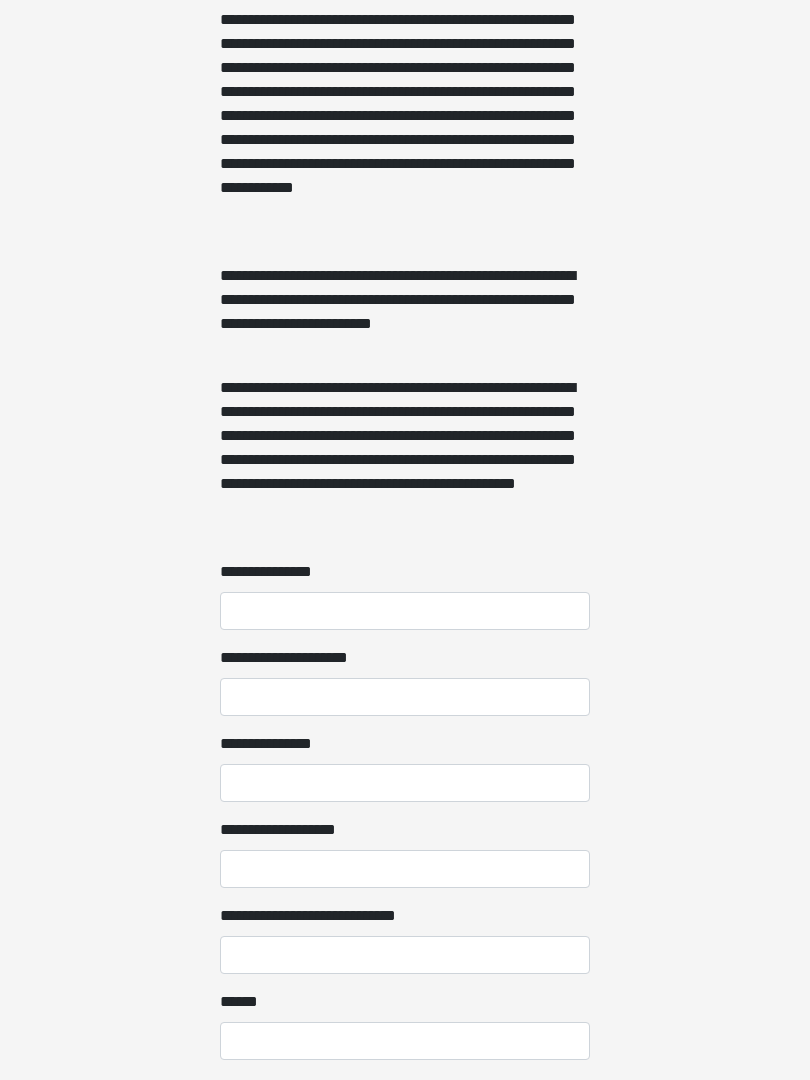 scroll, scrollTop: 1178, scrollLeft: 0, axis: vertical 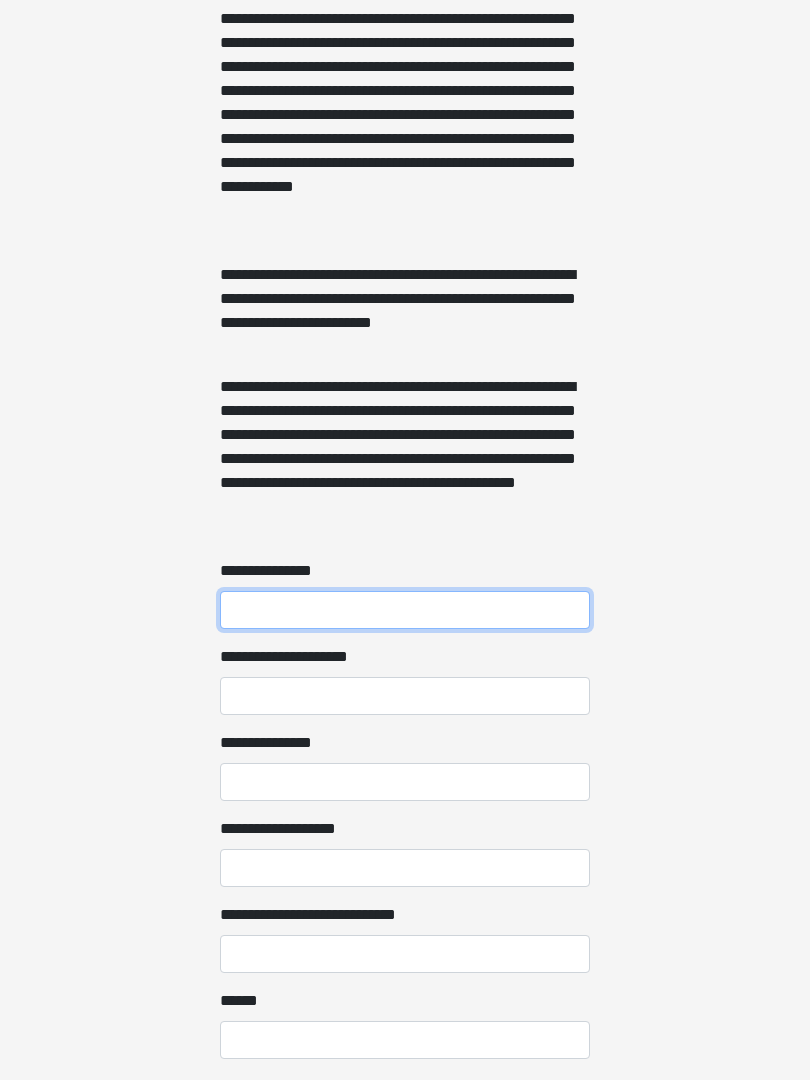 click on "**********" at bounding box center (405, 611) 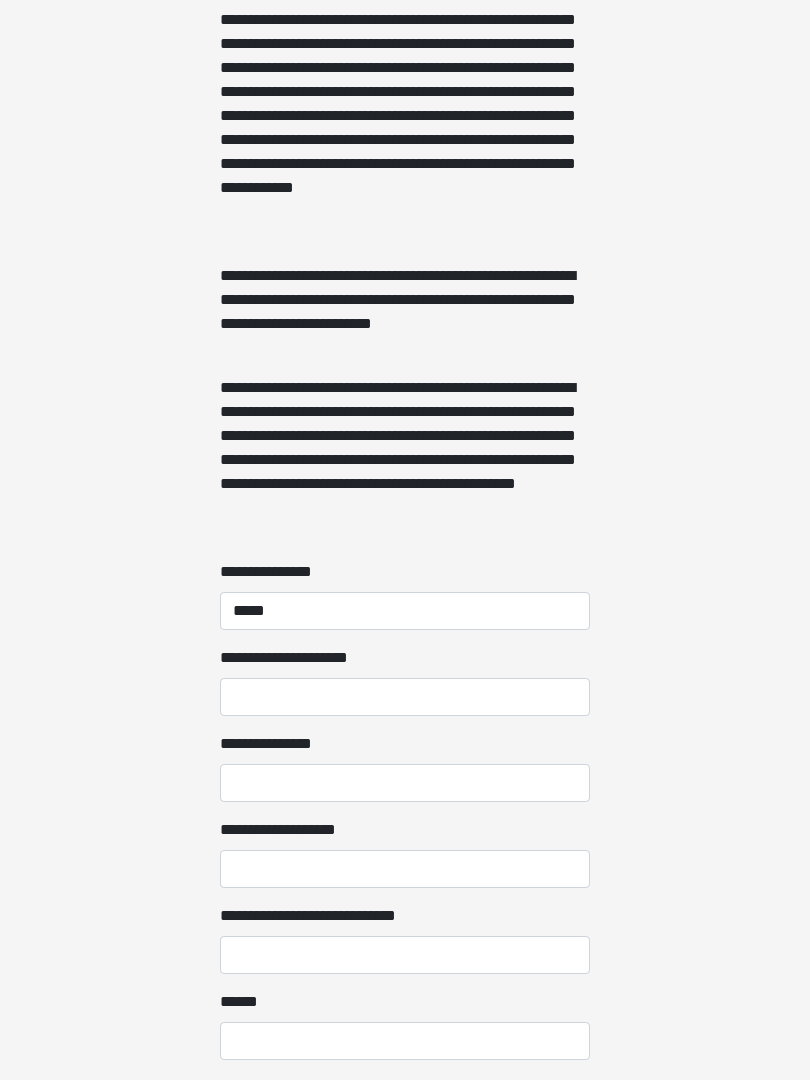 click on "**********" at bounding box center (405, 697) 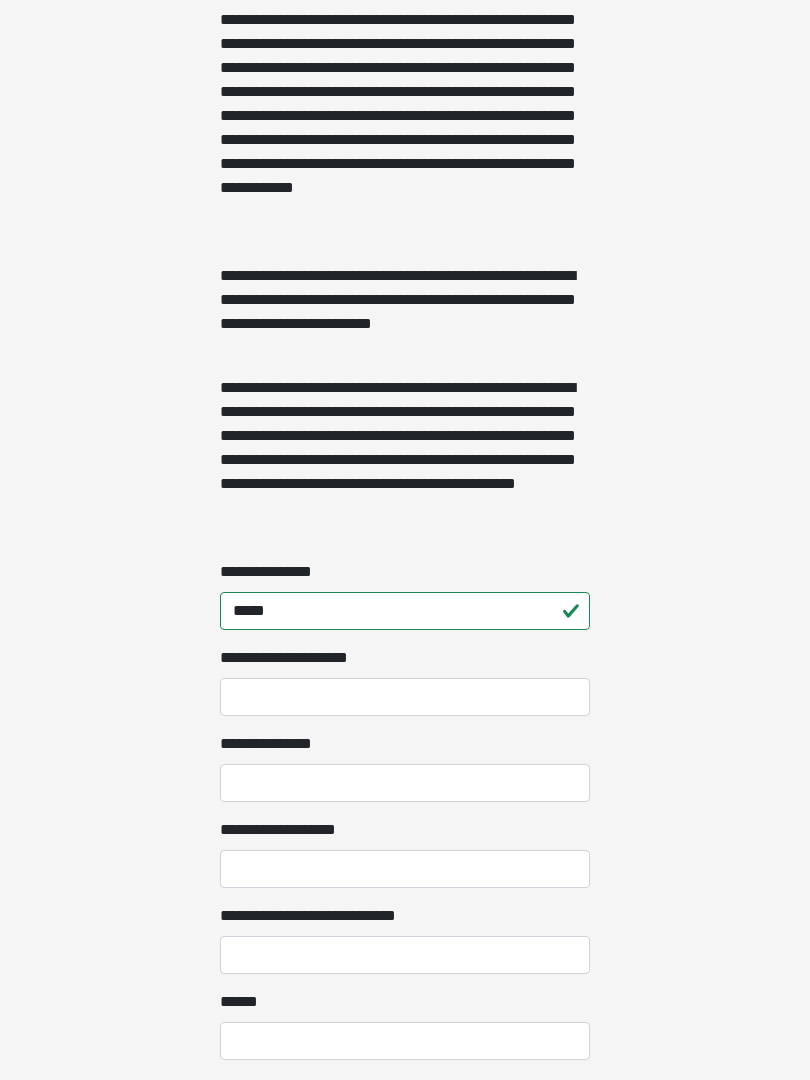 click on "*****" at bounding box center (405, 611) 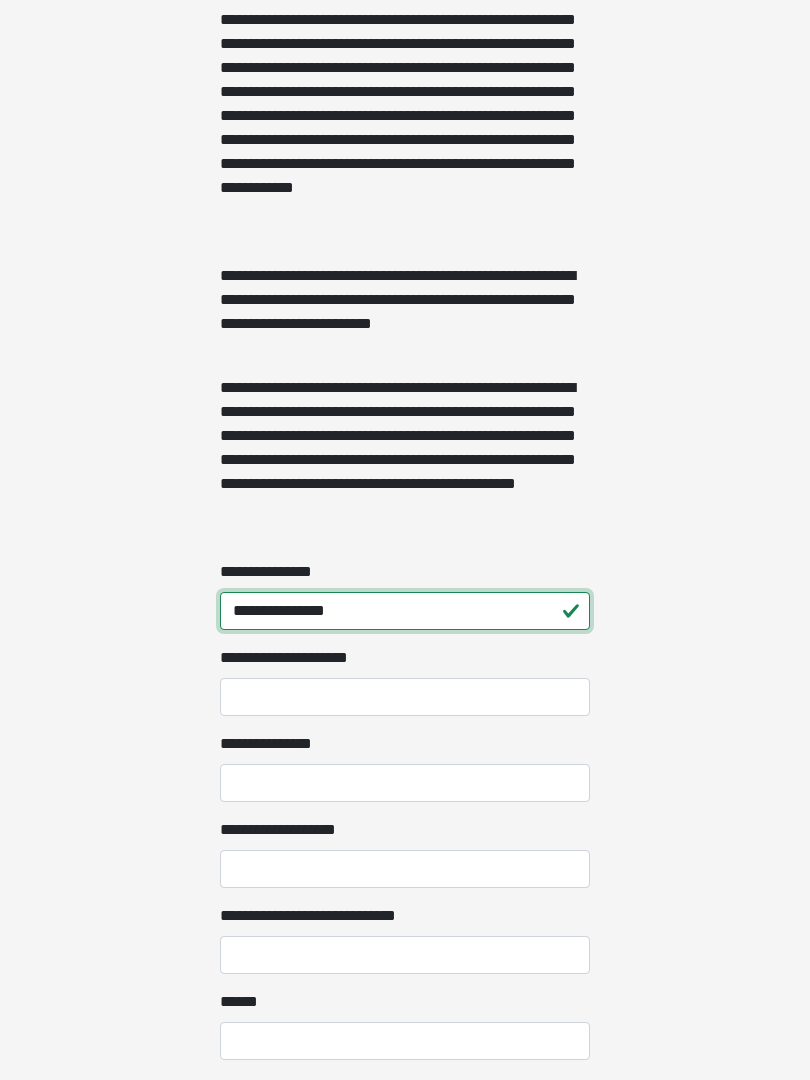 type on "**********" 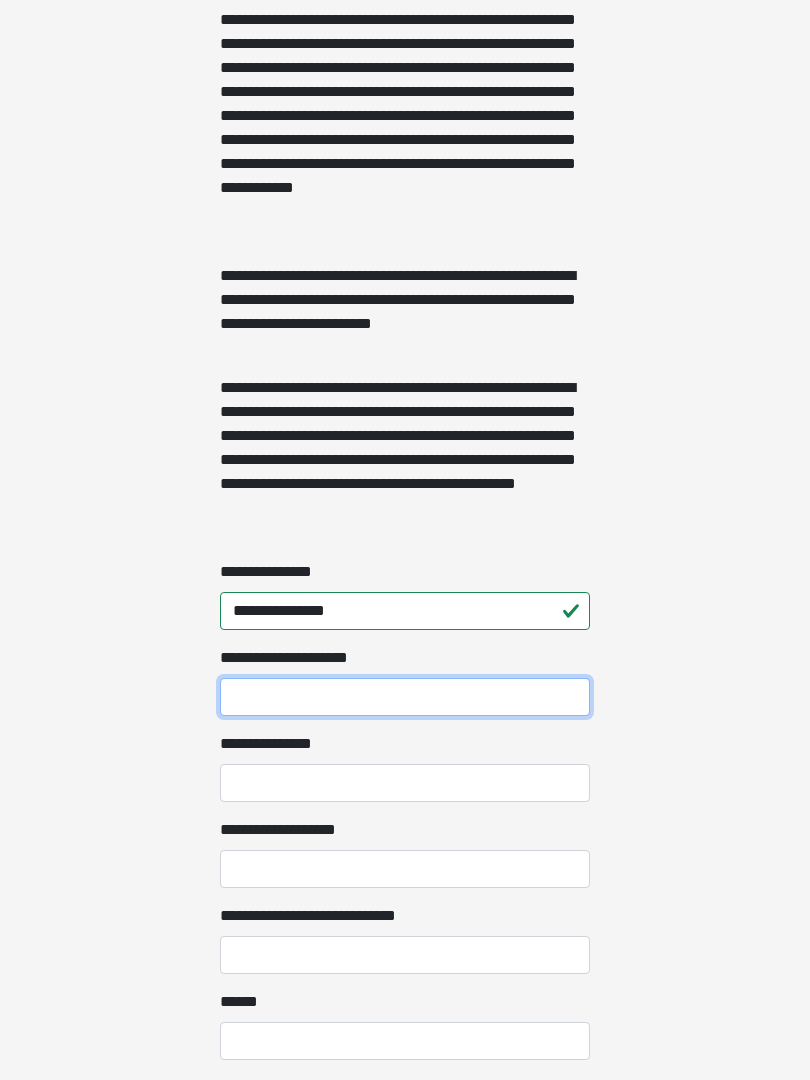 click on "**********" at bounding box center (405, 697) 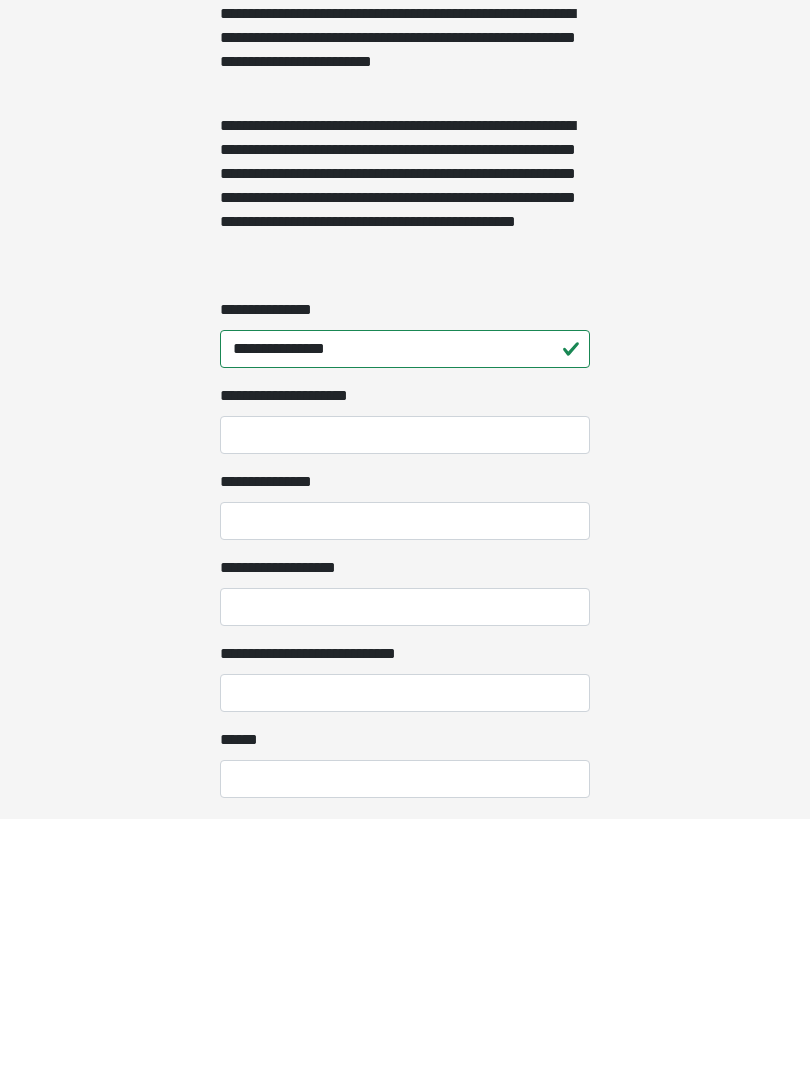 click on "**********" at bounding box center [405, 783] 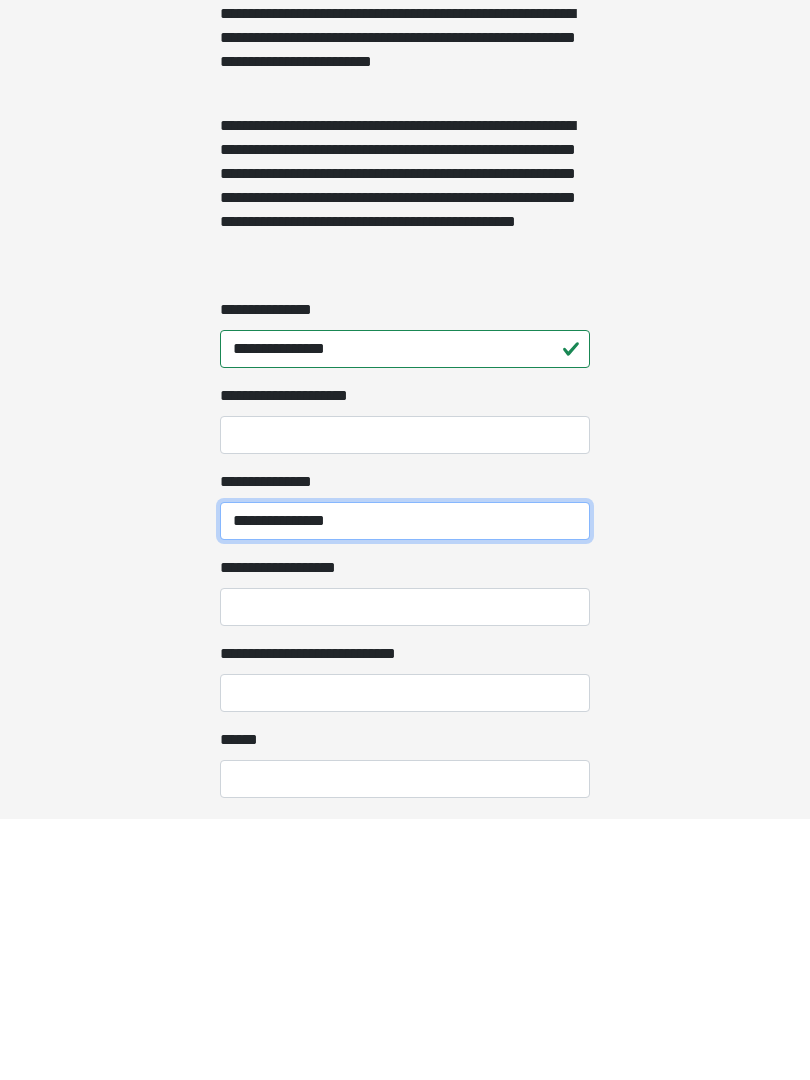 type on "**********" 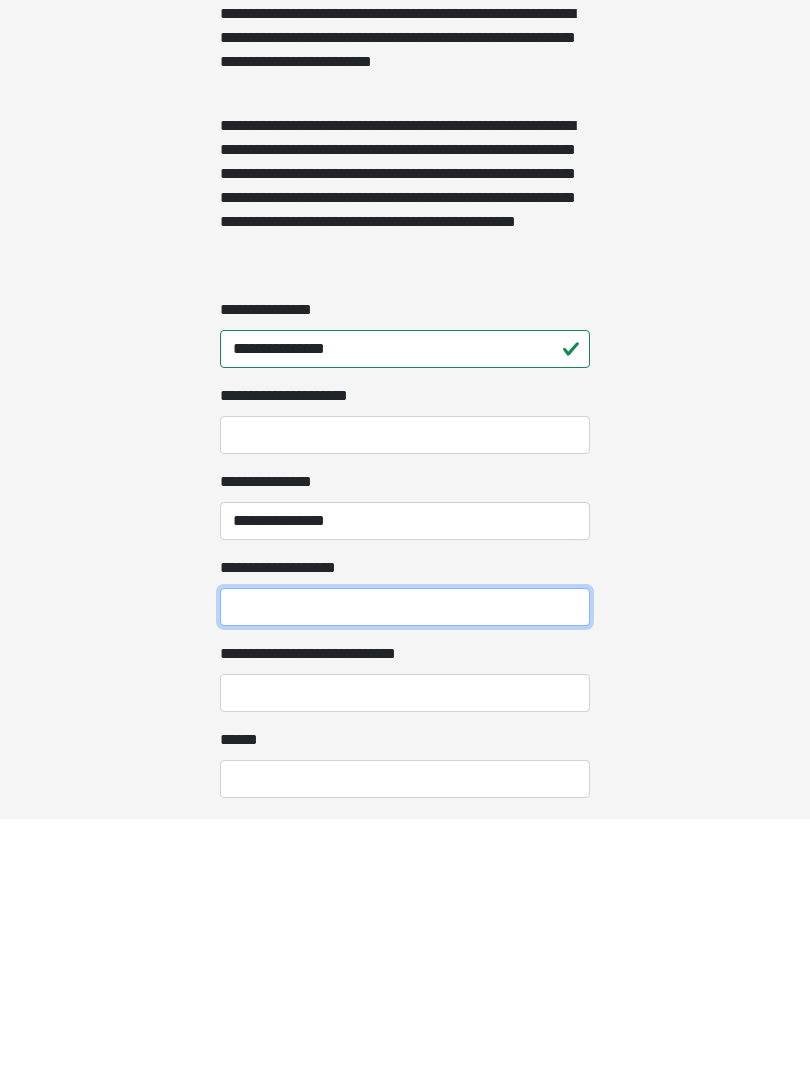 click on "**********" at bounding box center (405, 869) 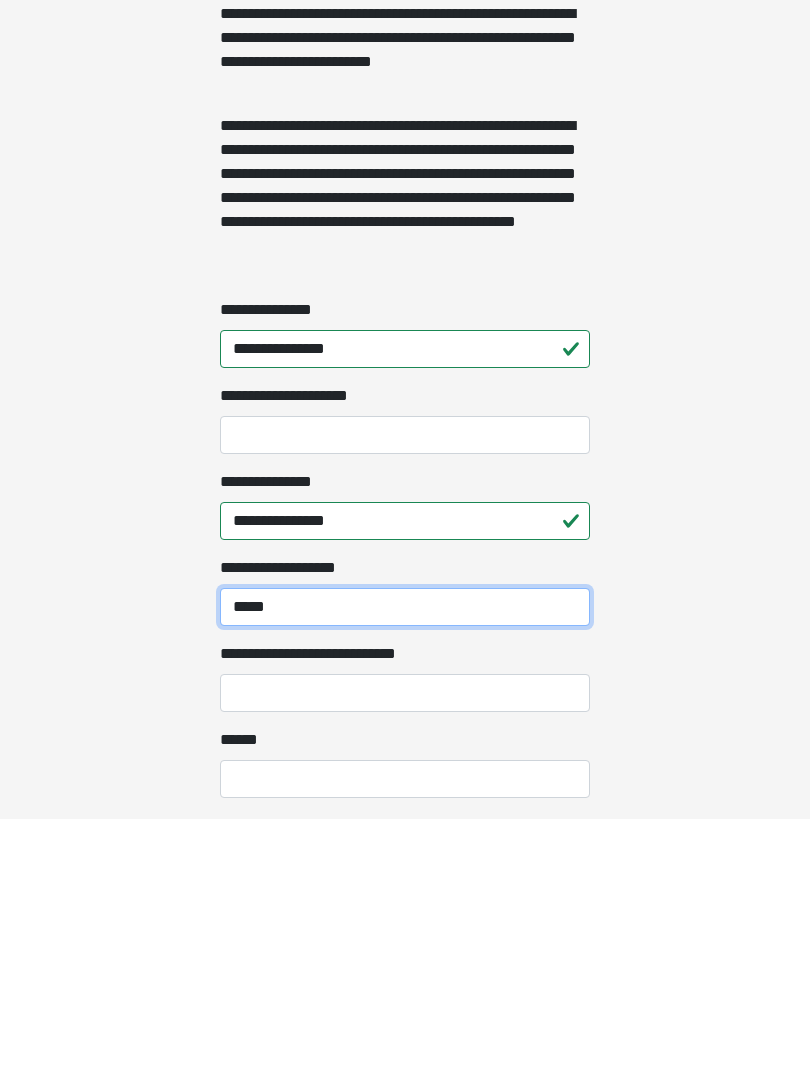 type on "*****" 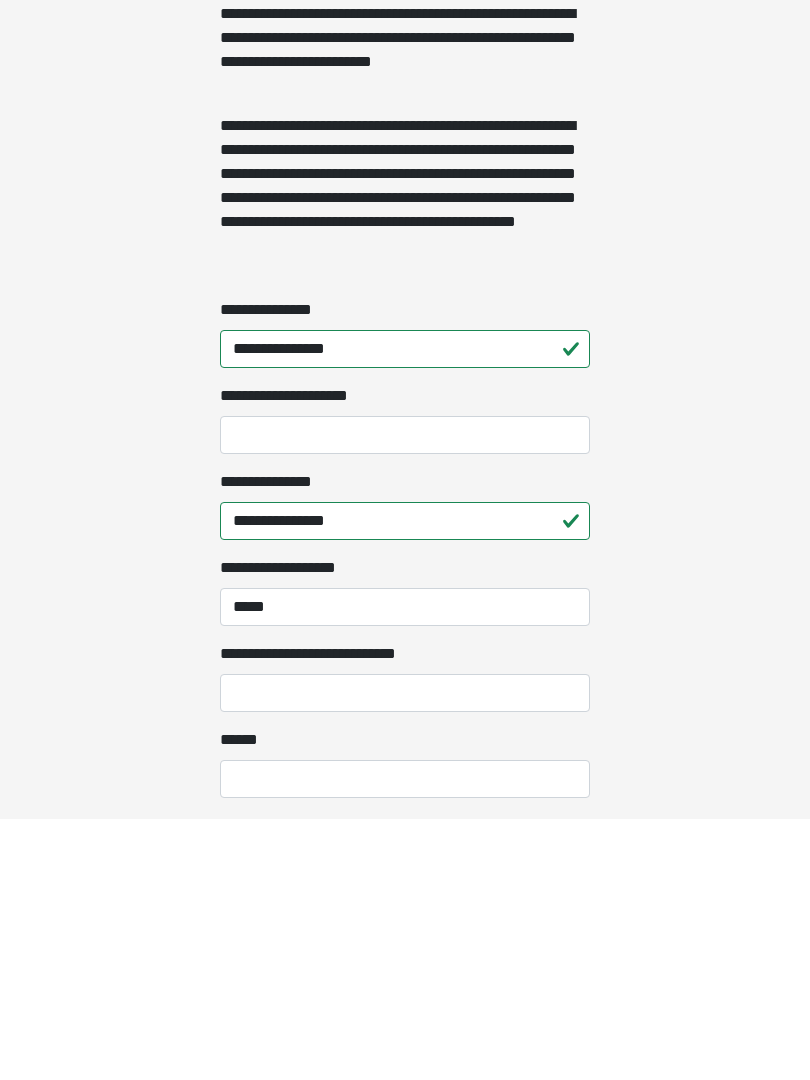 click on "**********" at bounding box center (405, 955) 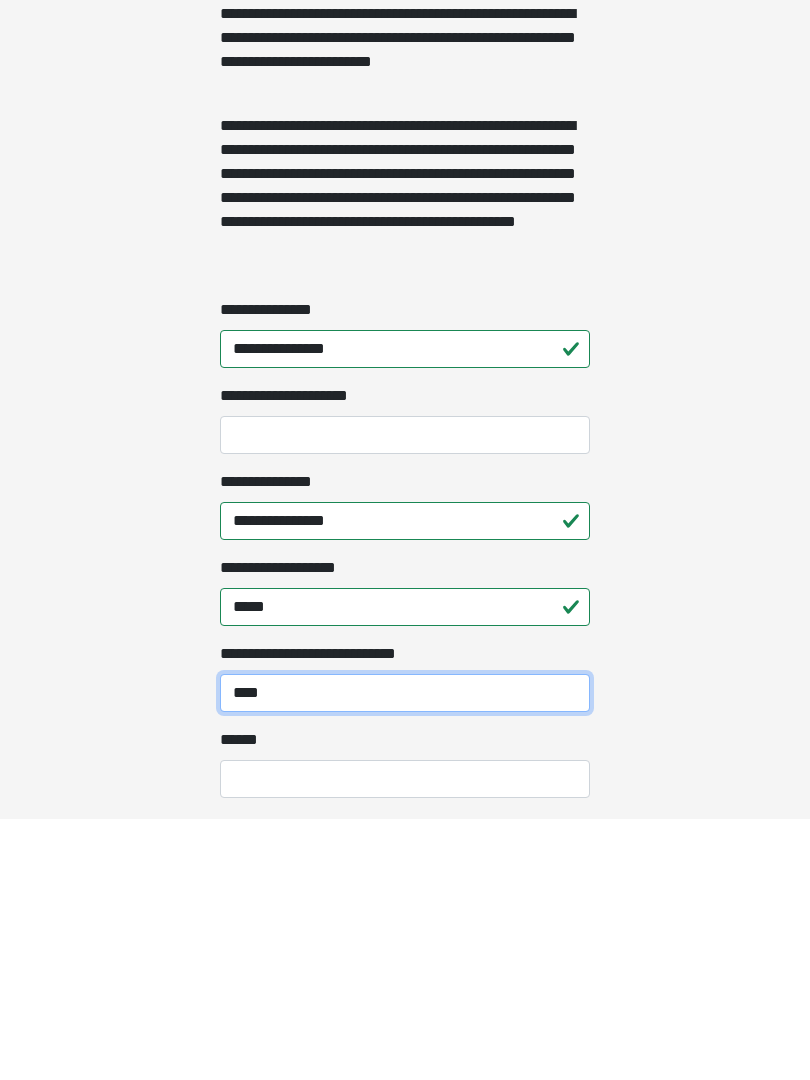 scroll, scrollTop: 1310, scrollLeft: 0, axis: vertical 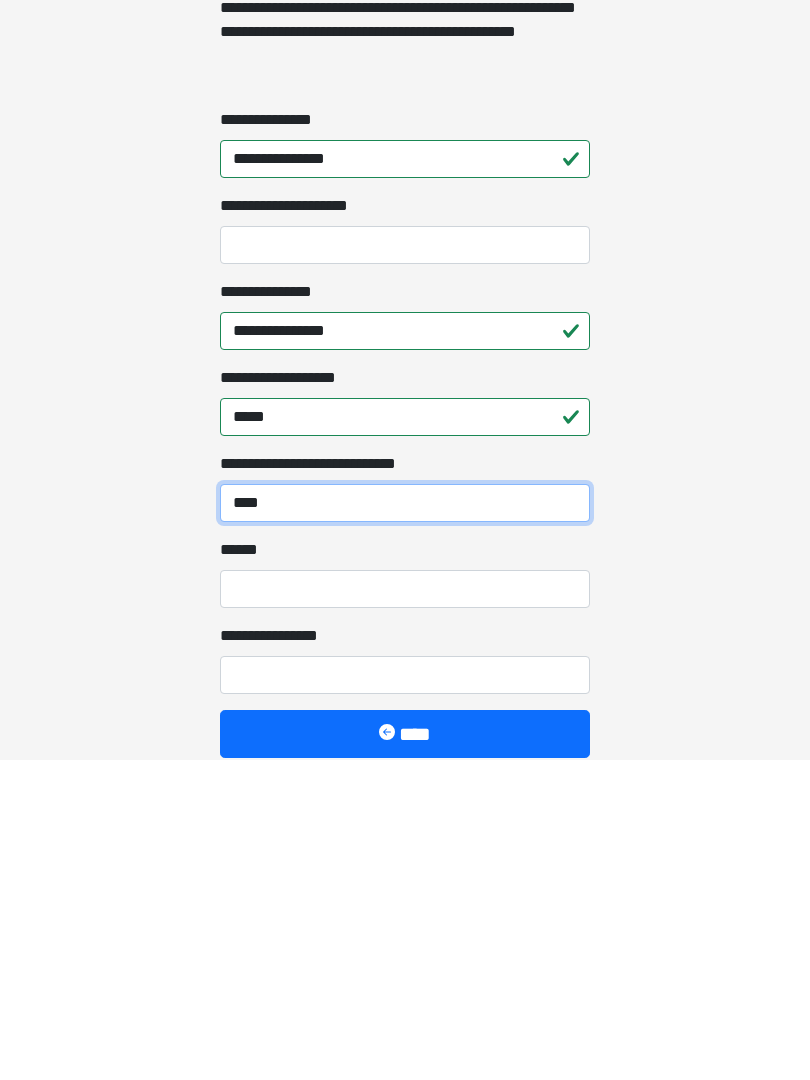 type on "****" 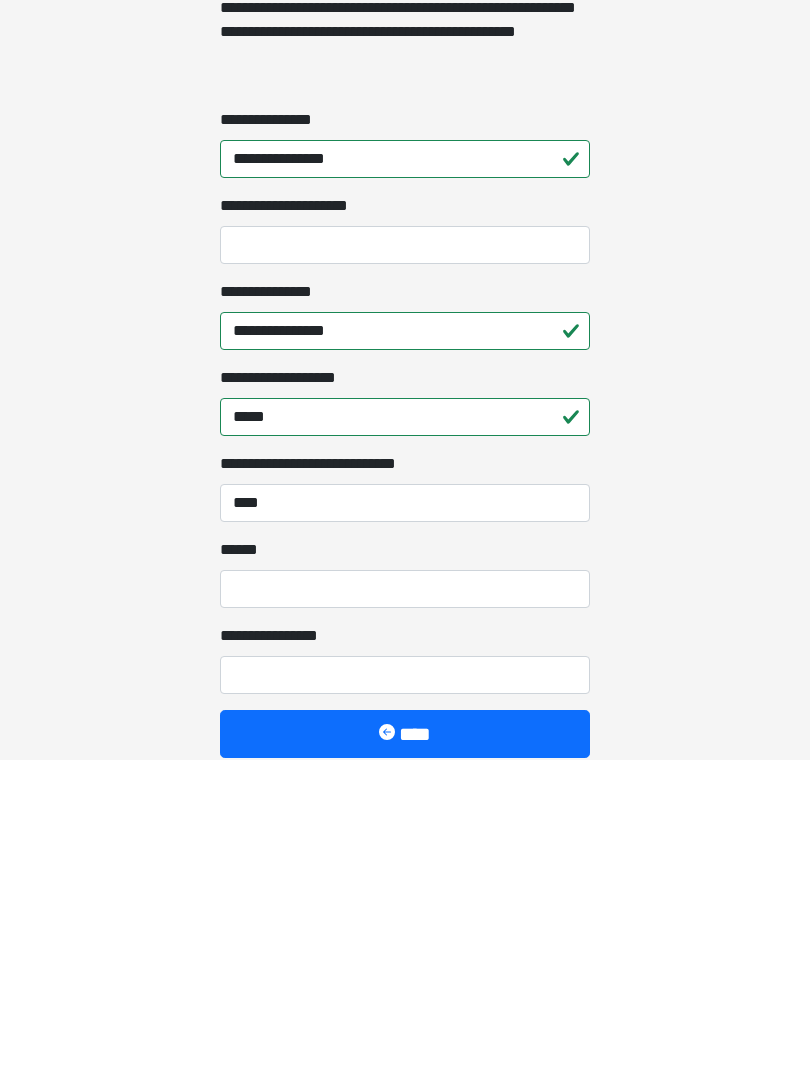 click on "**** *" at bounding box center (405, 909) 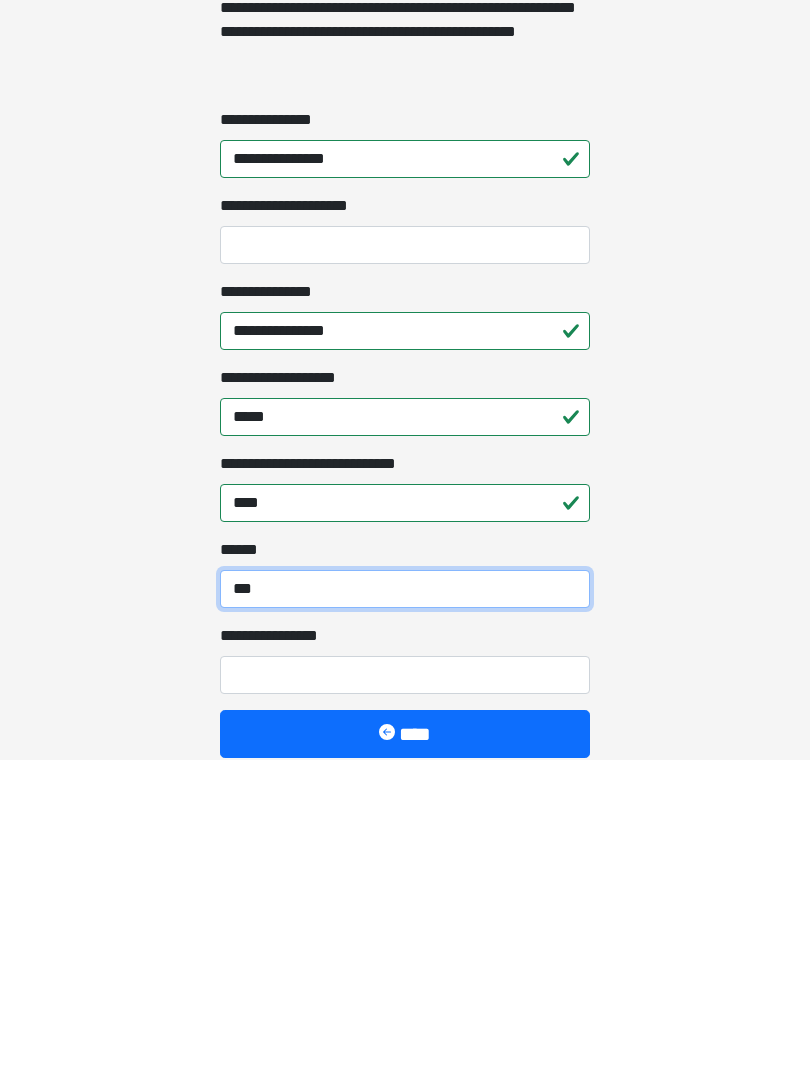 type on "***" 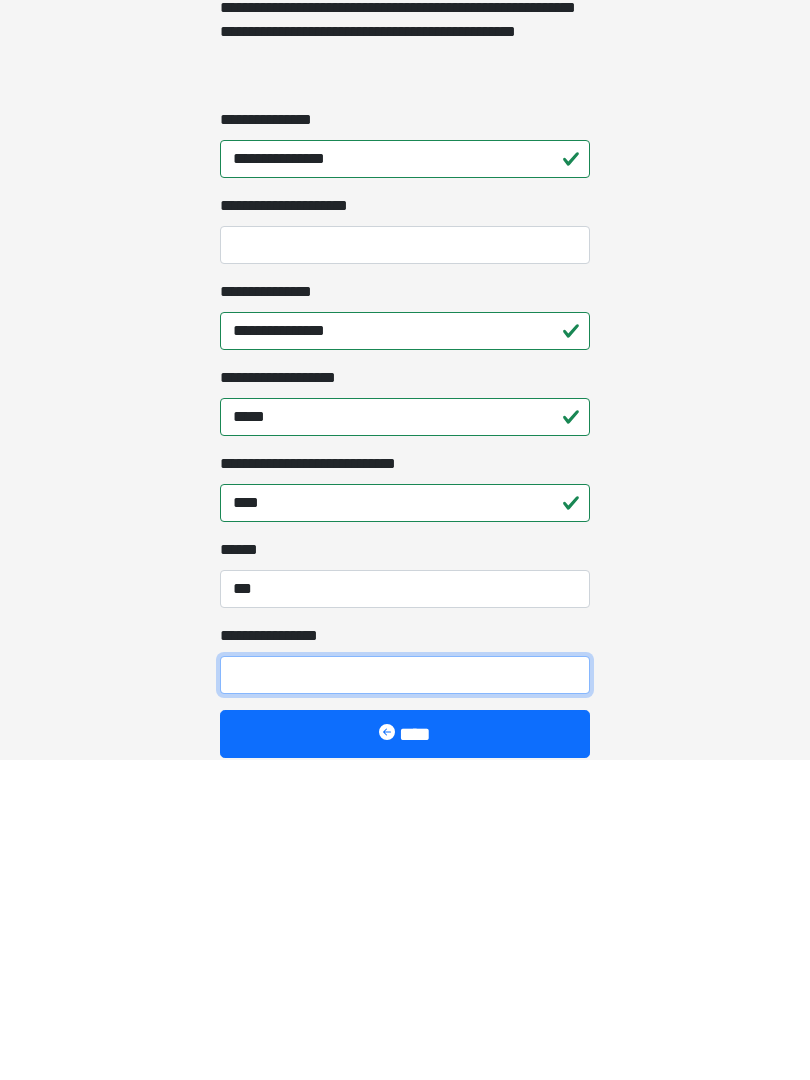 click on "**********" at bounding box center (405, 995) 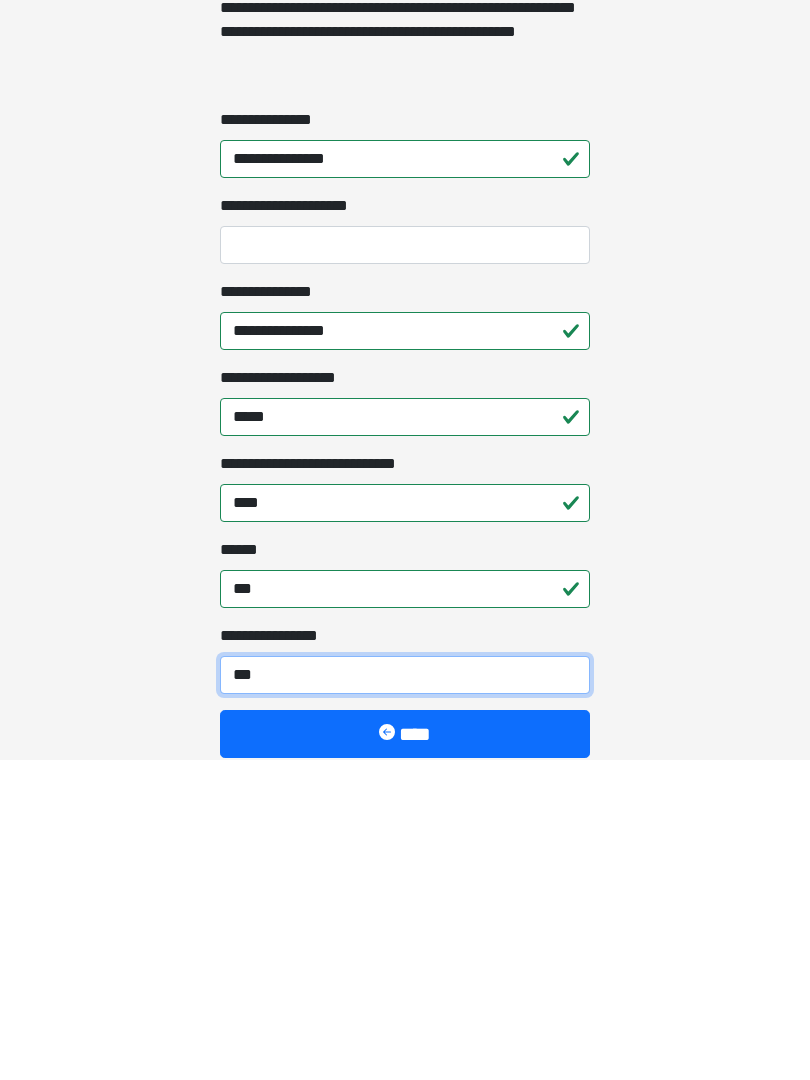 type on "****" 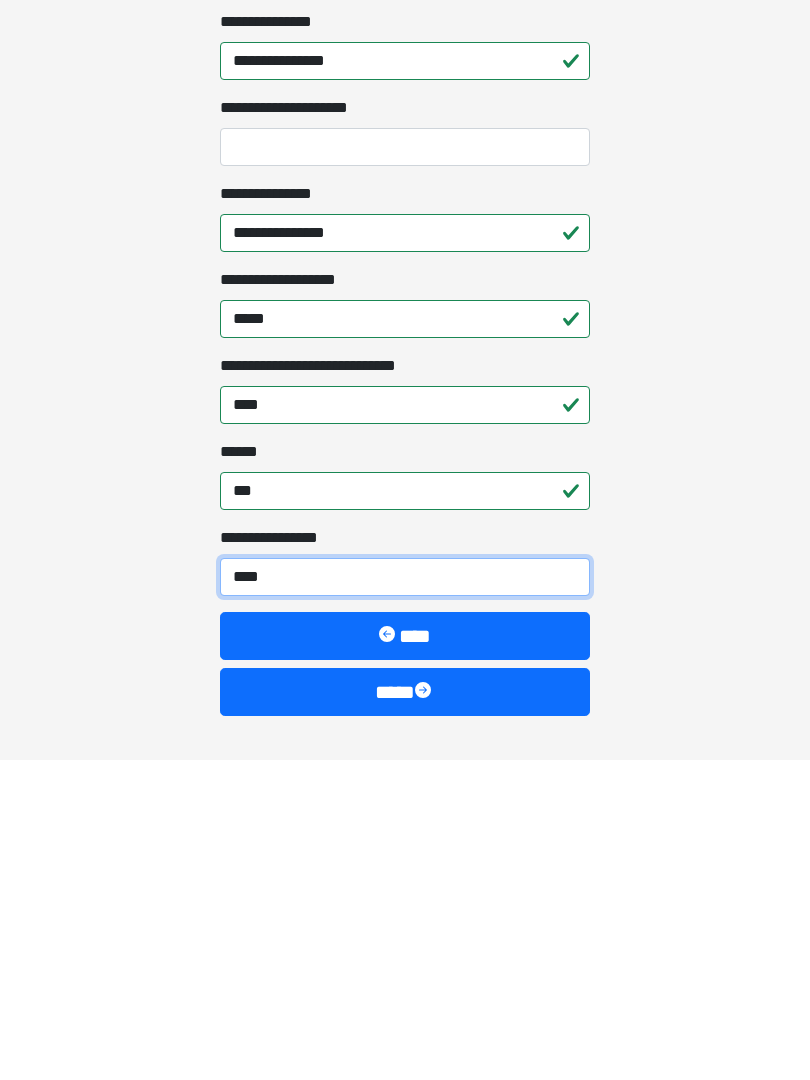 scroll, scrollTop: 1416, scrollLeft: 0, axis: vertical 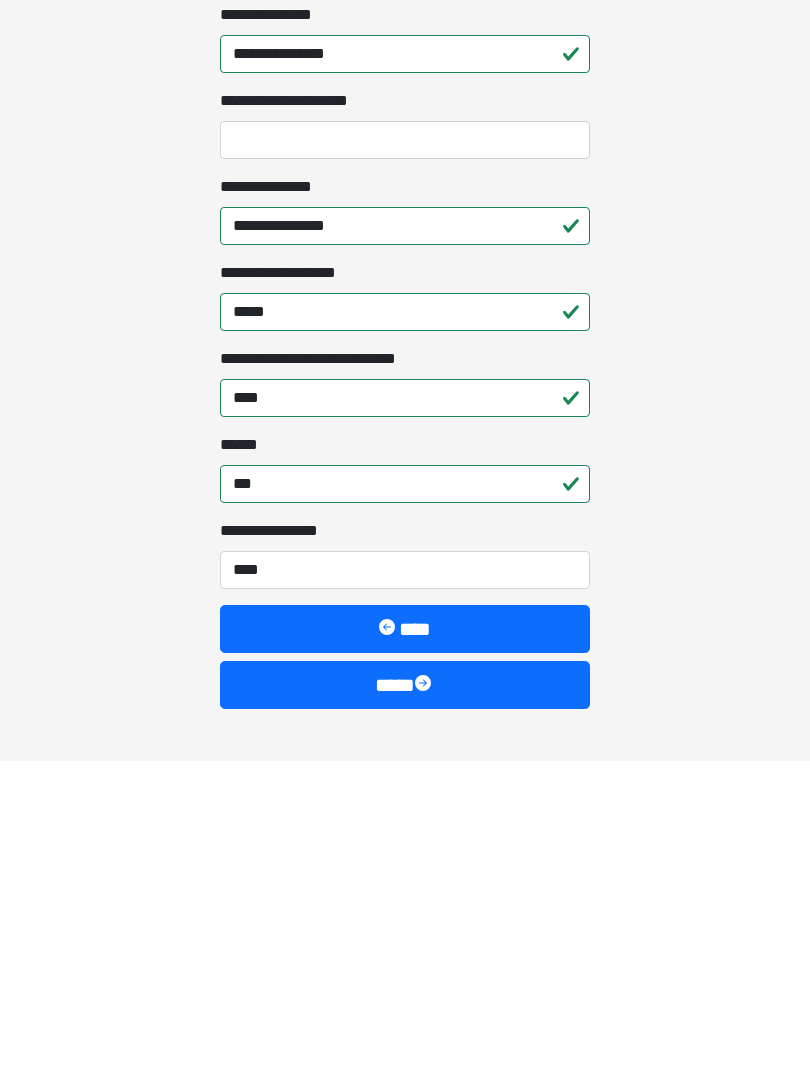 click on "****" at bounding box center (405, 1004) 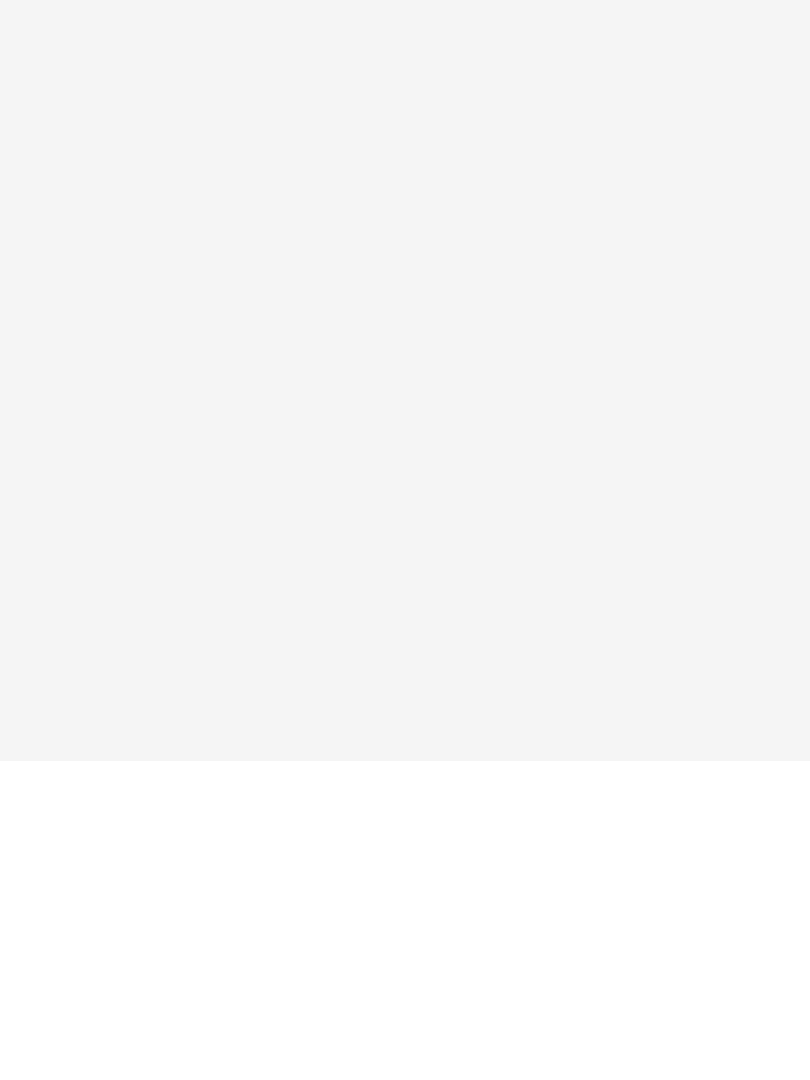 scroll, scrollTop: 0, scrollLeft: 0, axis: both 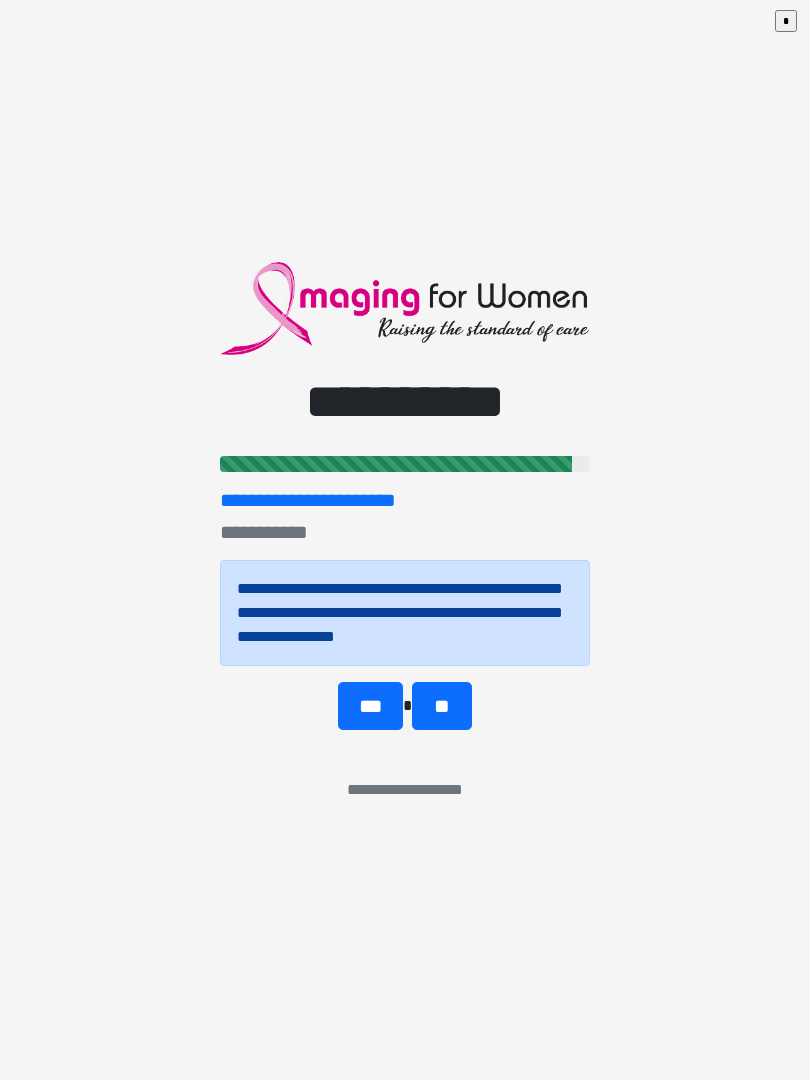 click on "***" at bounding box center [370, 706] 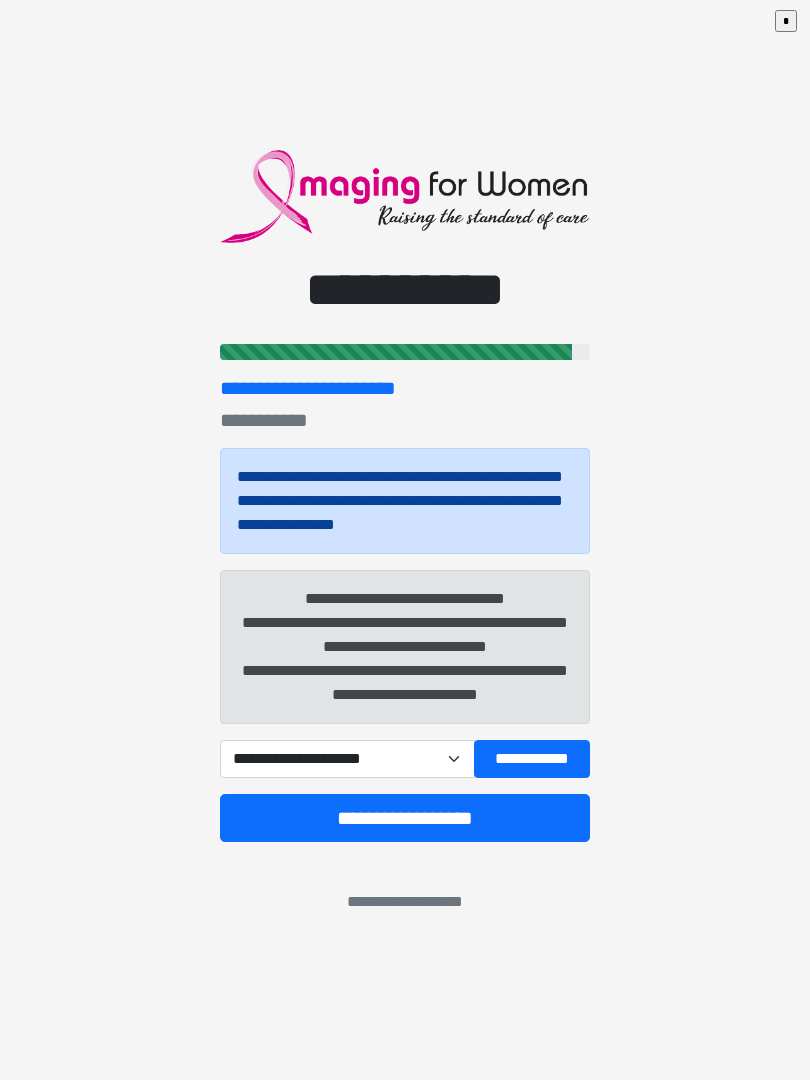 click on "**********" at bounding box center [347, 759] 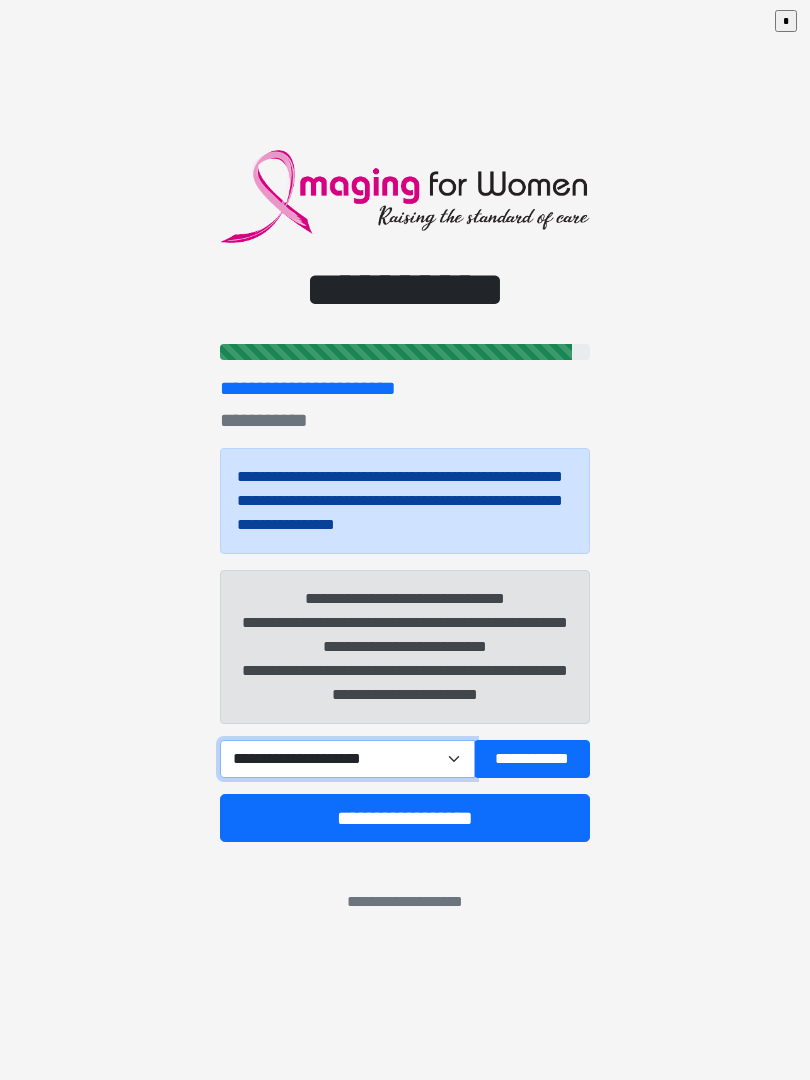 select on "******" 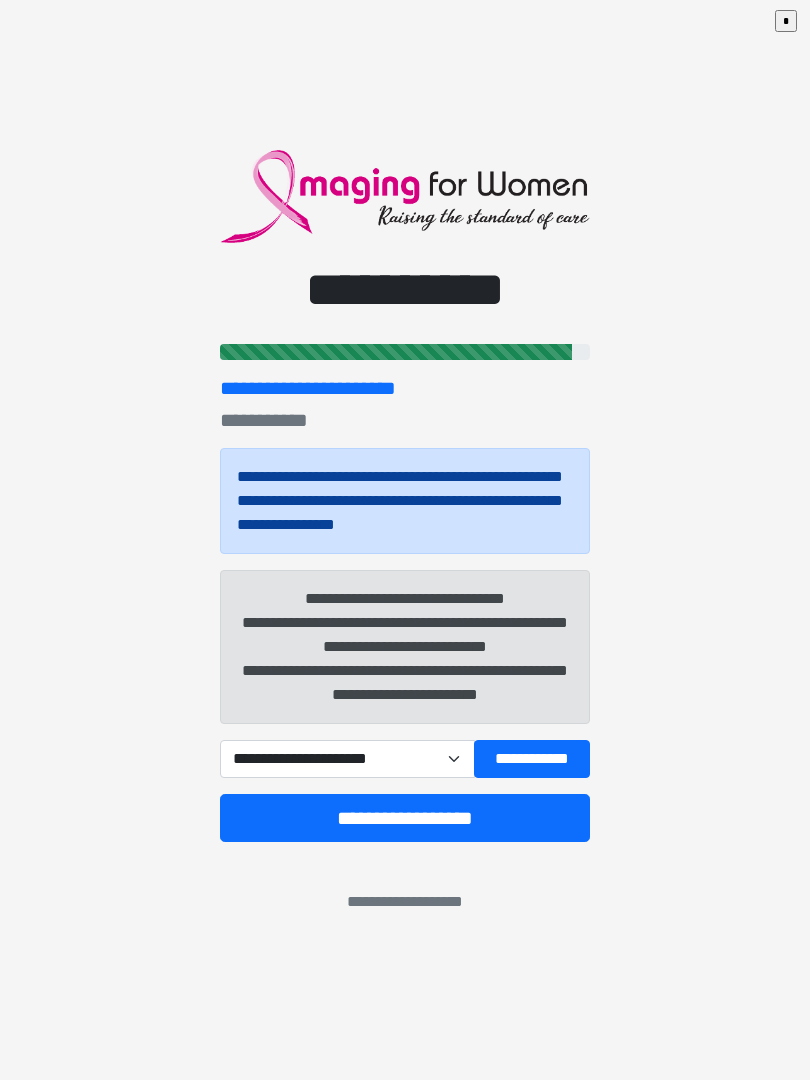 click on "**********" at bounding box center [532, 759] 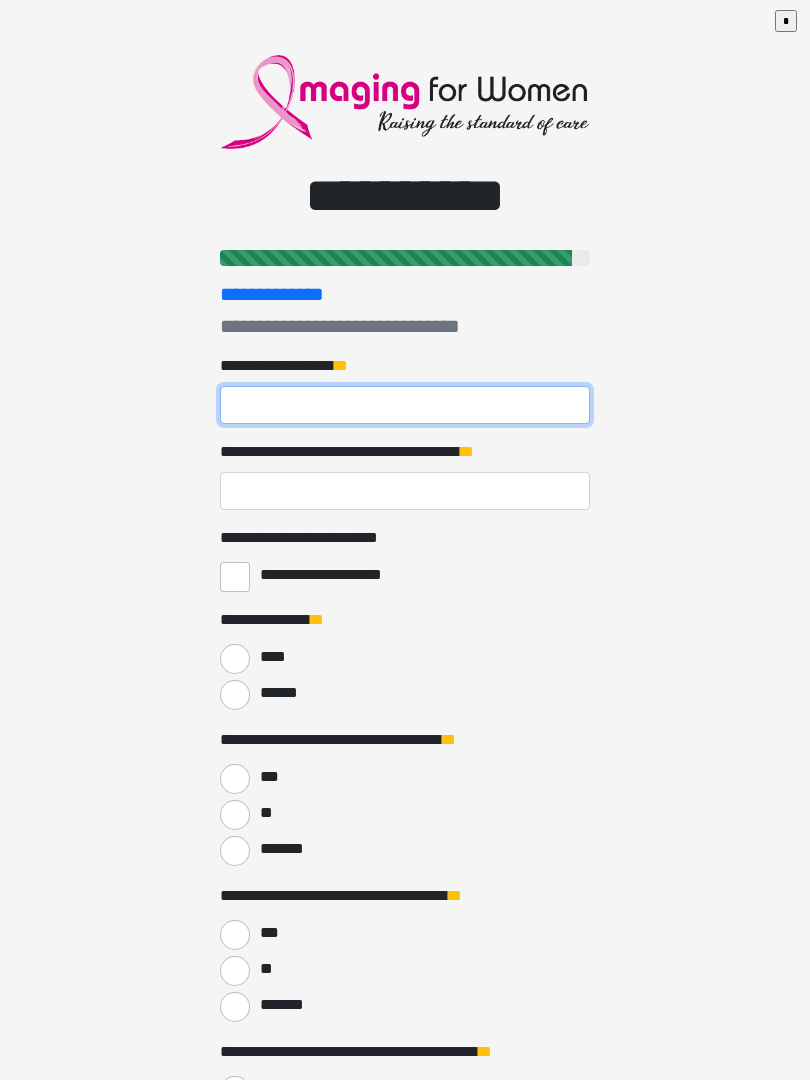 click on "**********" at bounding box center [405, 405] 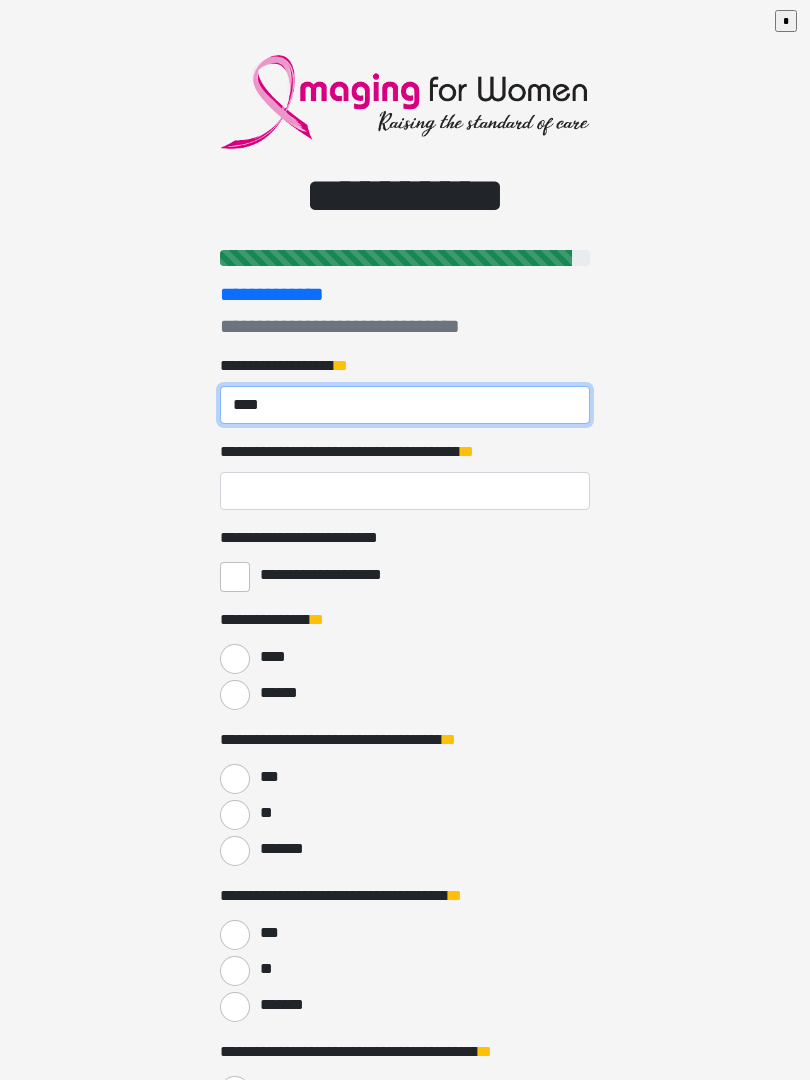 type on "****" 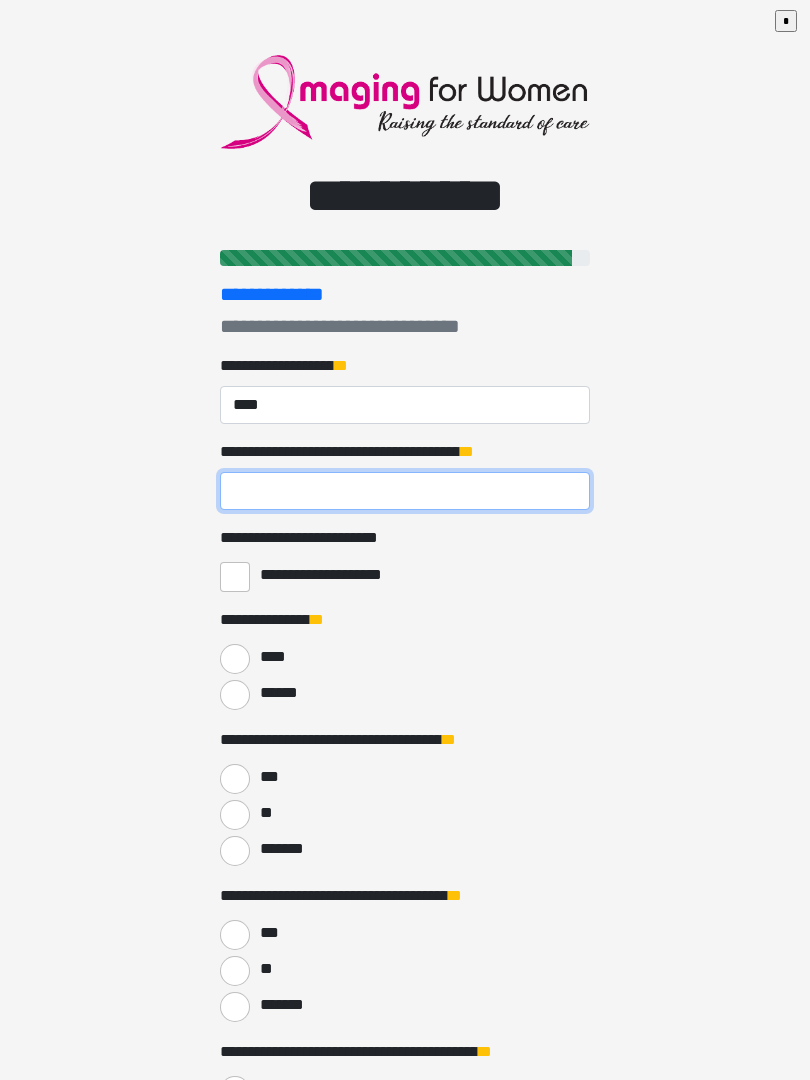 click on "**********" at bounding box center (405, 491) 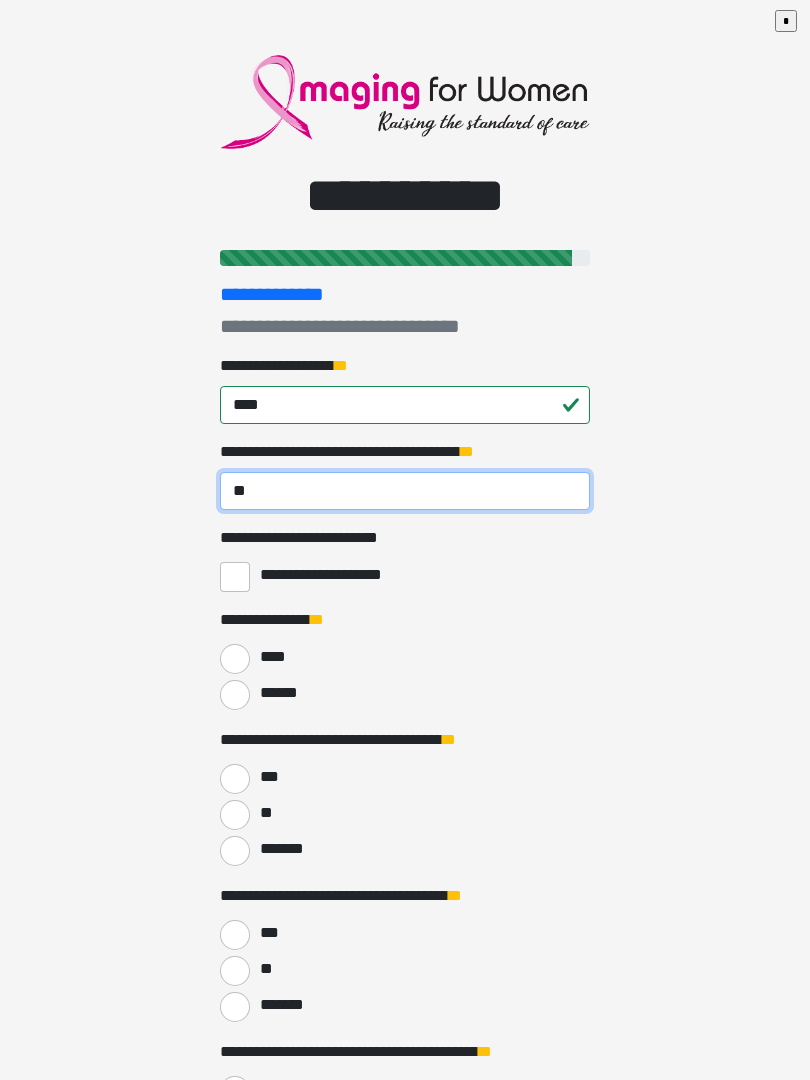 type on "**" 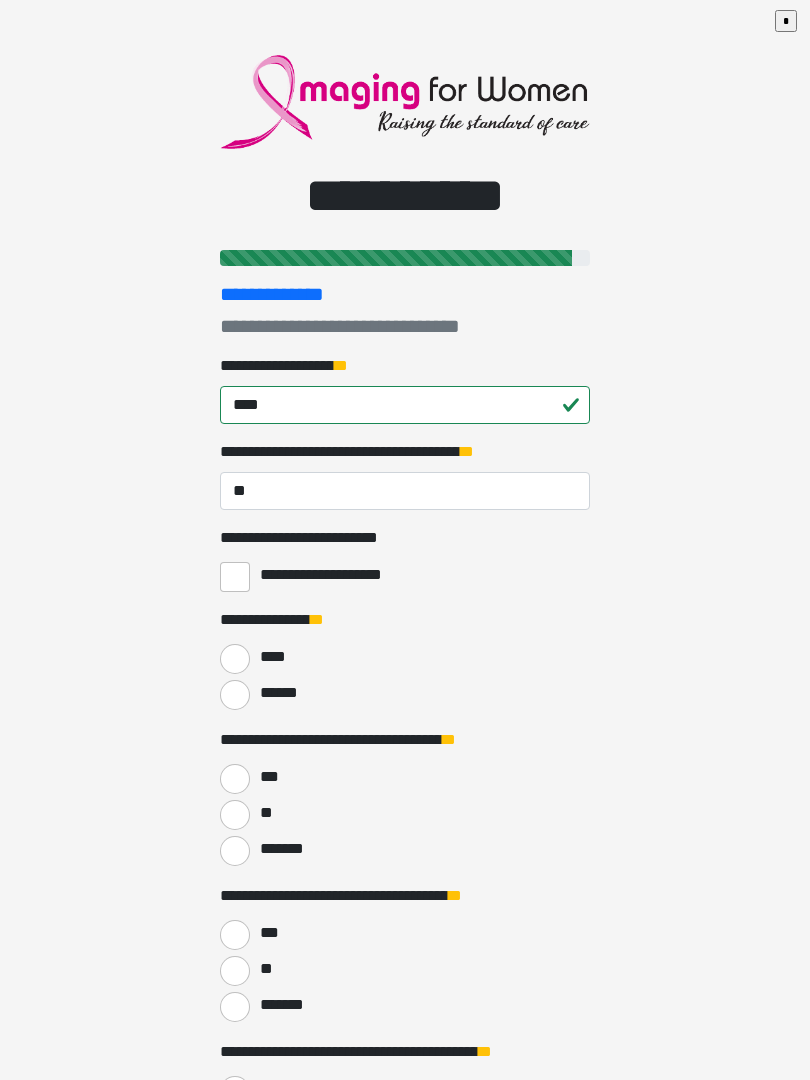 click on "**********" at bounding box center [235, 577] 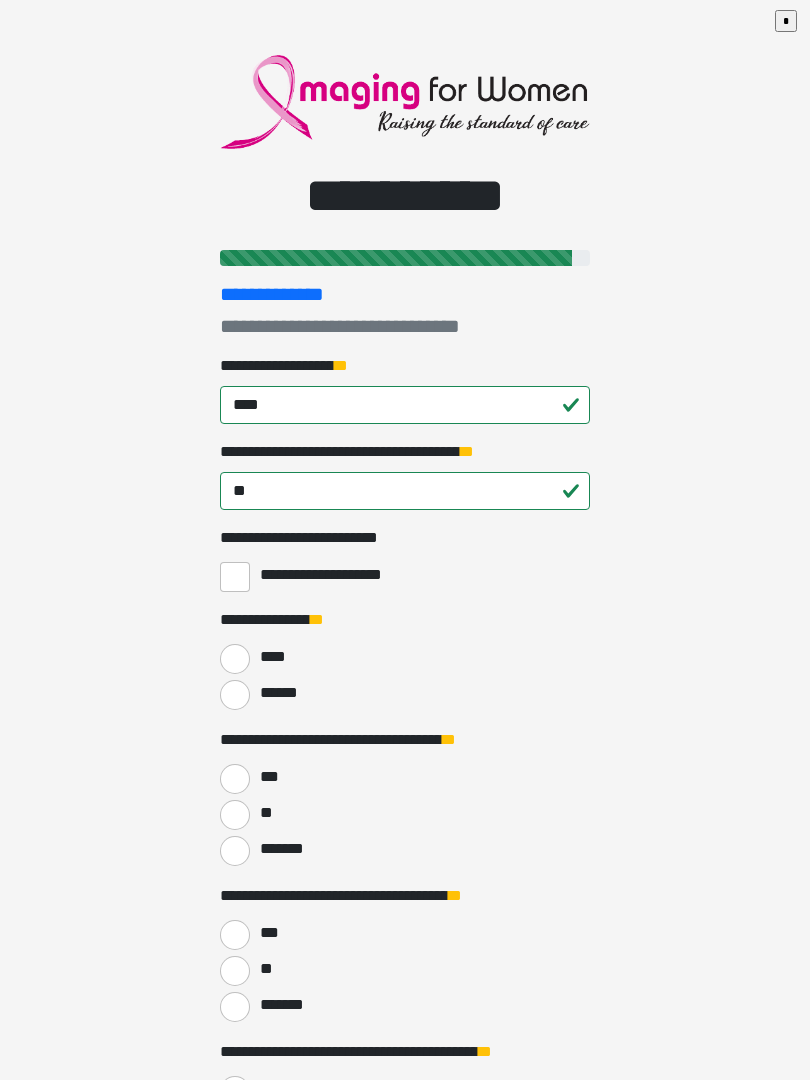 click on "******" at bounding box center (235, 695) 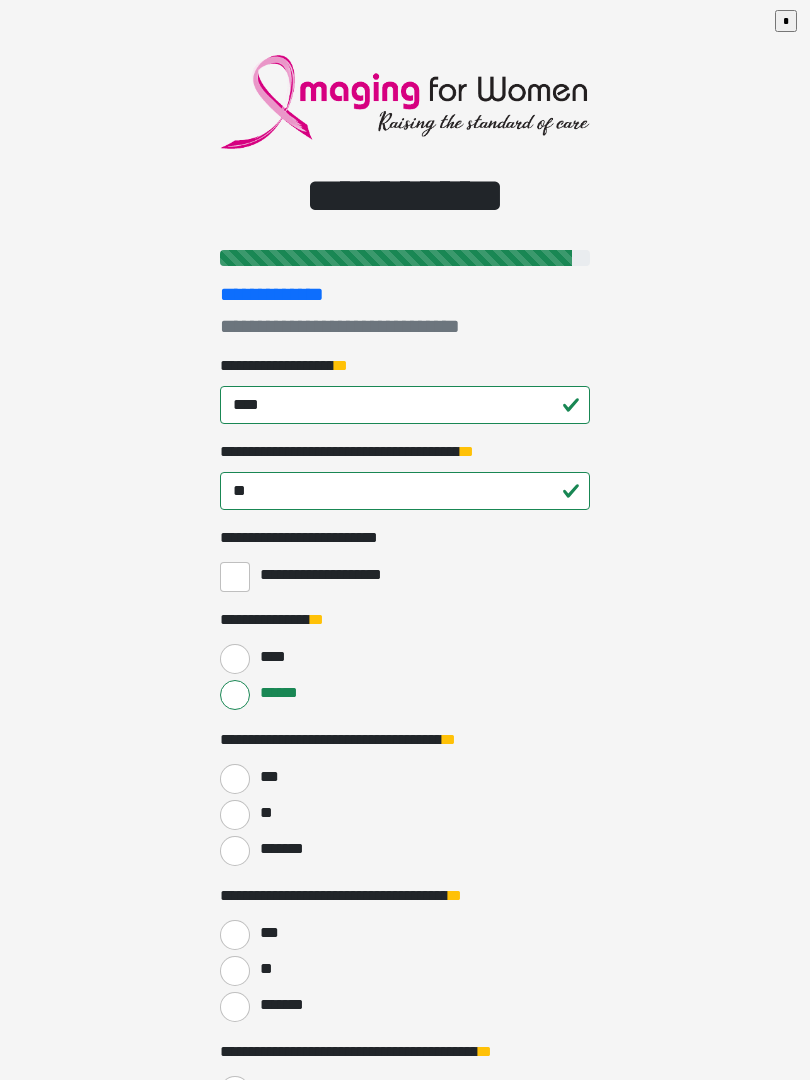 click on "***" at bounding box center [235, 779] 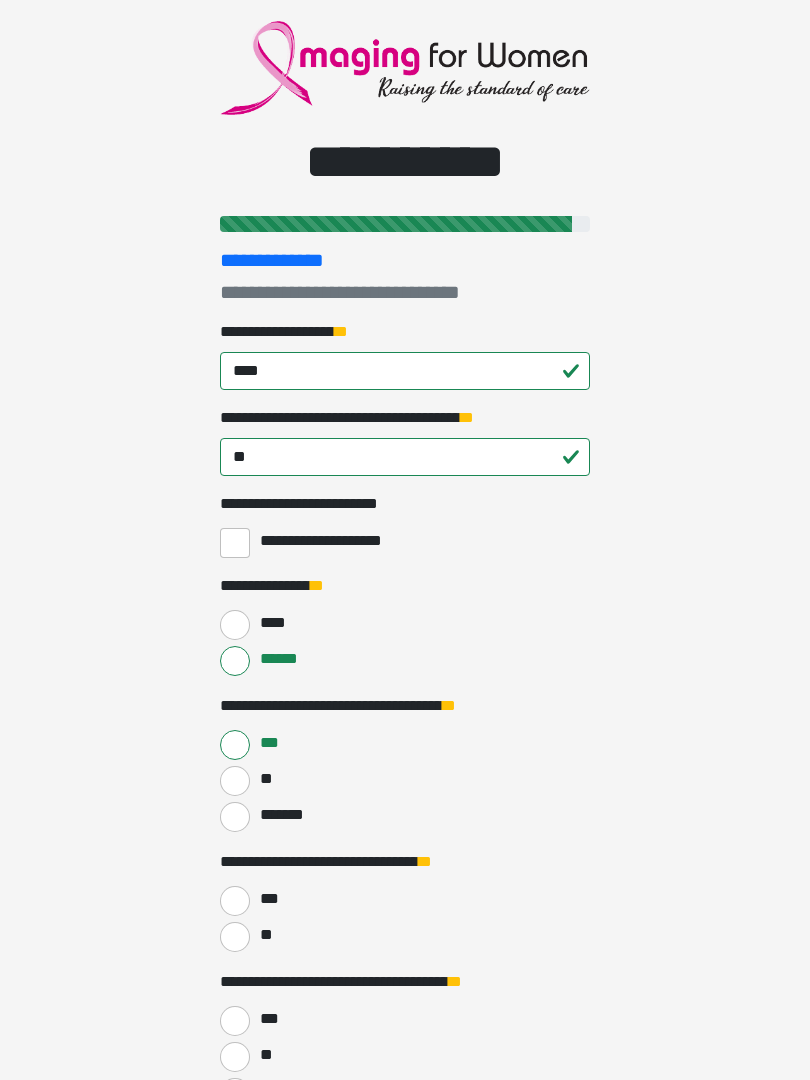 scroll, scrollTop: 34, scrollLeft: 0, axis: vertical 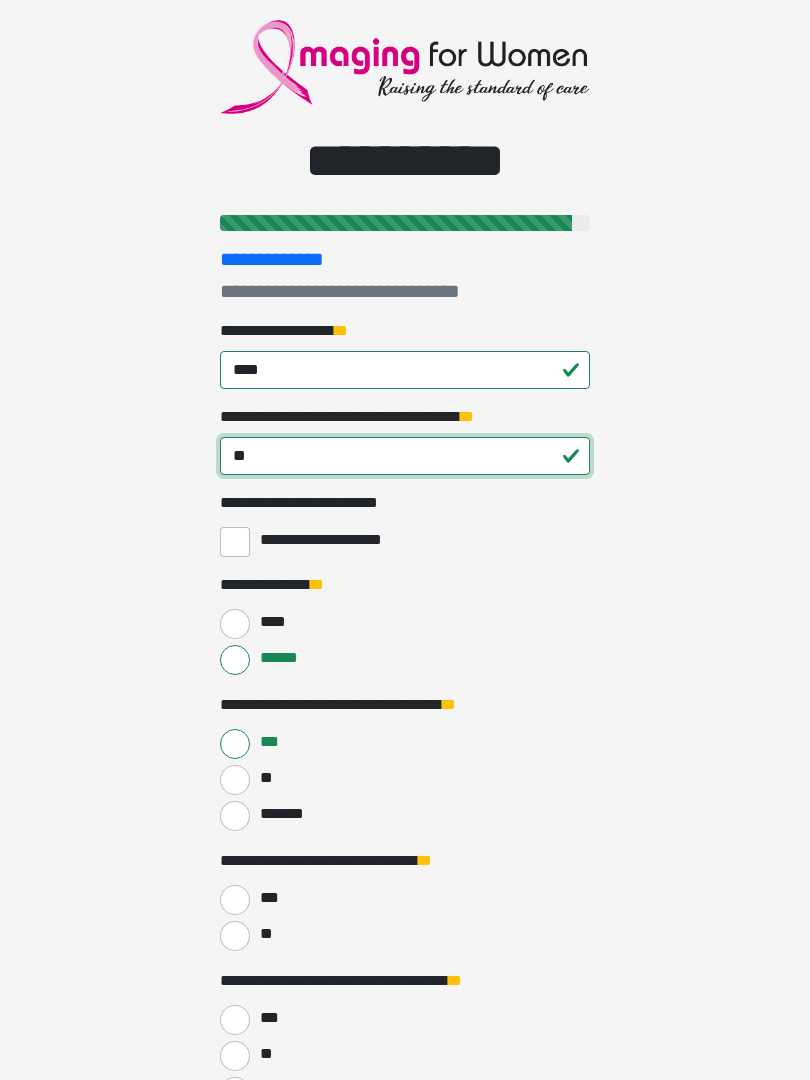 click on "**" at bounding box center [405, 457] 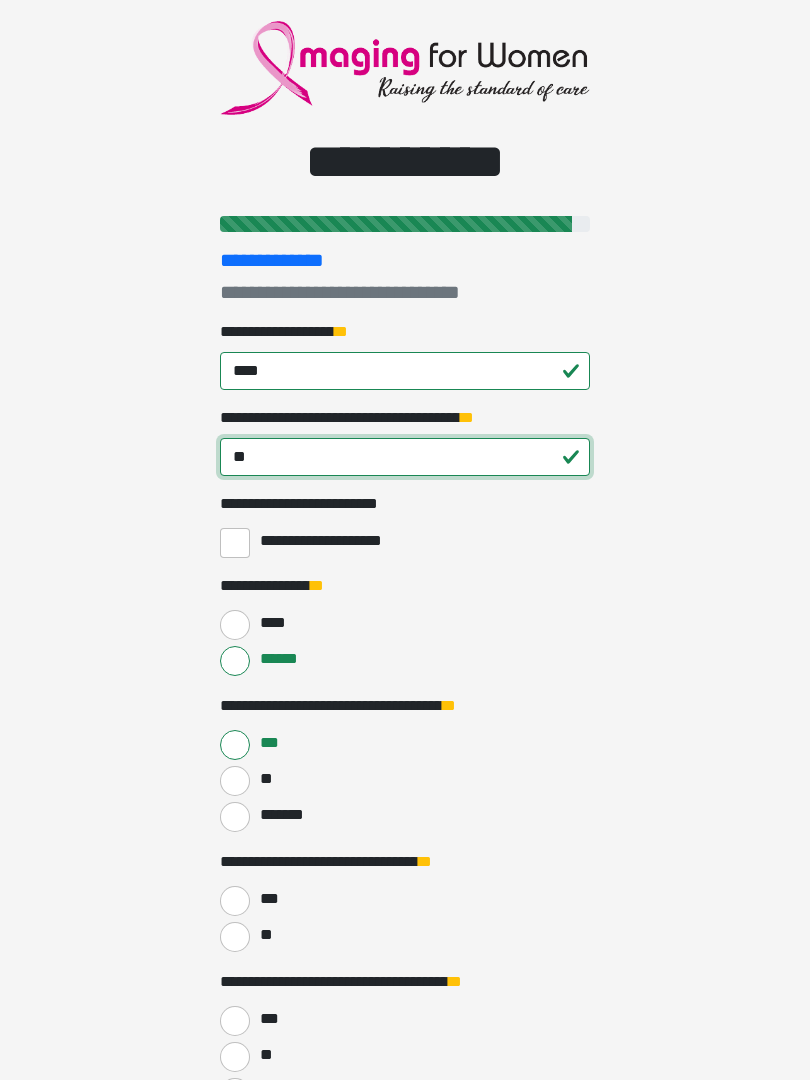type on "*" 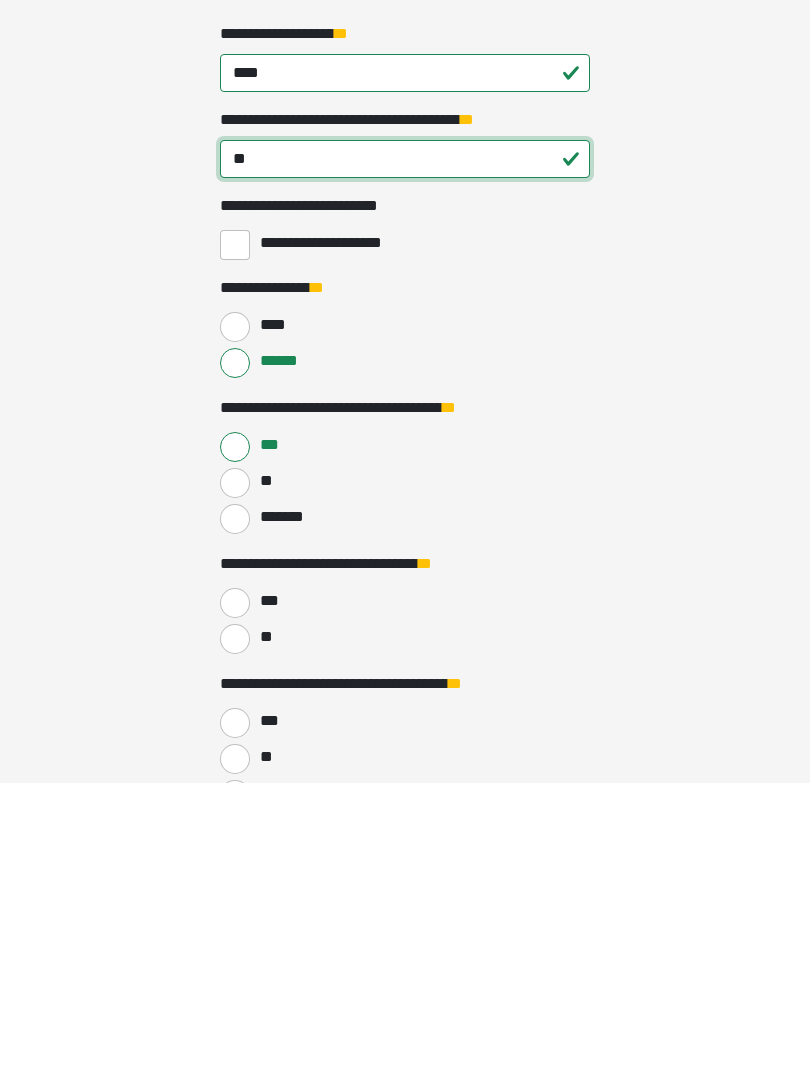 type on "**" 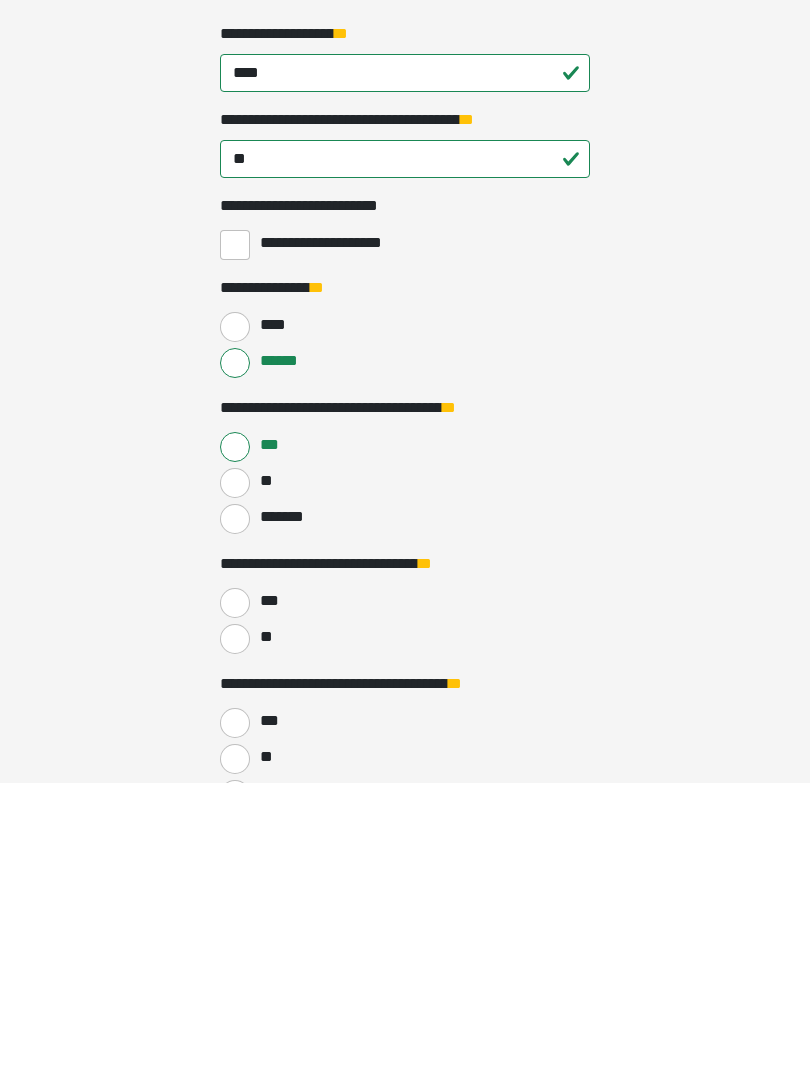 click on "***" at bounding box center [235, 901] 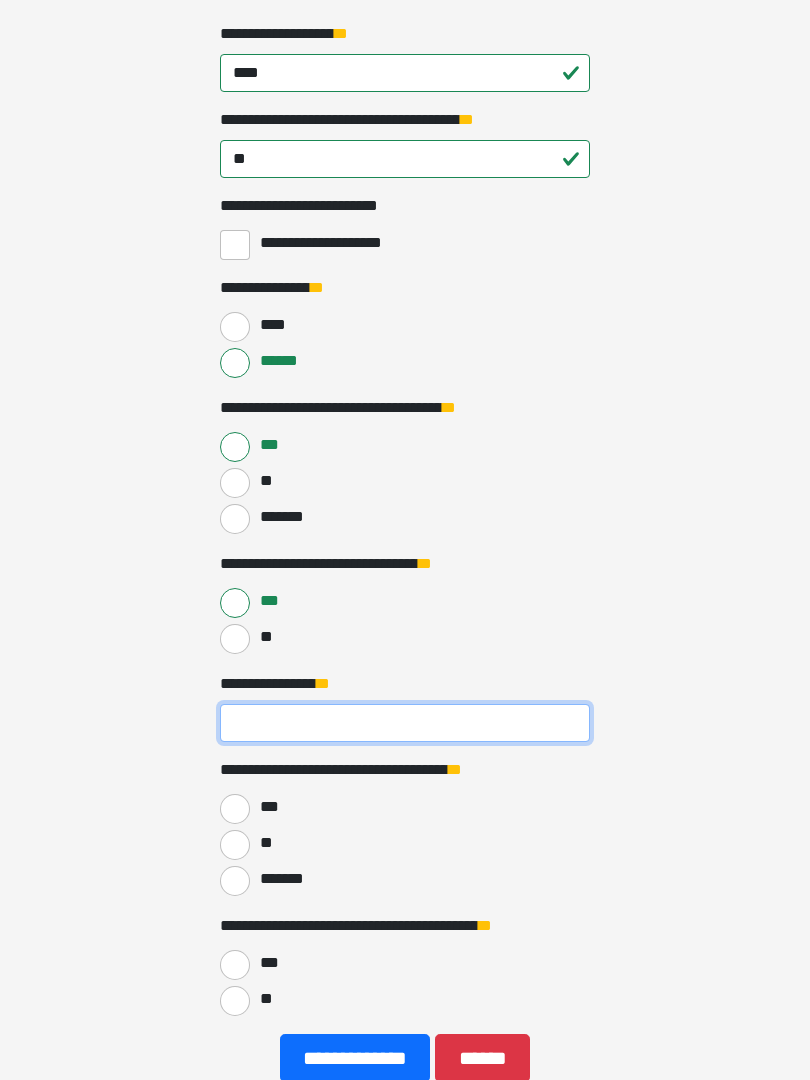 click on "**********" at bounding box center (405, 723) 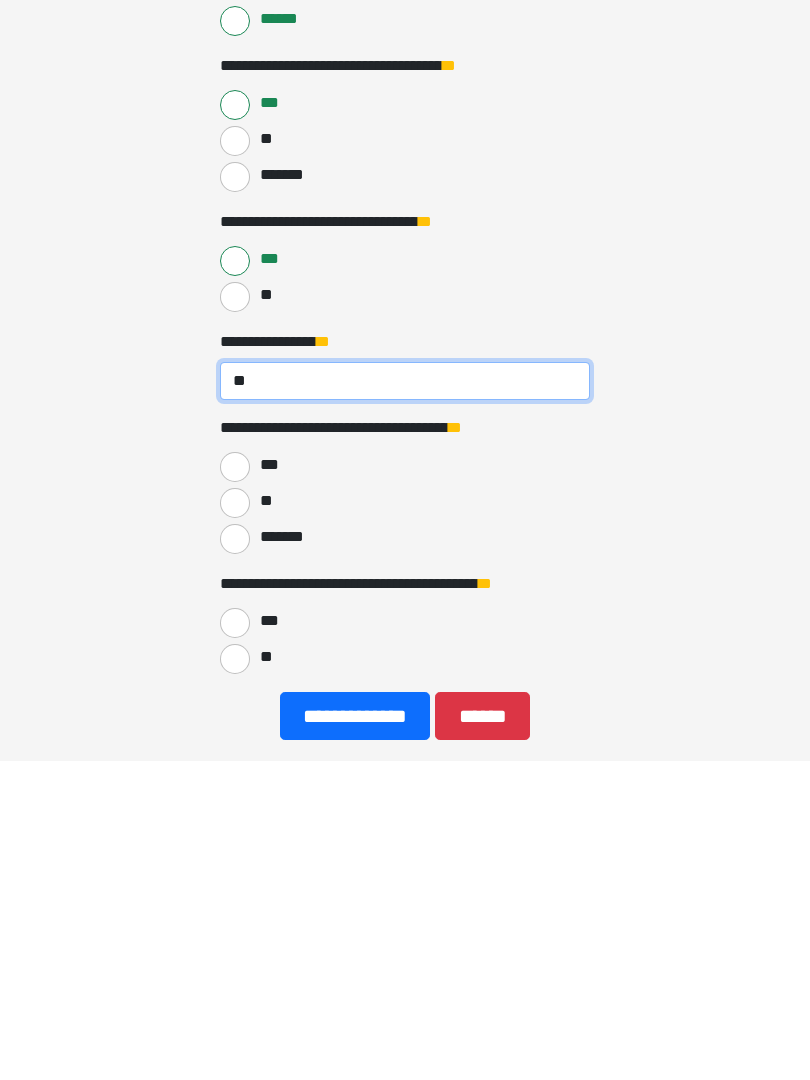 type on "**" 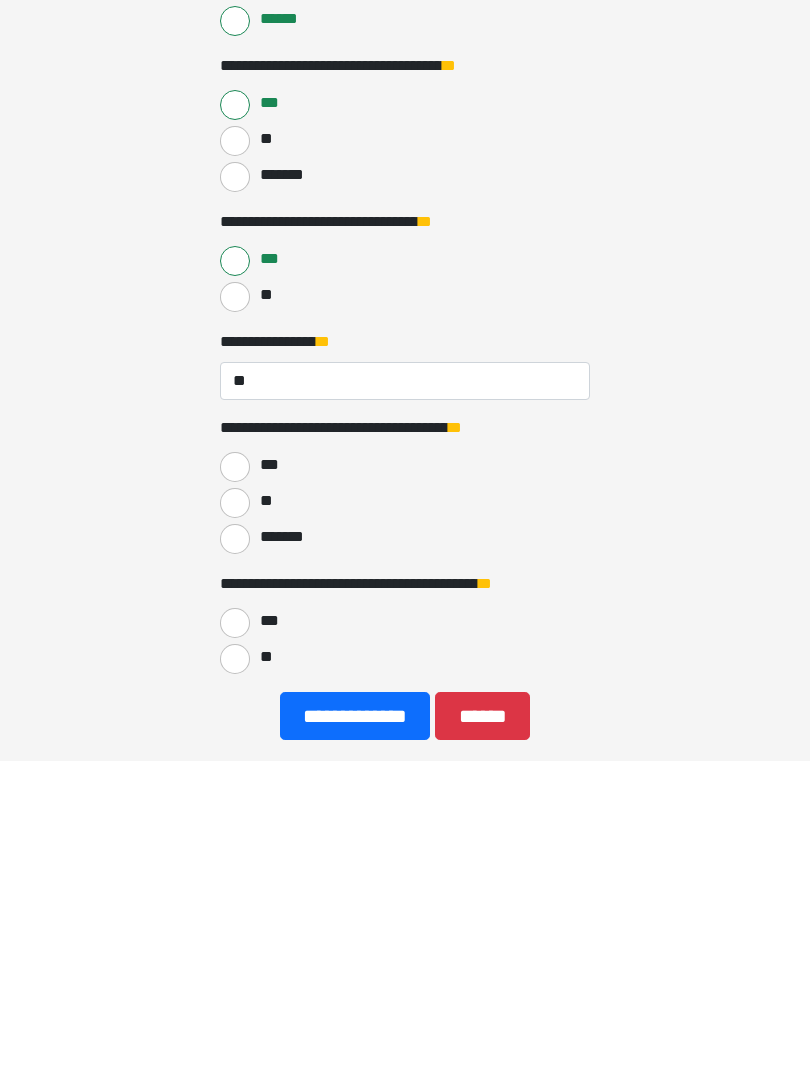 click on "**" at bounding box center [235, 823] 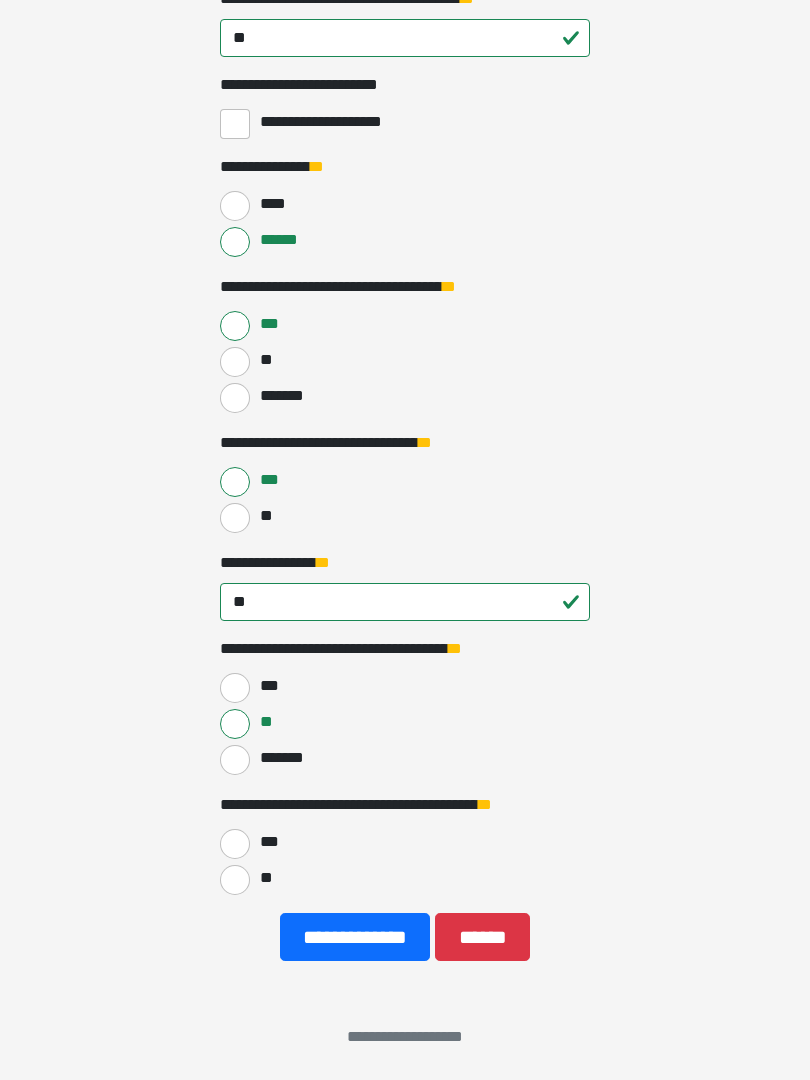 click on "**" at bounding box center (235, 880) 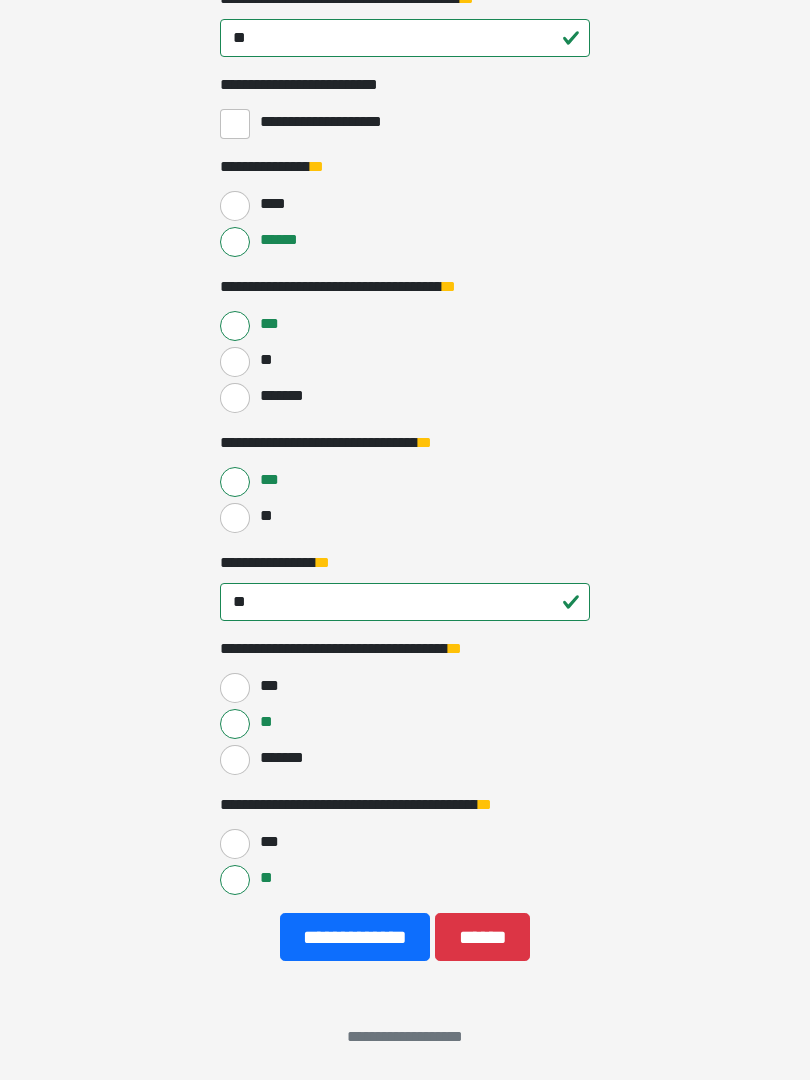 click on "**********" at bounding box center (355, 937) 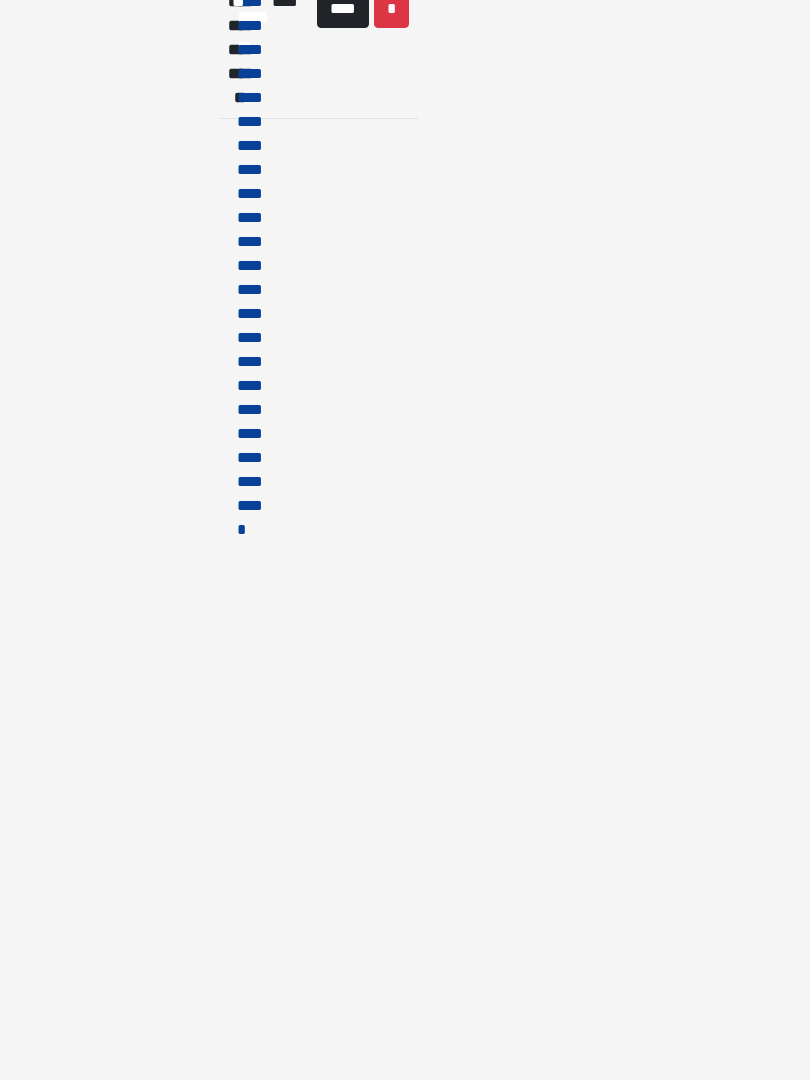 scroll, scrollTop: 0, scrollLeft: 0, axis: both 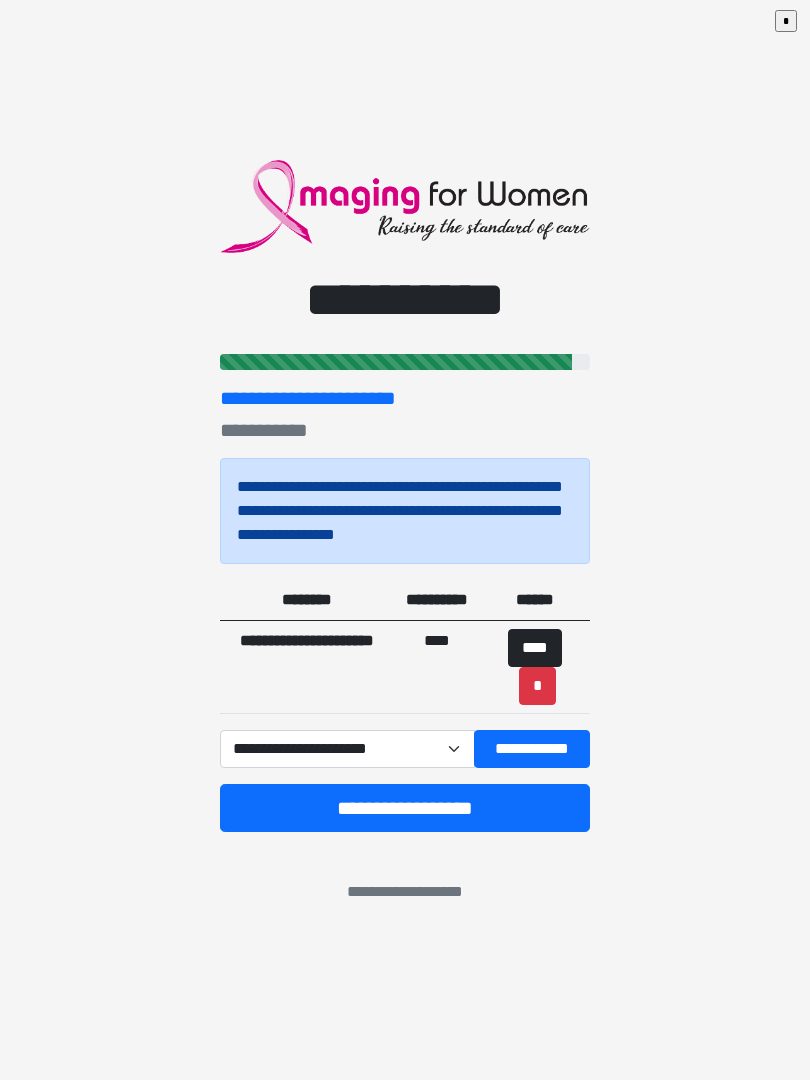 click on "**********" at bounding box center [532, 749] 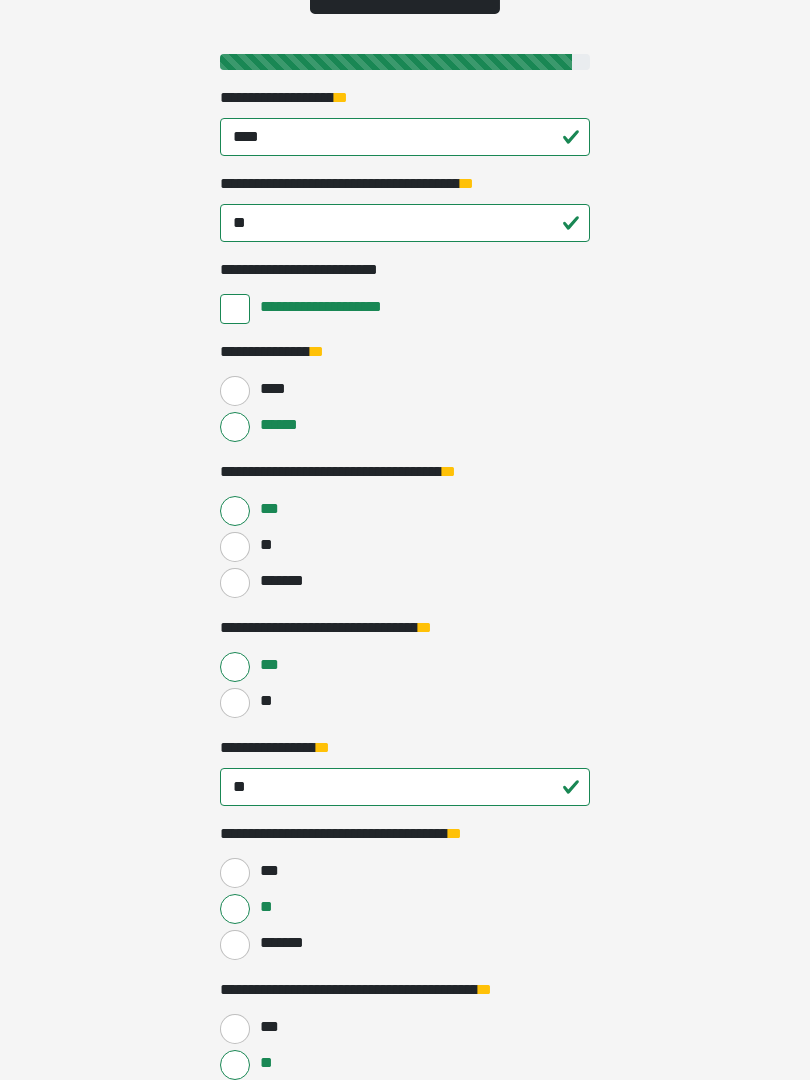 scroll, scrollTop: 381, scrollLeft: 0, axis: vertical 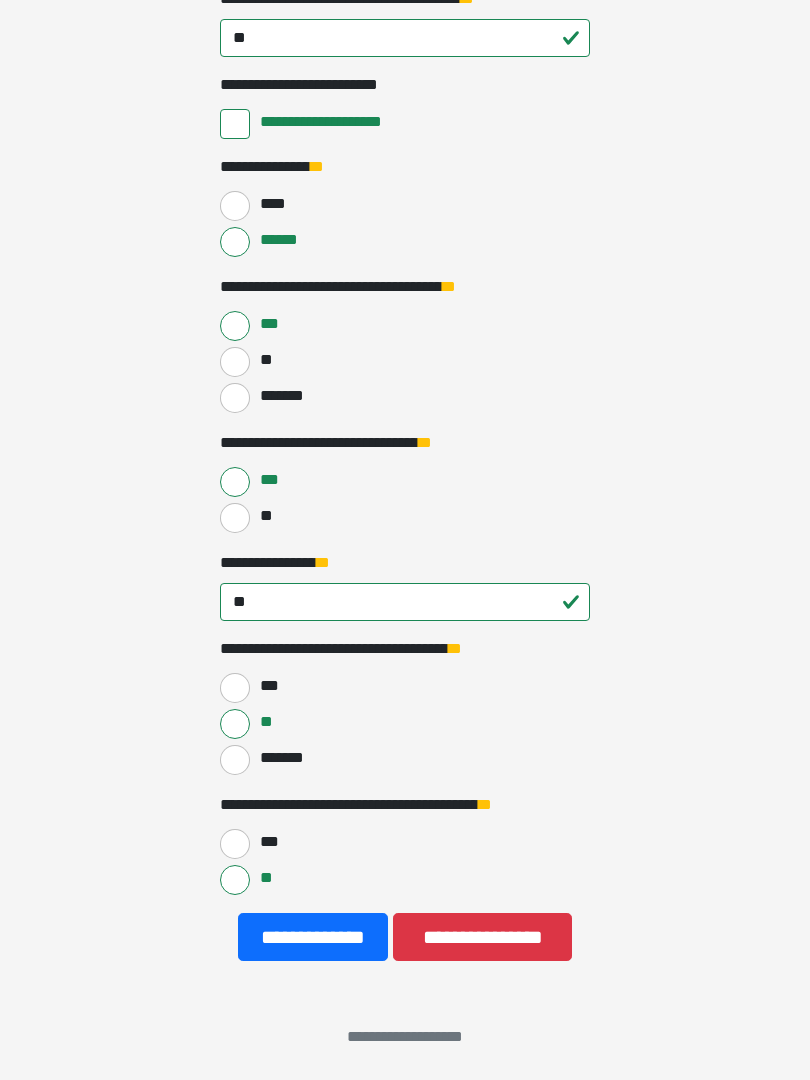 click on "**********" at bounding box center [313, 937] 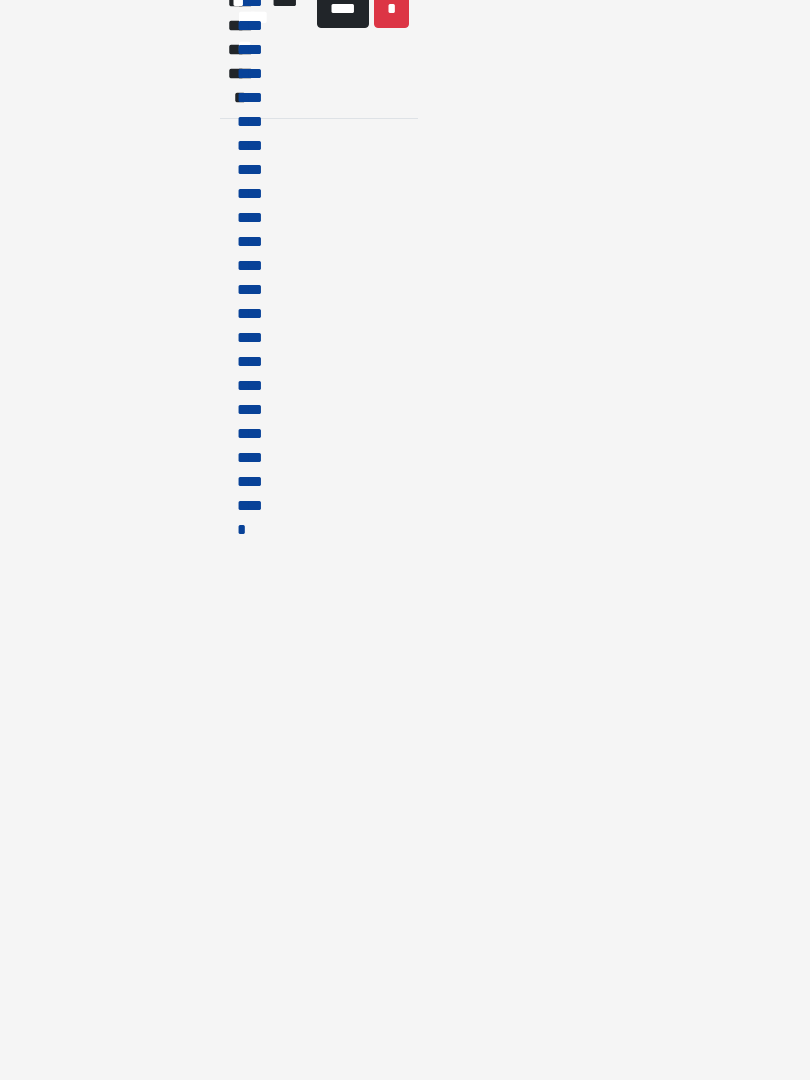 scroll, scrollTop: 0, scrollLeft: 0, axis: both 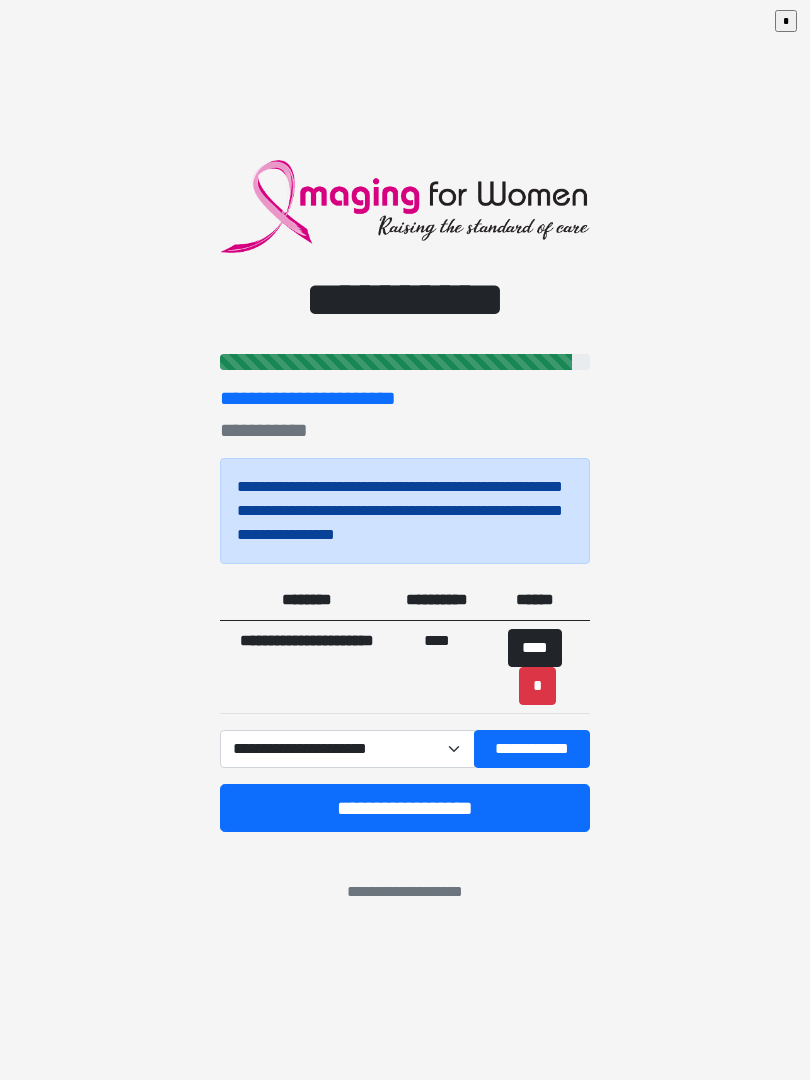 click on "*" at bounding box center [537, 686] 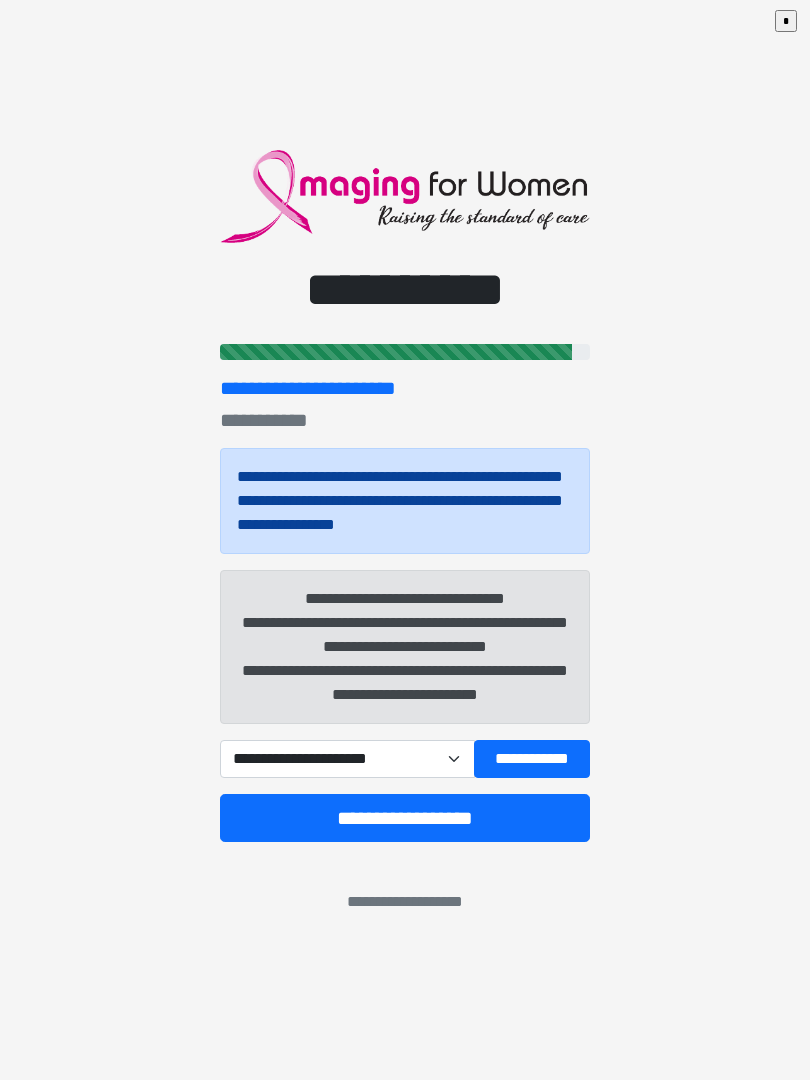 click on "**********" at bounding box center (532, 759) 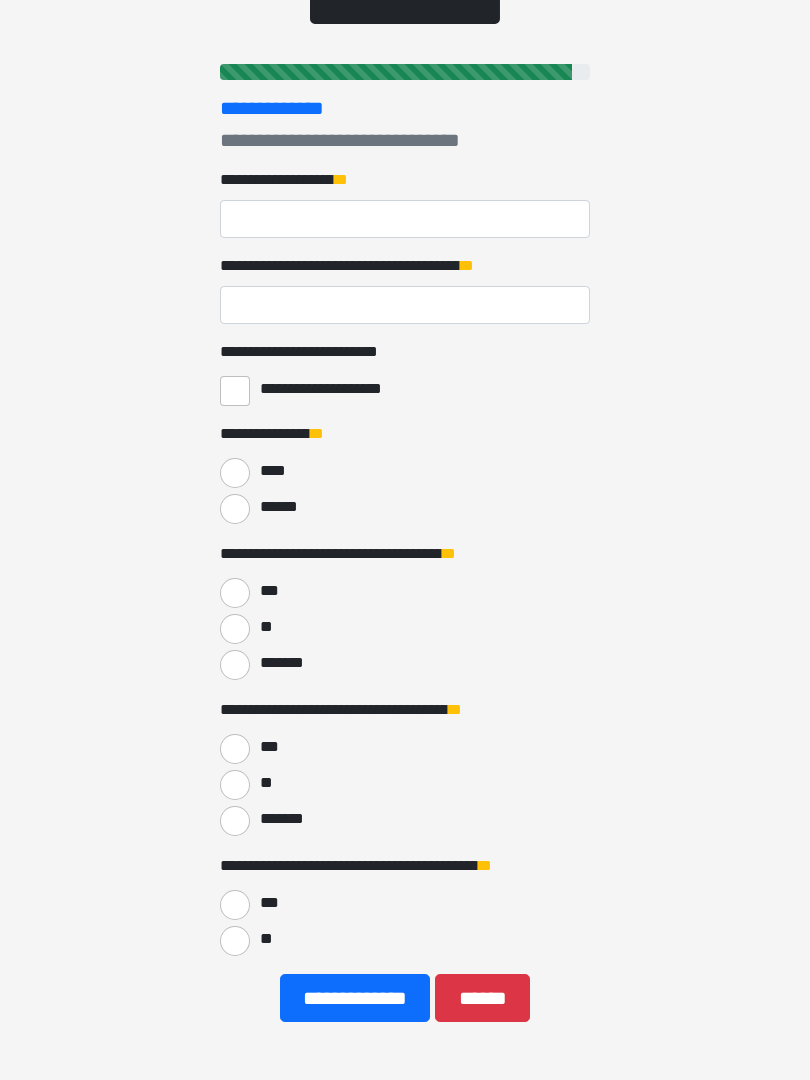 scroll, scrollTop: 247, scrollLeft: 0, axis: vertical 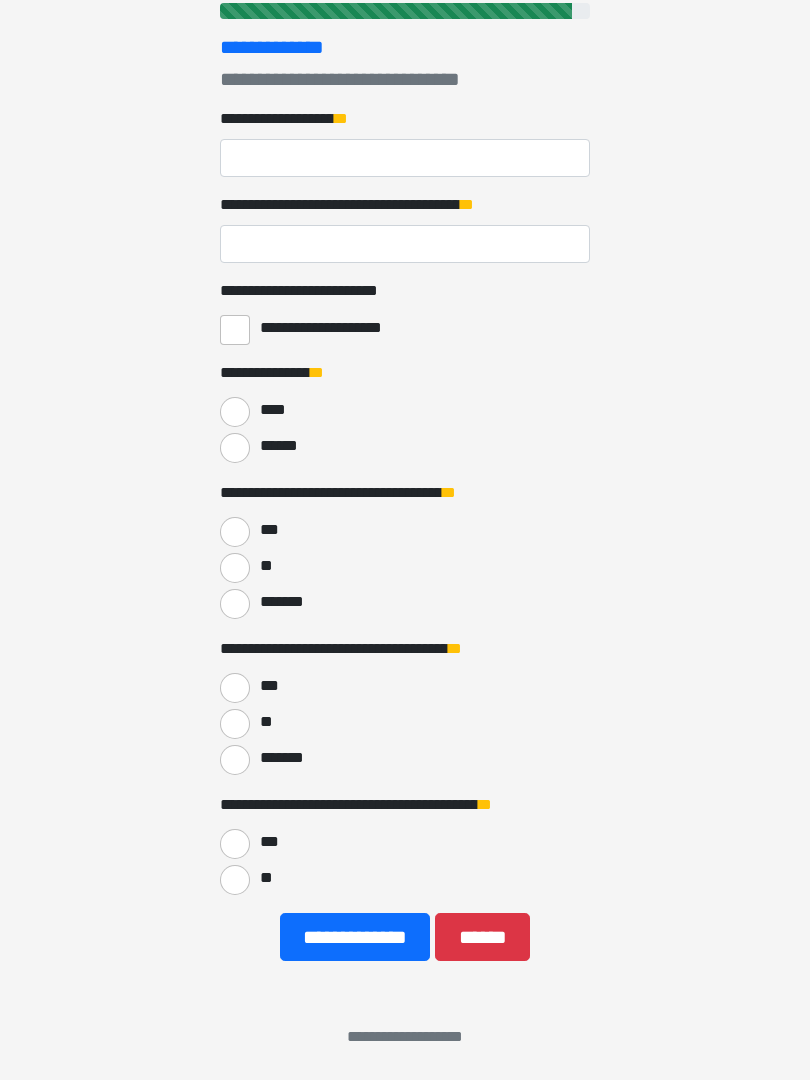 click on "******" at bounding box center [482, 937] 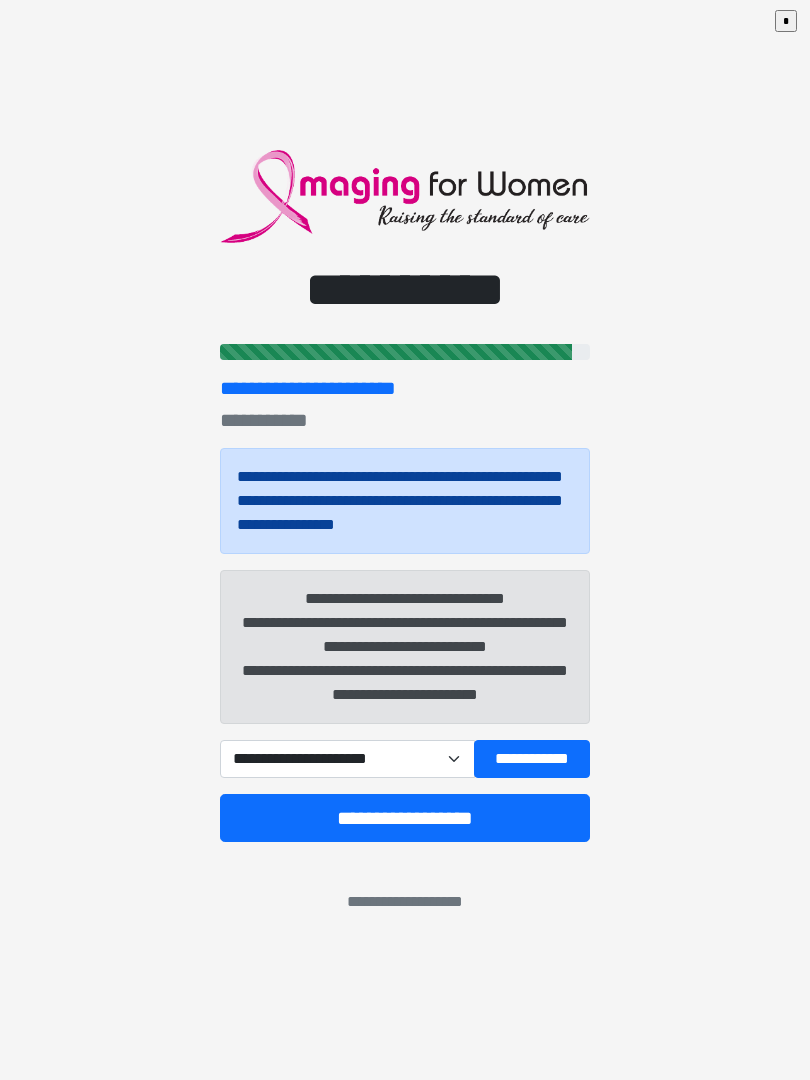 click on "**********" at bounding box center (347, 759) 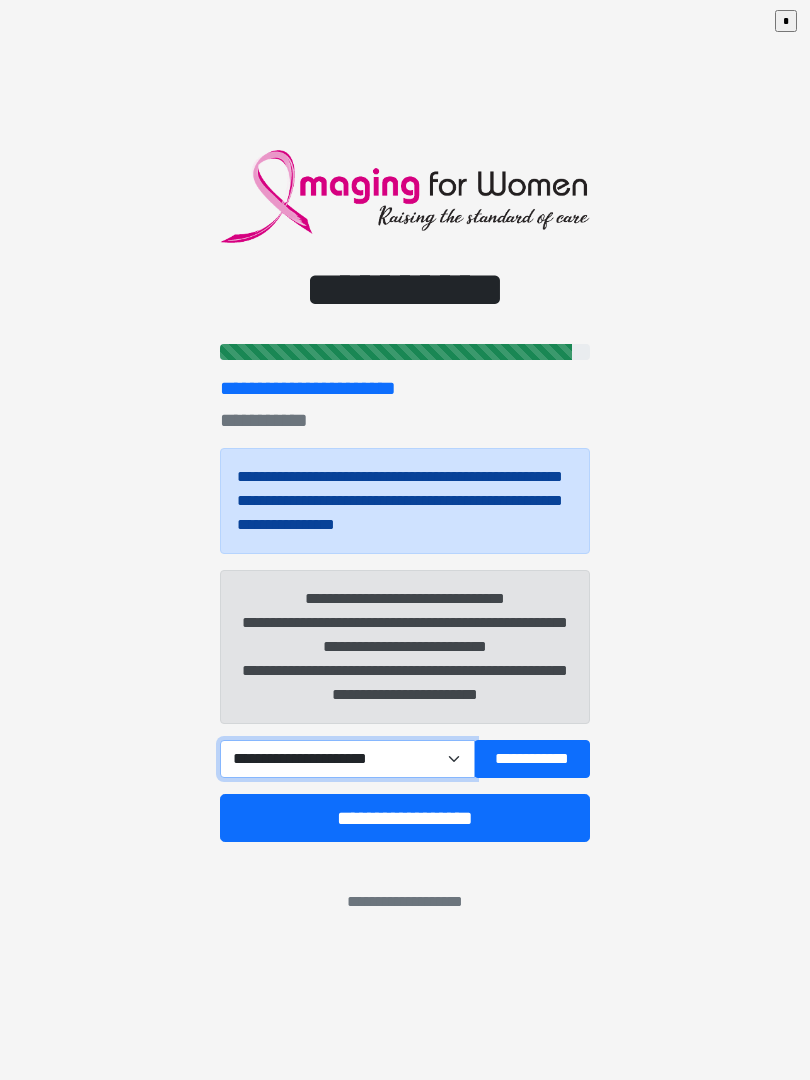 select on "*****" 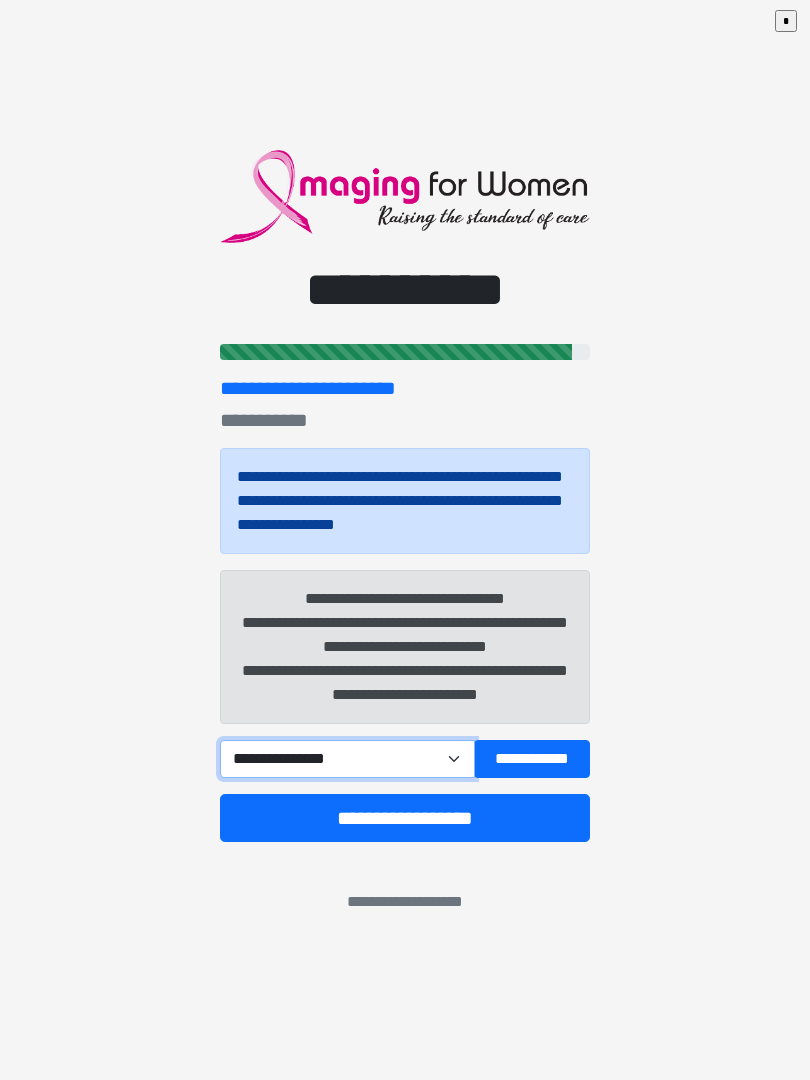 click on "**********" at bounding box center (347, 759) 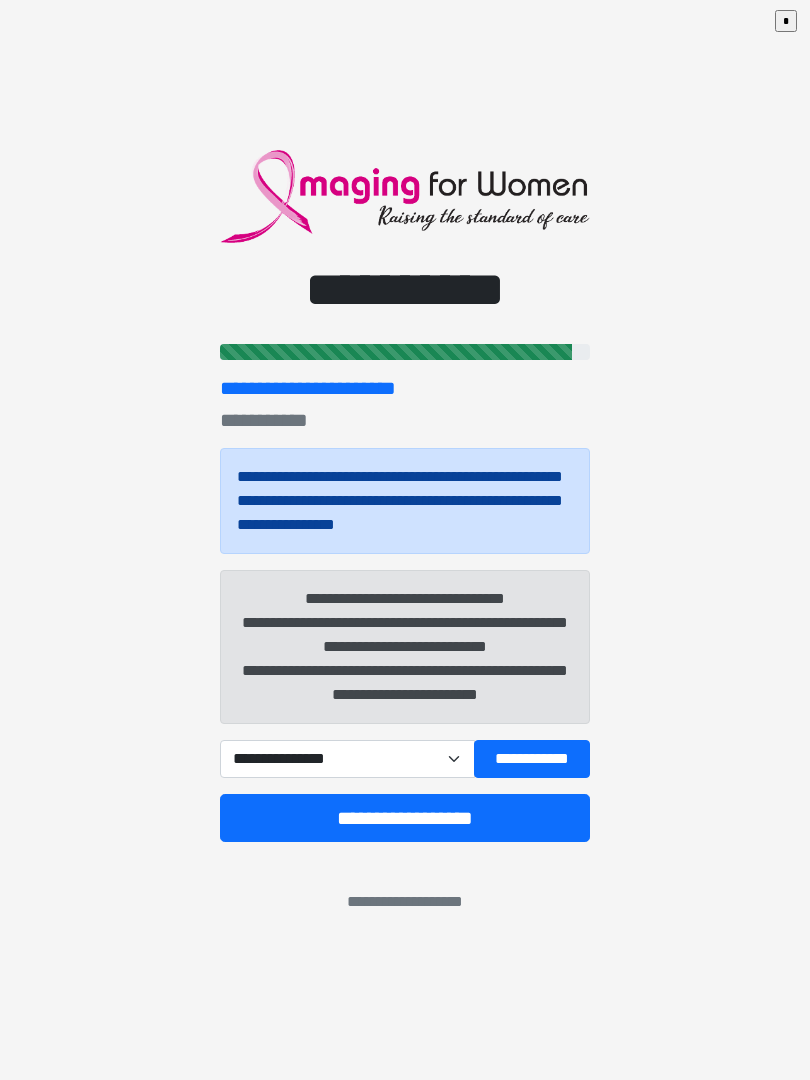 click on "**********" at bounding box center (405, 818) 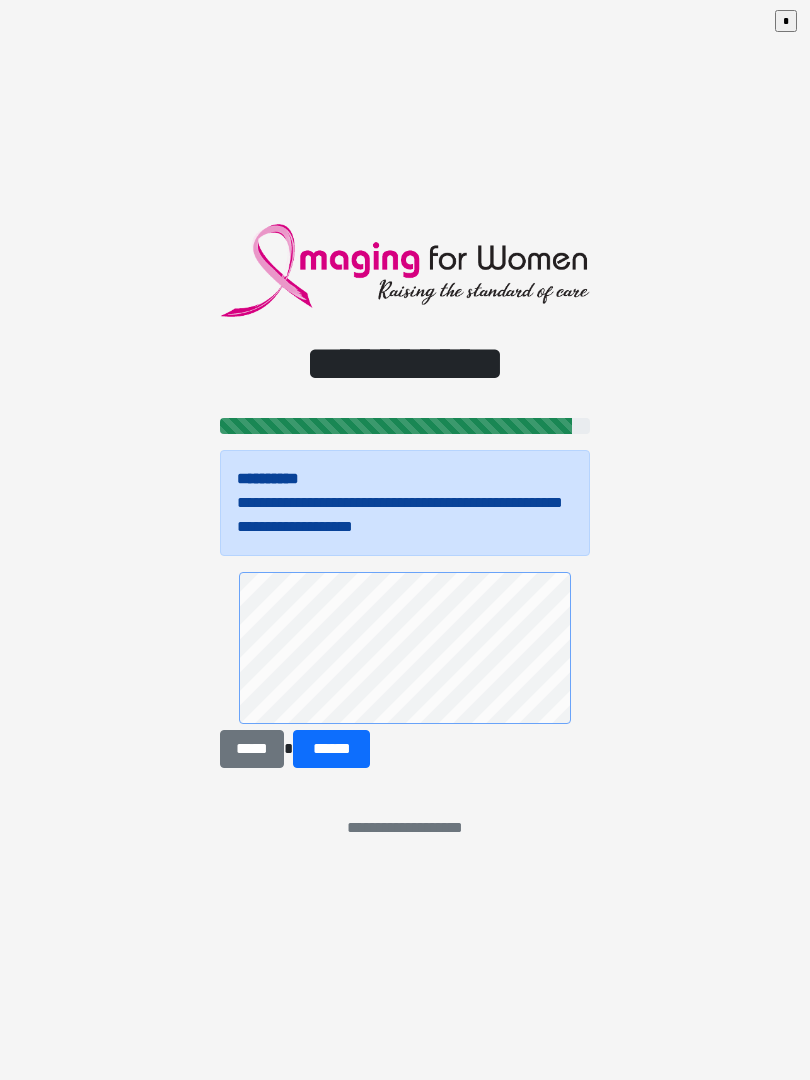 click on "******" at bounding box center (331, 749) 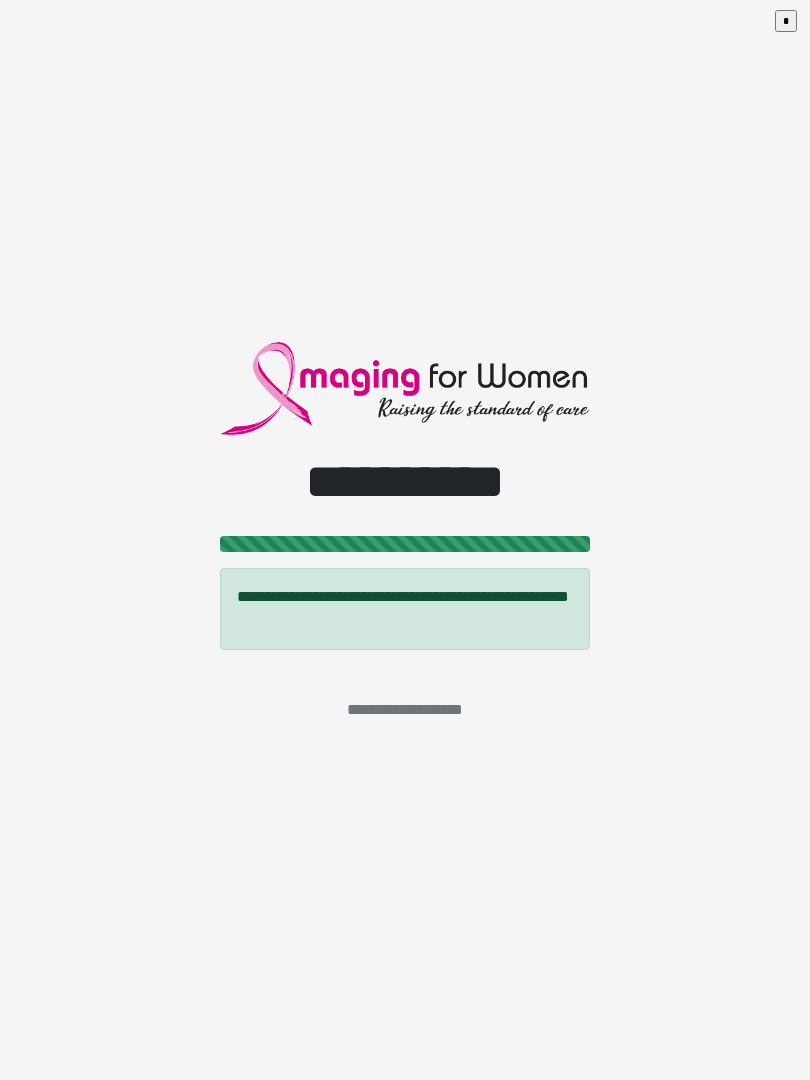 click on "**********" at bounding box center (405, 540) 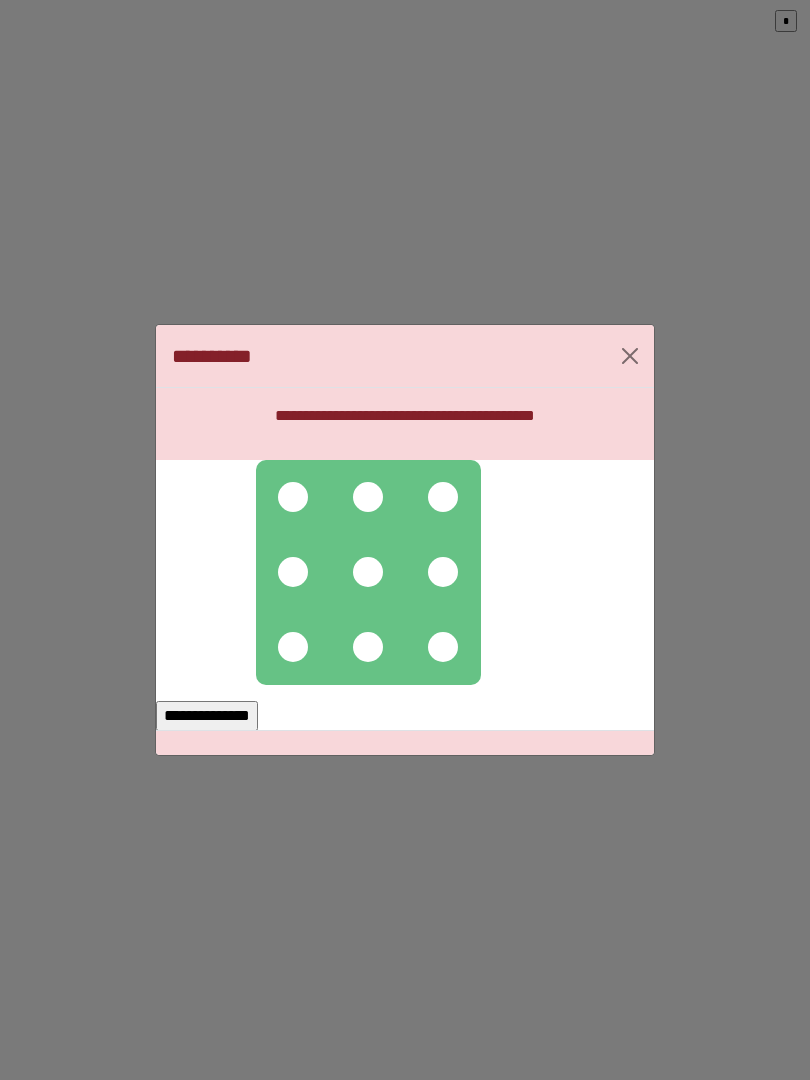 click at bounding box center (293, 497) 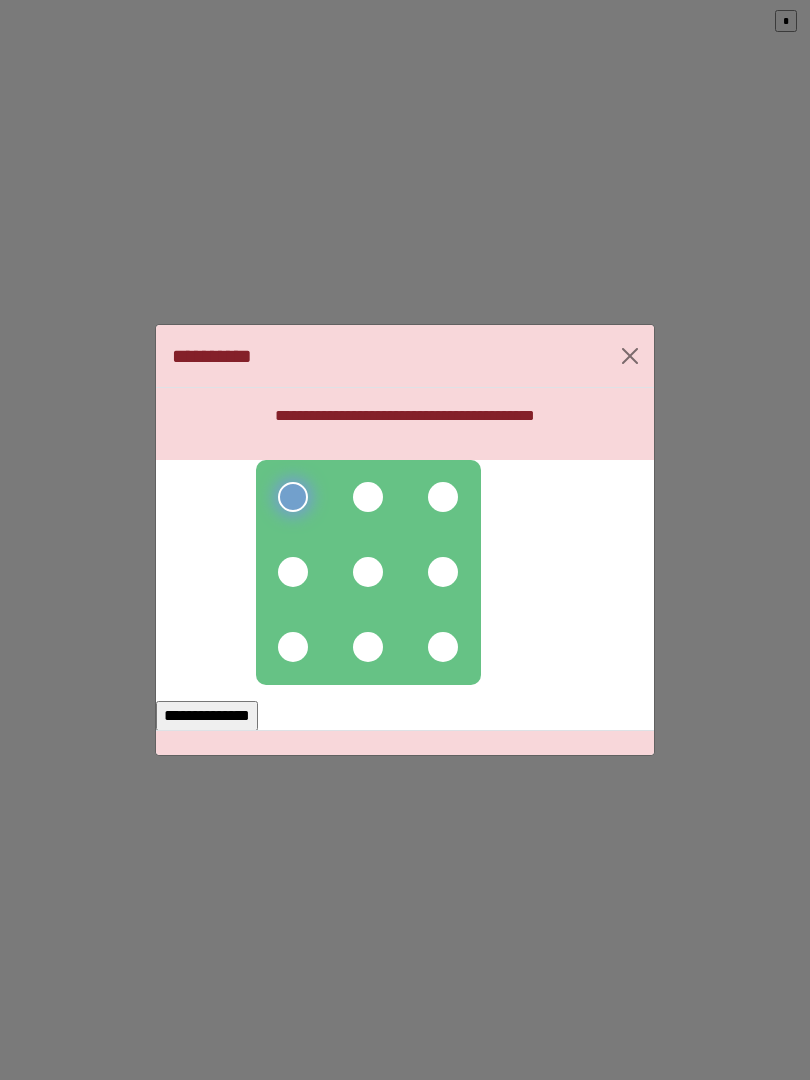 click at bounding box center (368, 497) 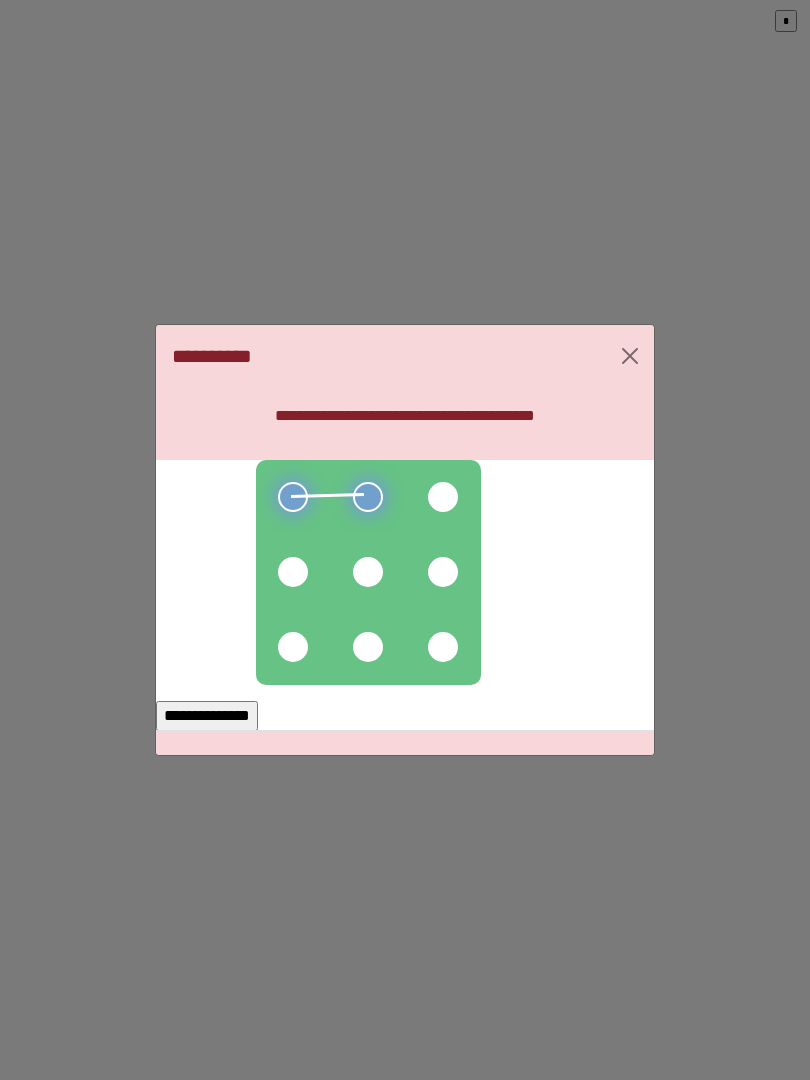 click at bounding box center (368, 572) 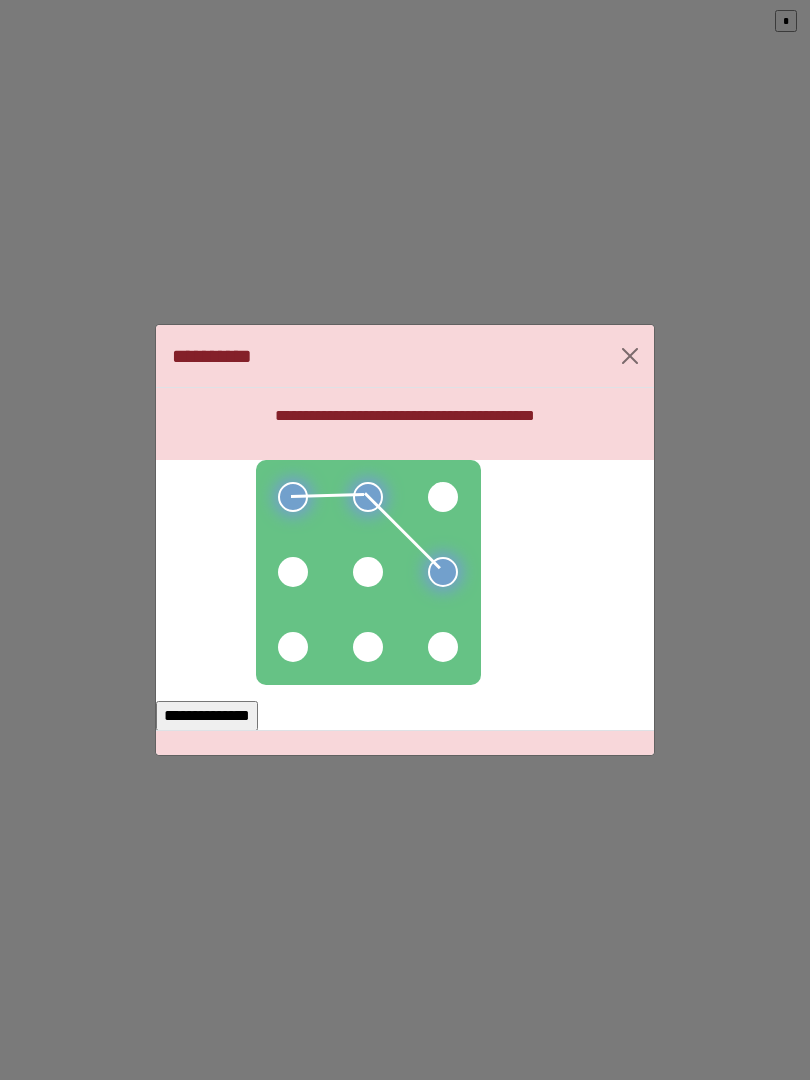 click at bounding box center (443, 647) 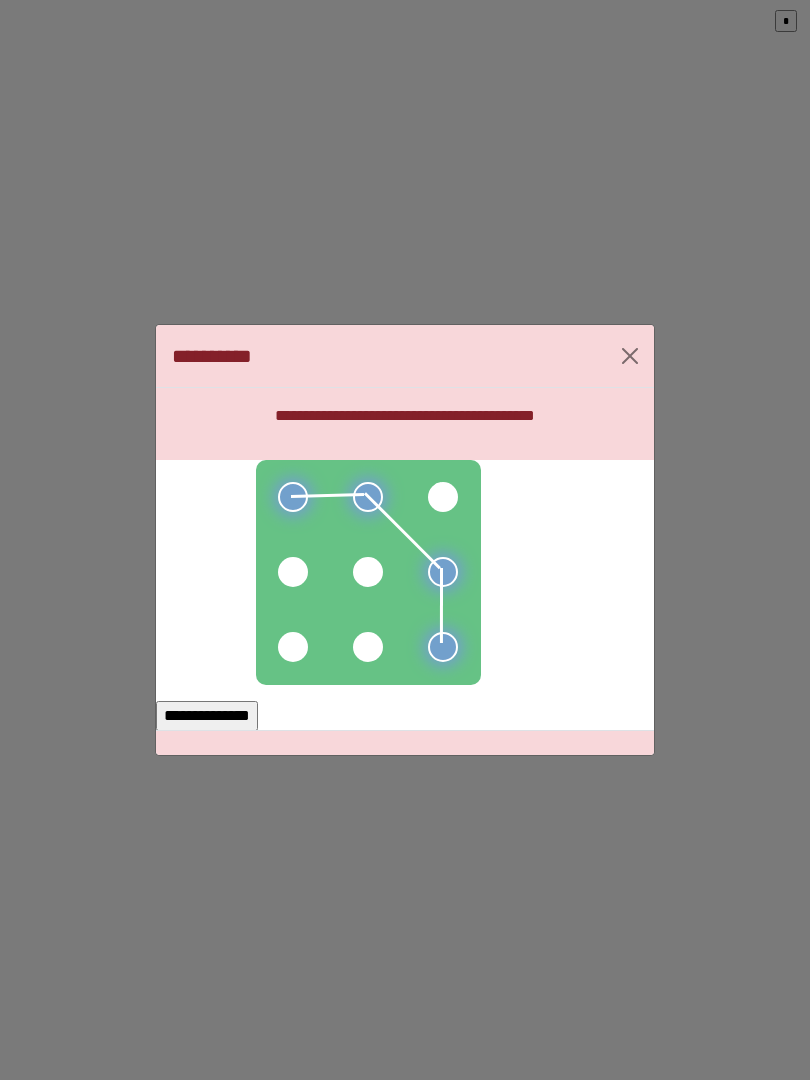 click at bounding box center [368, 647] 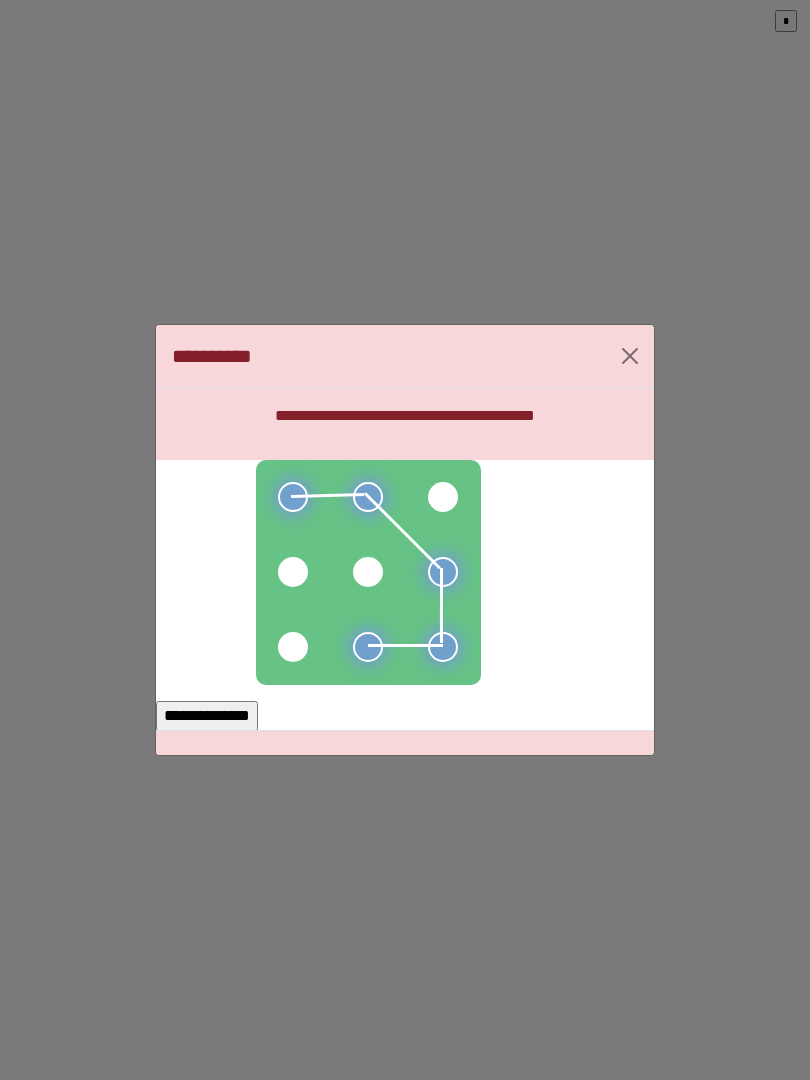 click at bounding box center [293, 647] 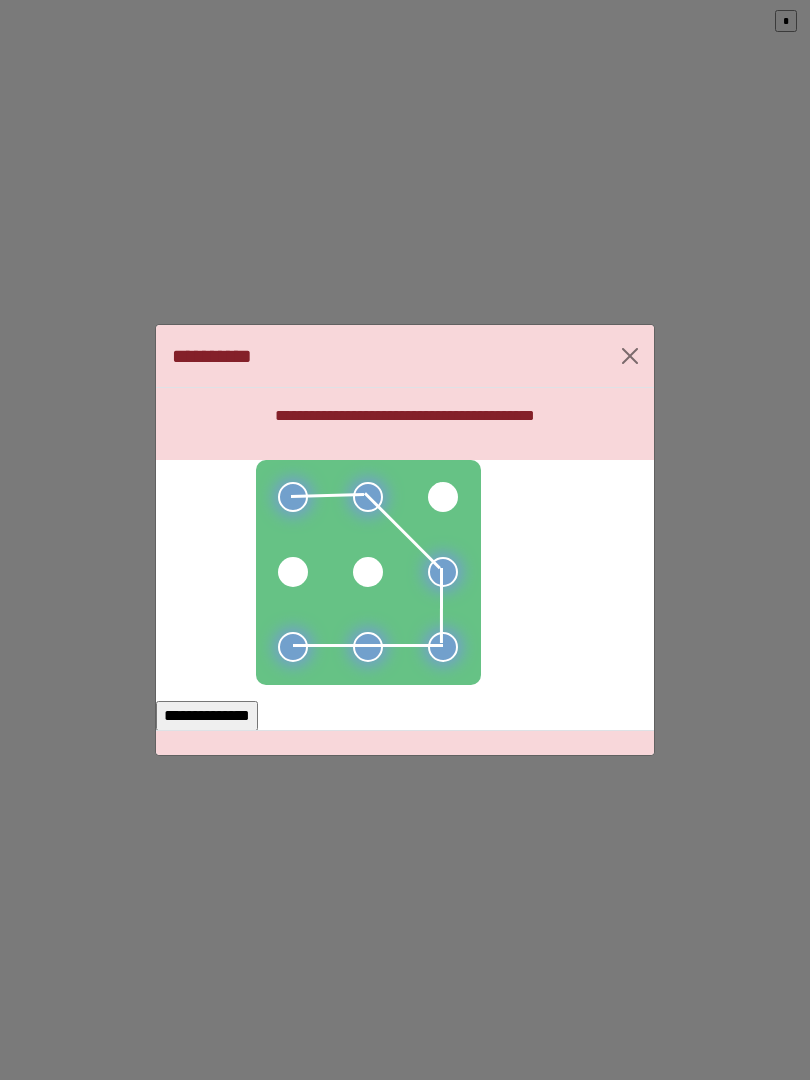 click on "**********" at bounding box center (207, 716) 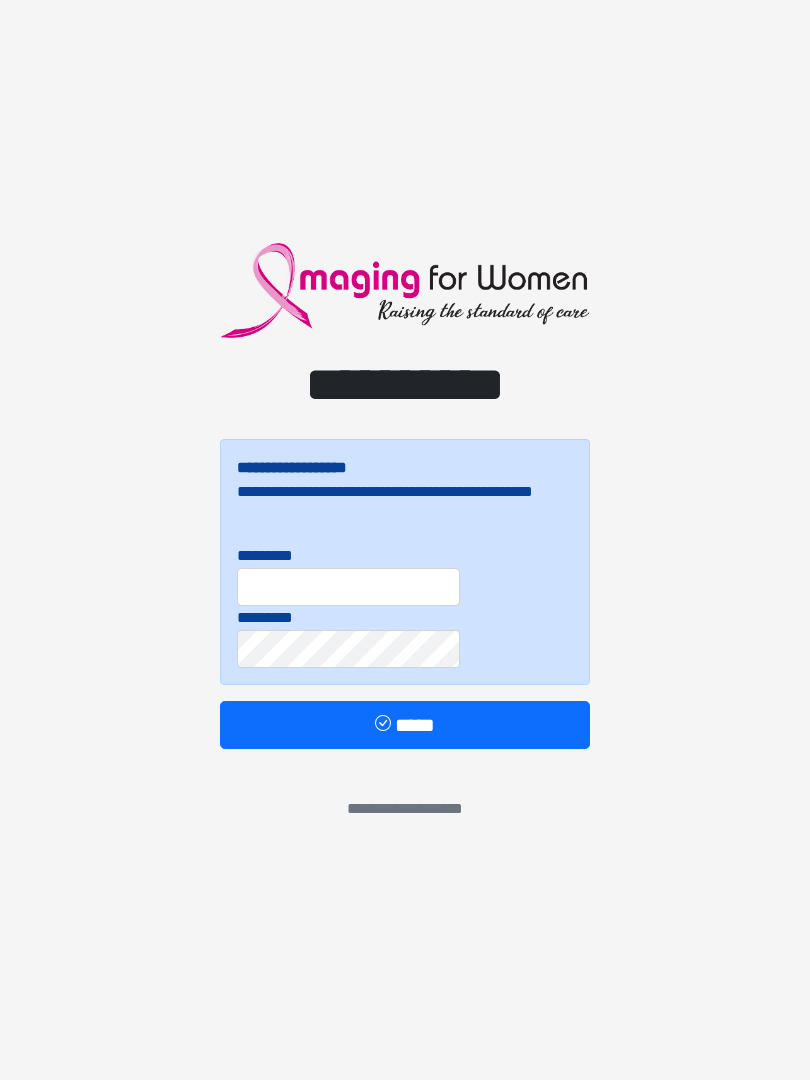 scroll, scrollTop: 0, scrollLeft: 0, axis: both 